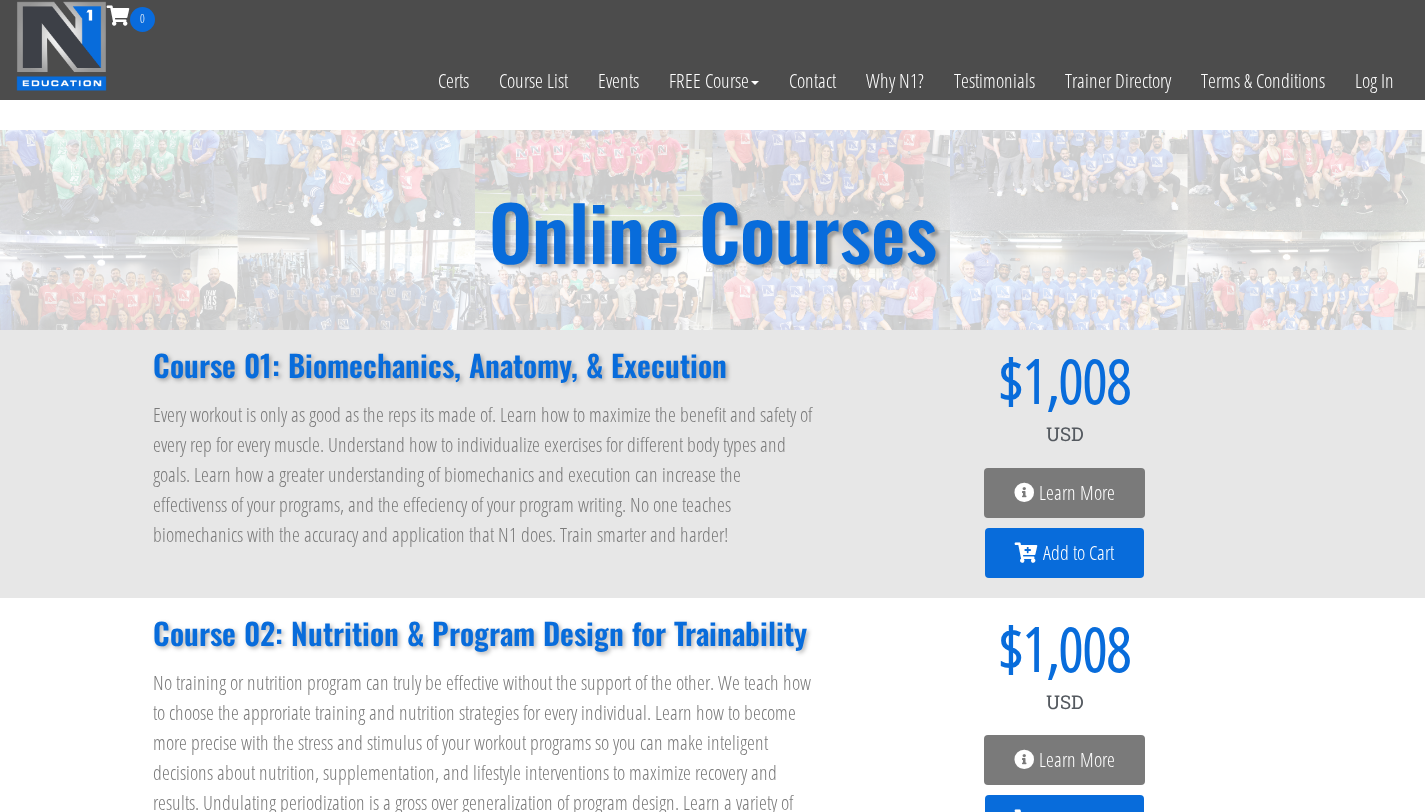 scroll, scrollTop: 0, scrollLeft: 0, axis: both 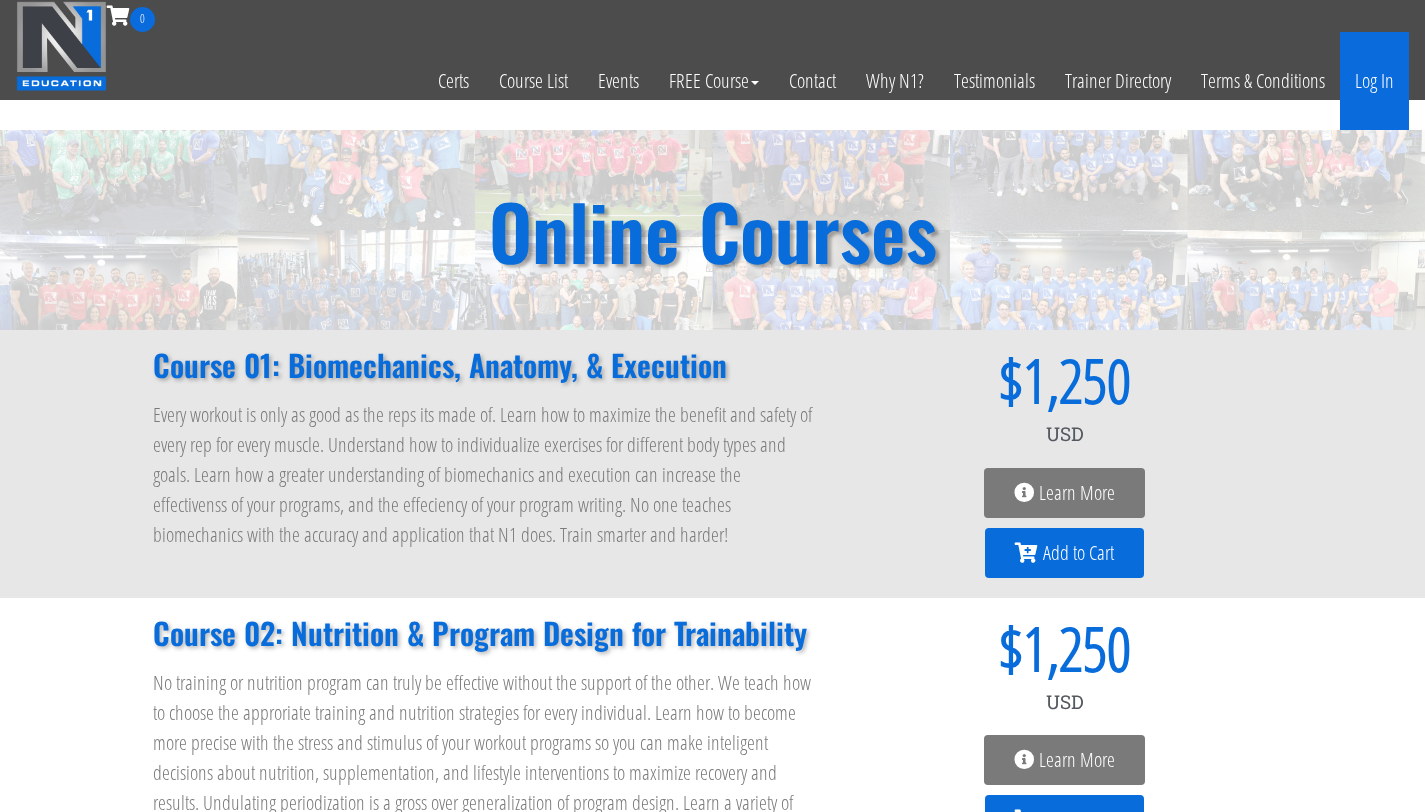 click on "Log In" at bounding box center [1374, 81] 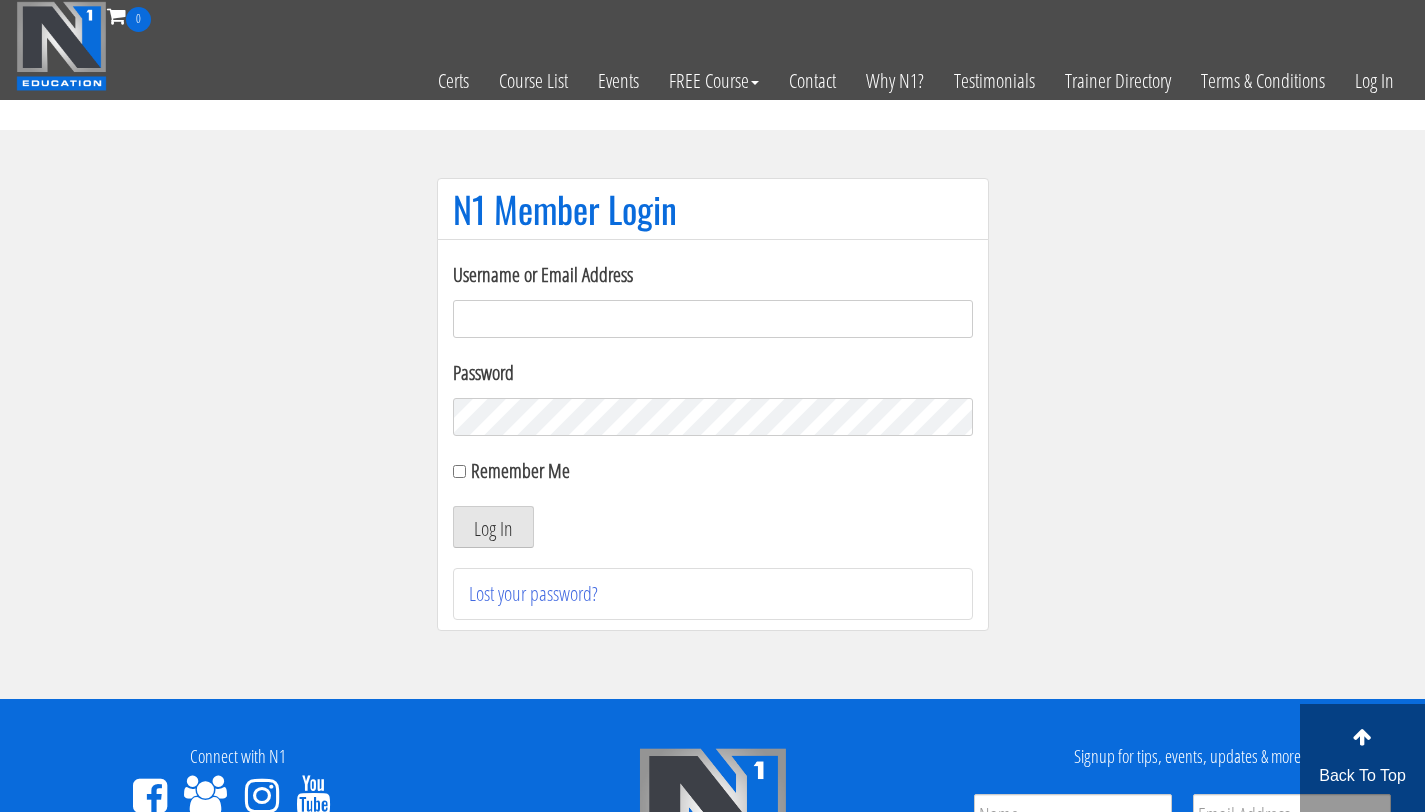 scroll, scrollTop: 0, scrollLeft: 0, axis: both 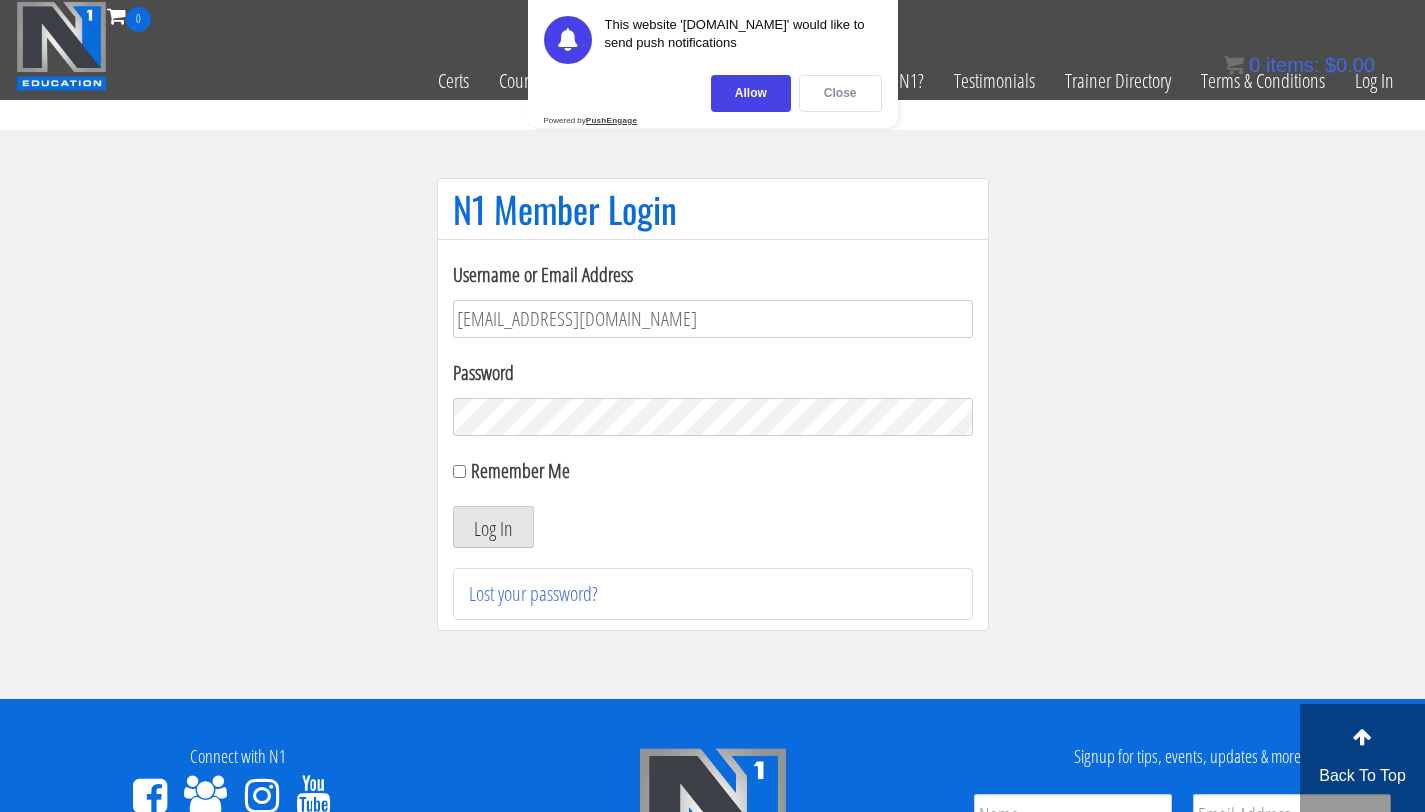 click on "Close" at bounding box center [840, 93] 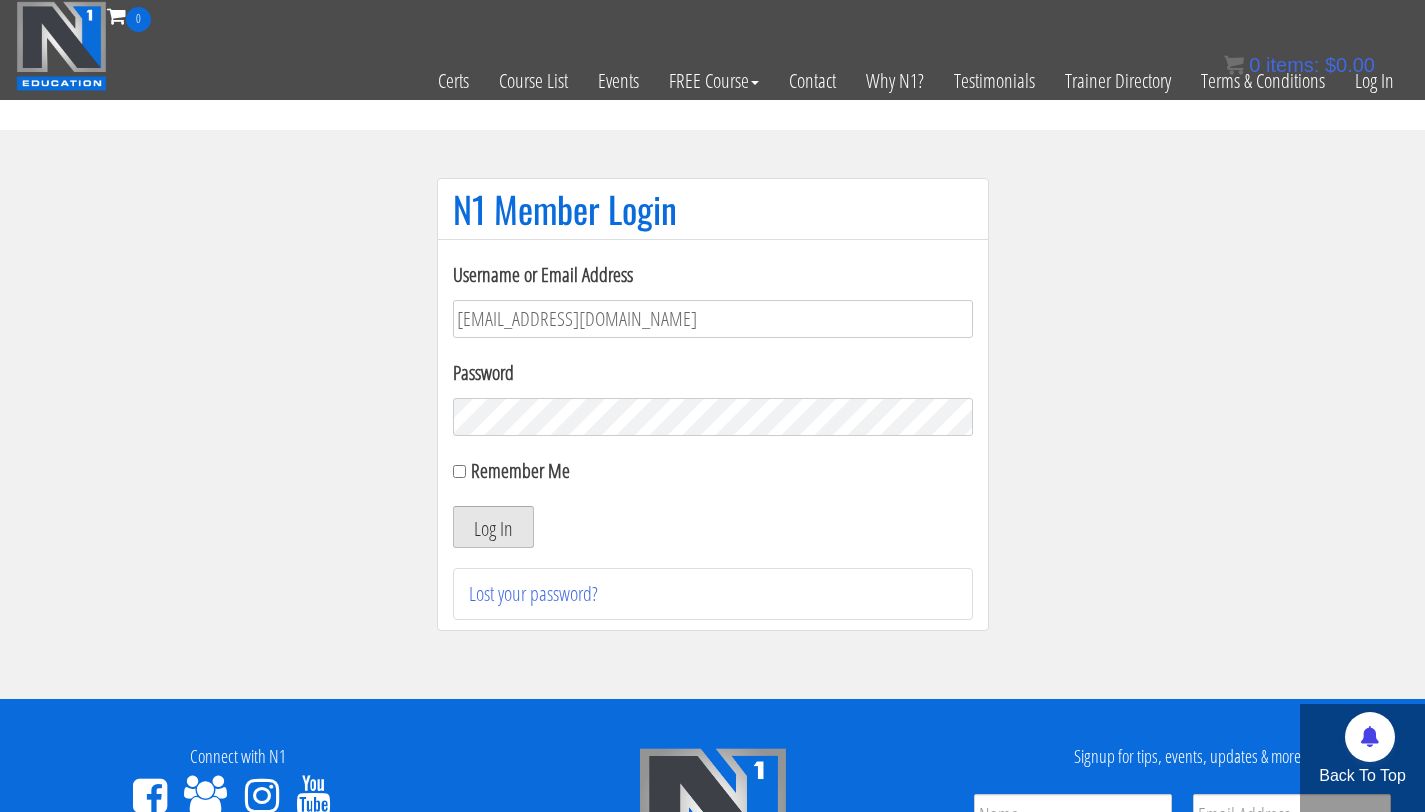click on "Log In" at bounding box center [493, 527] 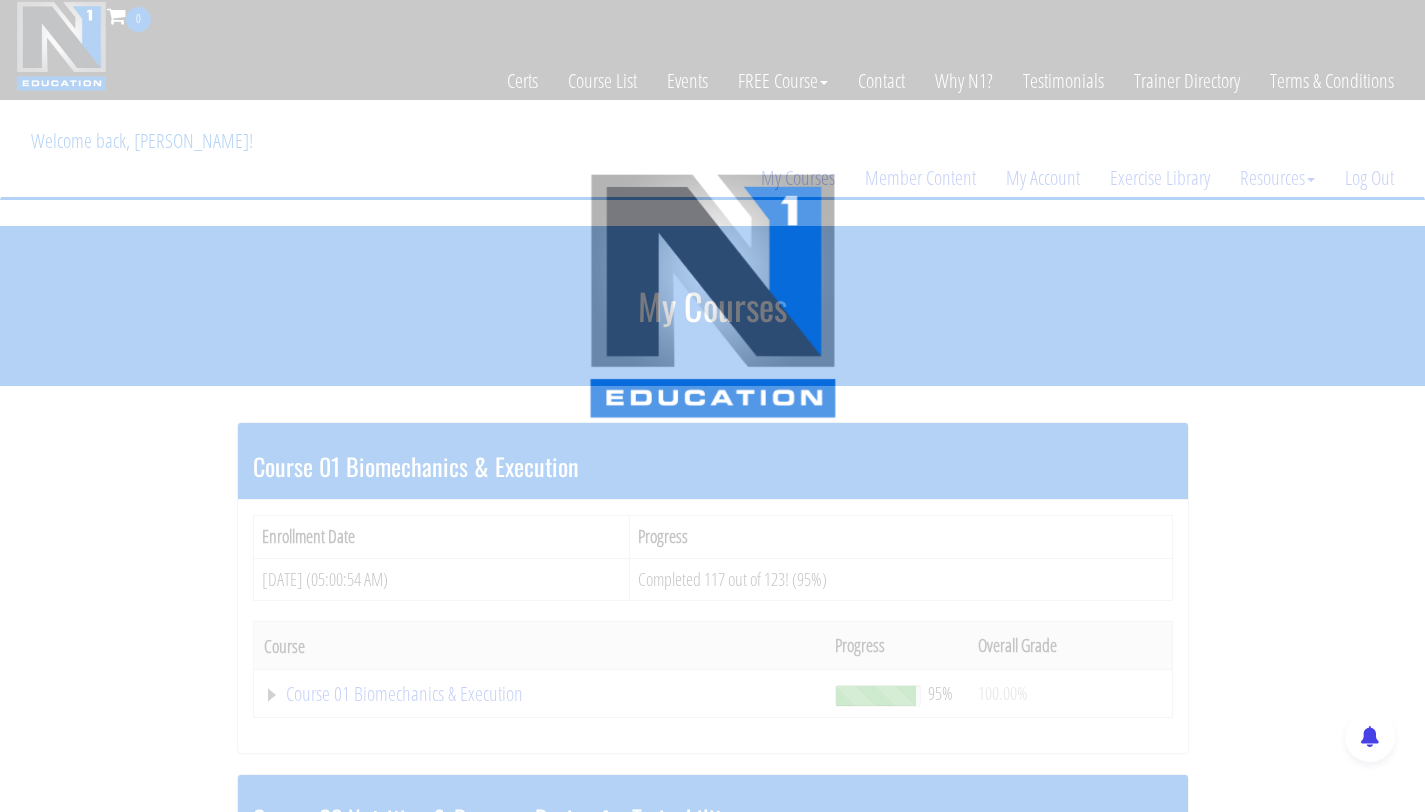 scroll, scrollTop: 0, scrollLeft: 0, axis: both 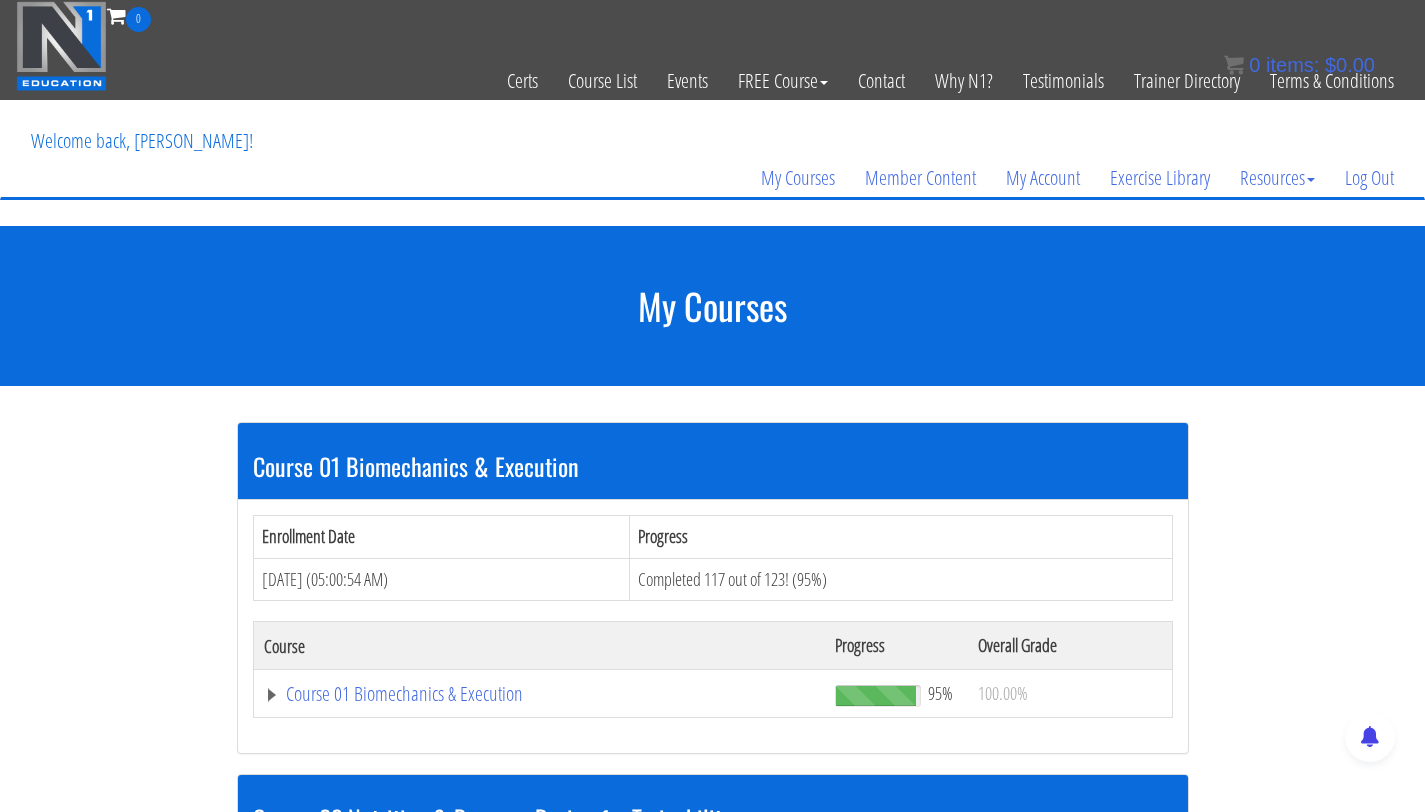 click on "My Courses" at bounding box center [712, 306] 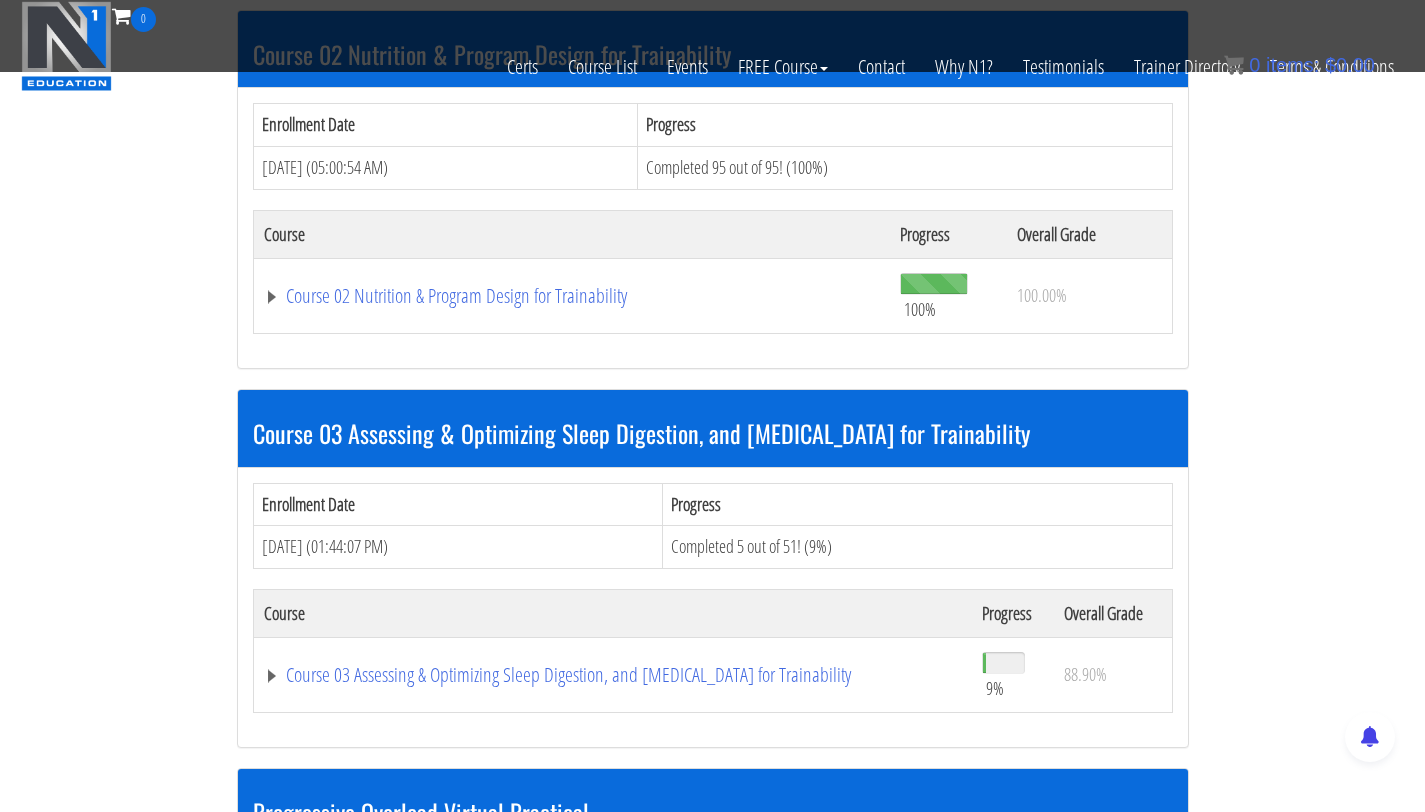 scroll, scrollTop: 827, scrollLeft: 0, axis: vertical 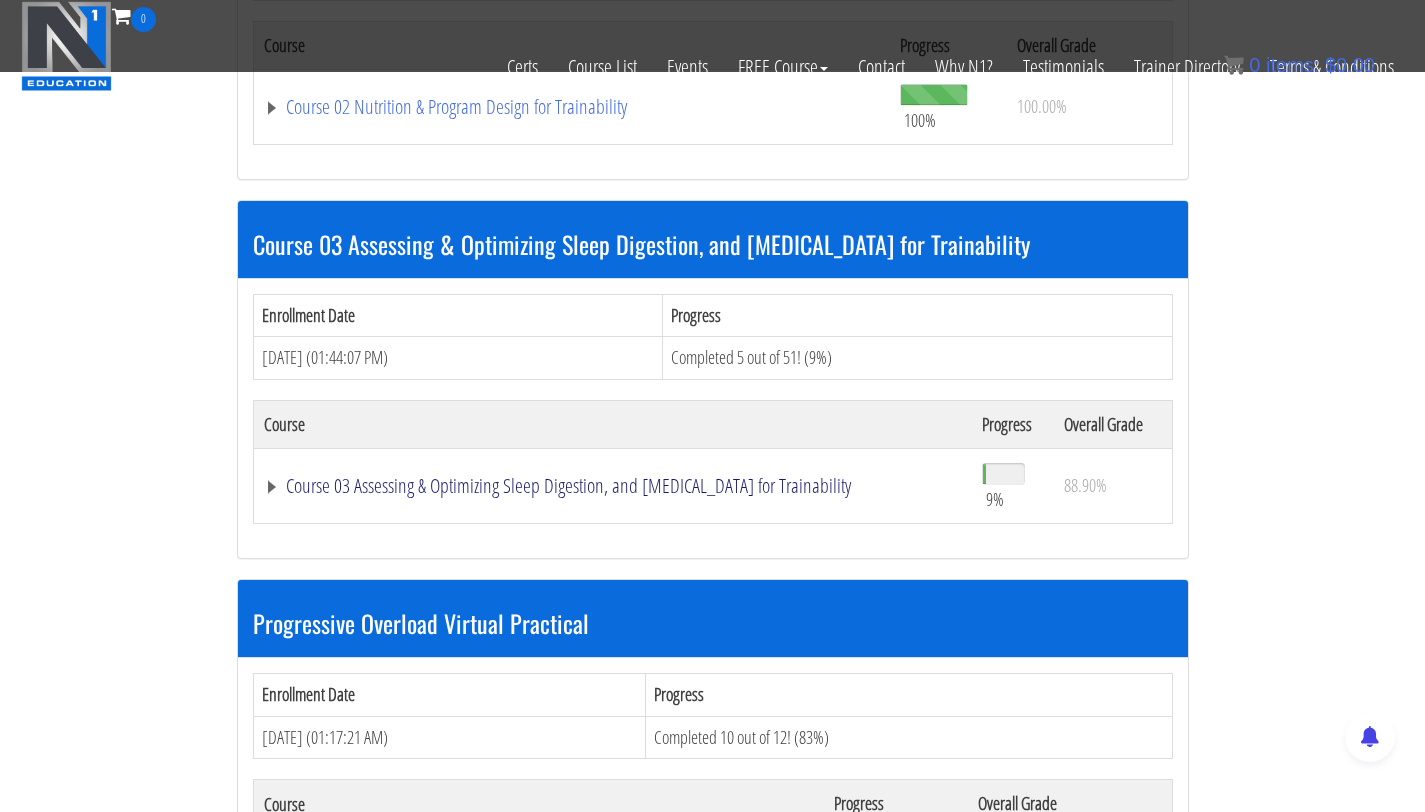 click on "Course 03 Assessing & Optimizing Sleep Digestion, and [MEDICAL_DATA] for Trainability" at bounding box center [540, -259] 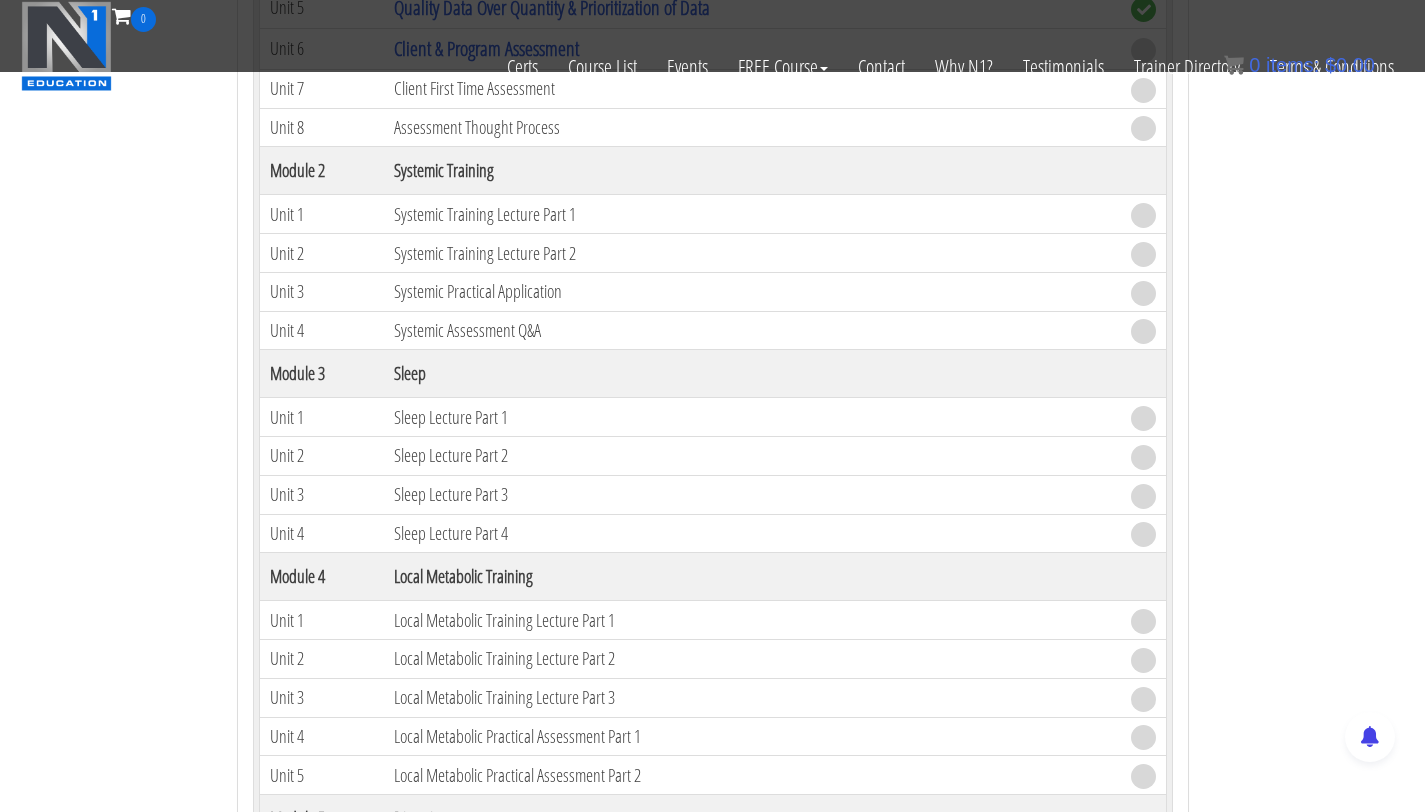 scroll, scrollTop: 1405, scrollLeft: 0, axis: vertical 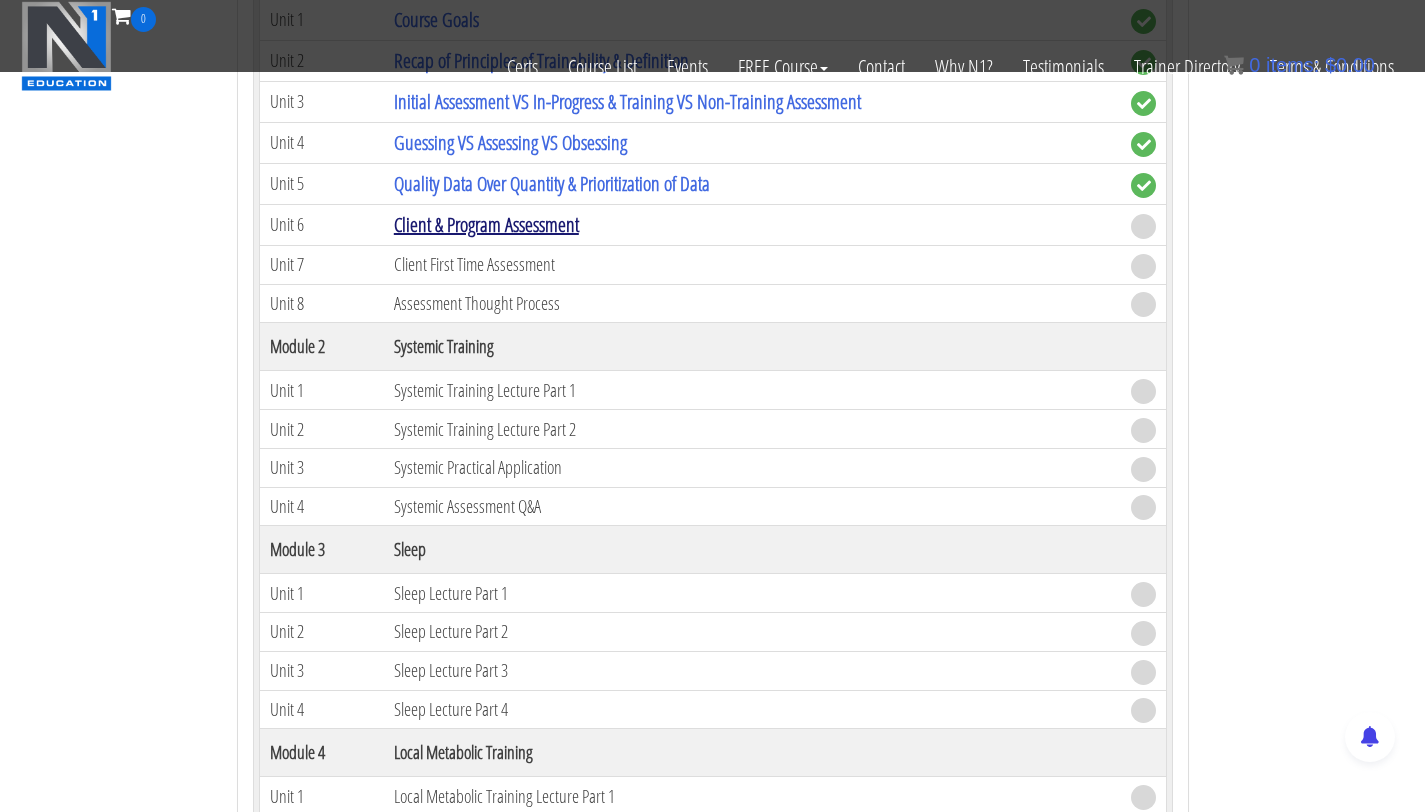 click on "Client & Program Assessment" at bounding box center (486, 224) 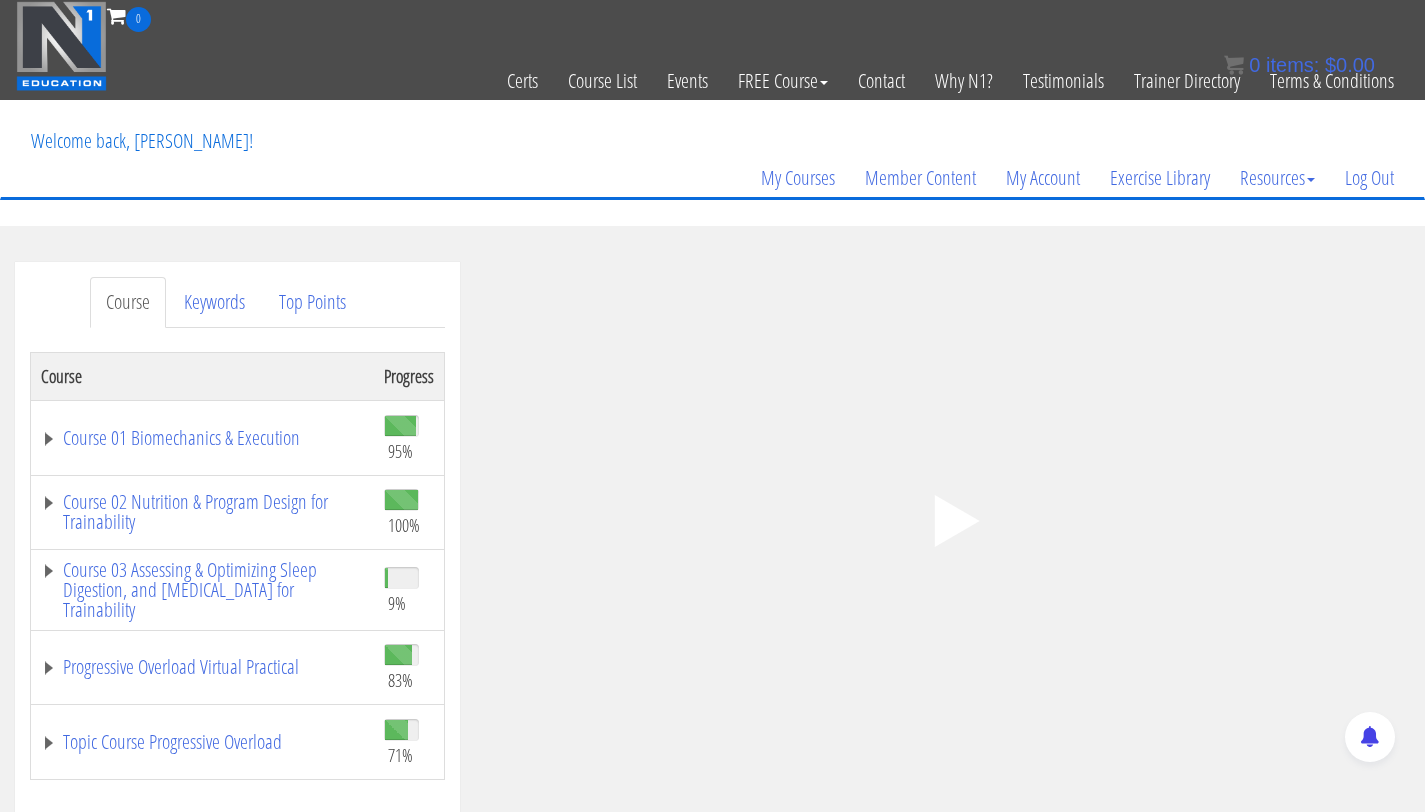 scroll, scrollTop: 130, scrollLeft: 0, axis: vertical 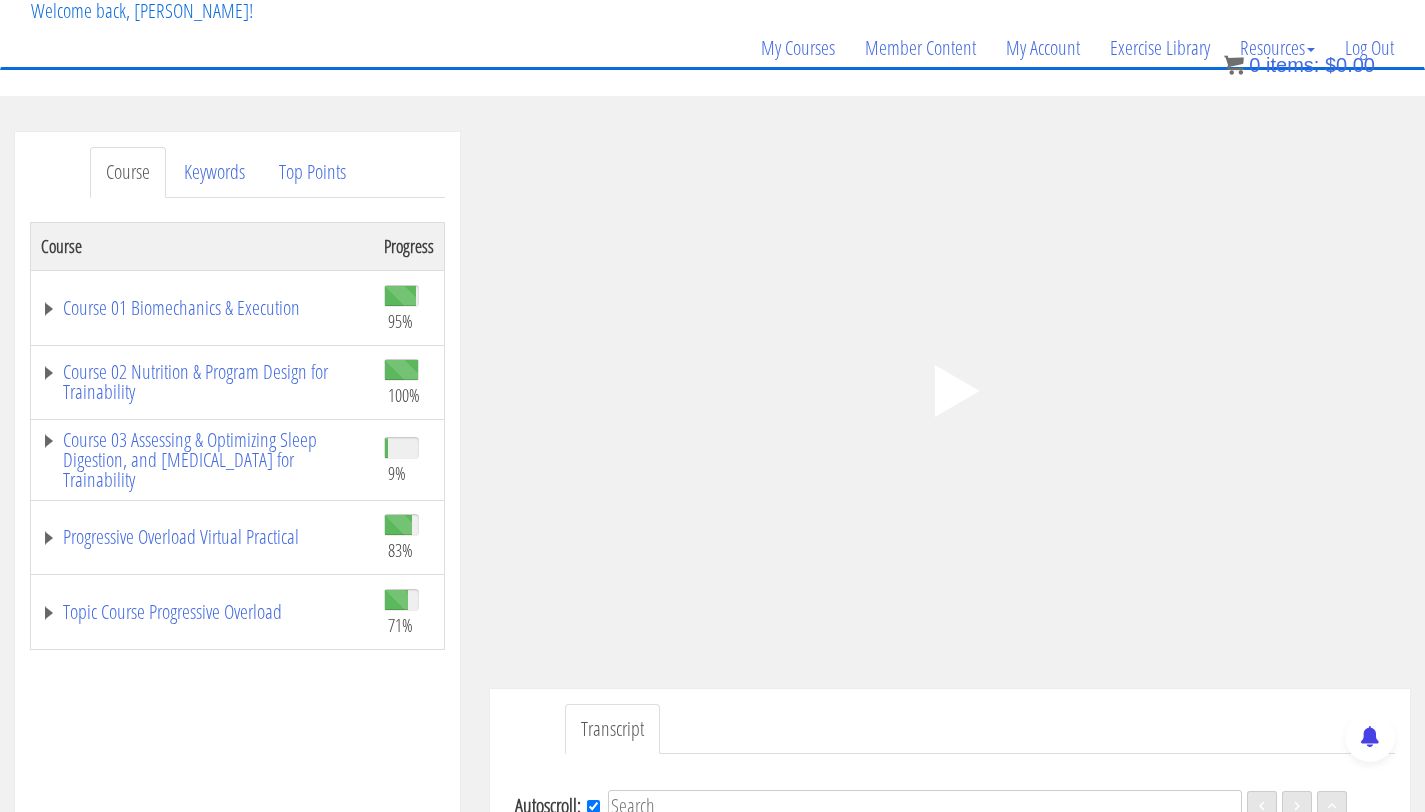 click on ".fp-color-play{opacity:0.65;}.controlbutton{fill:#fff;}" 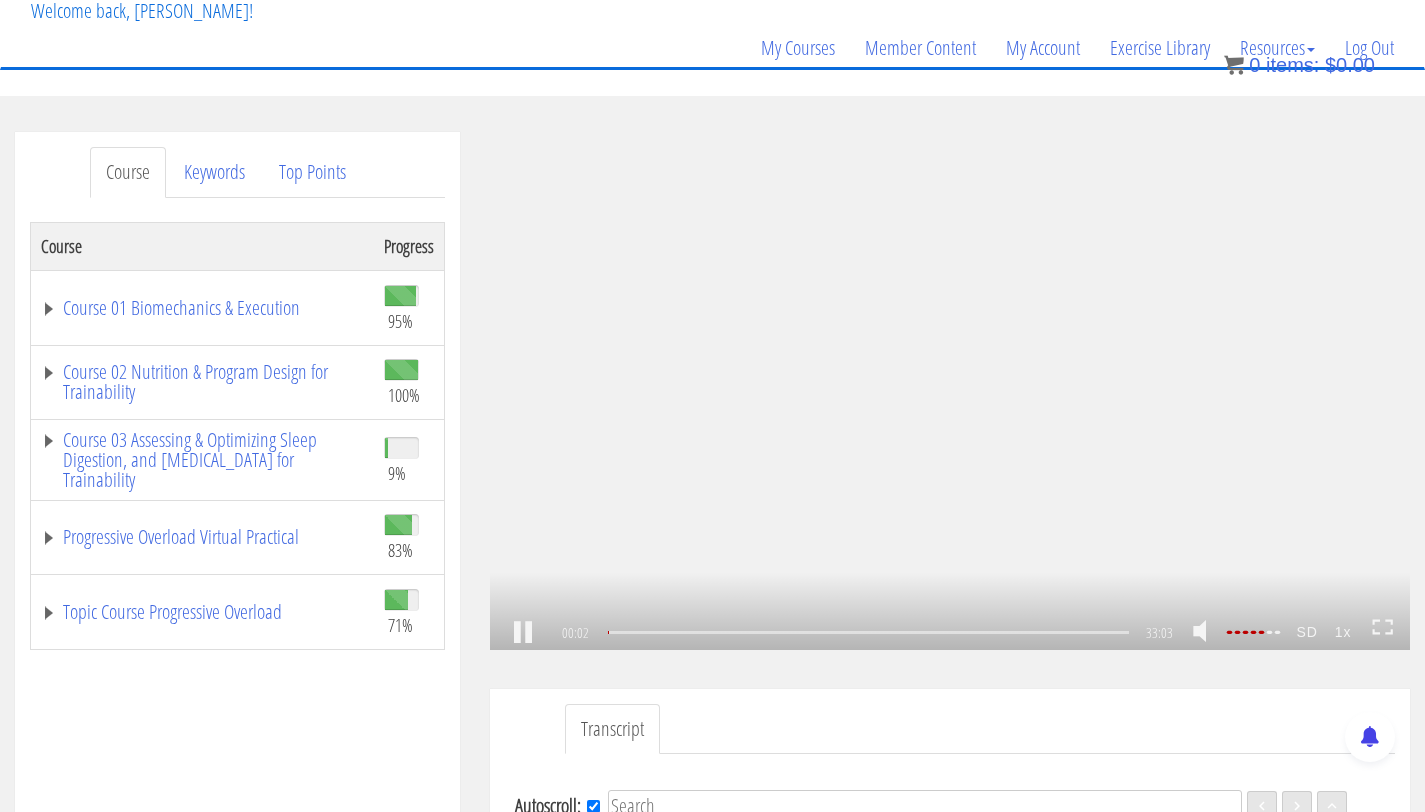 click at bounding box center [1207, 632] 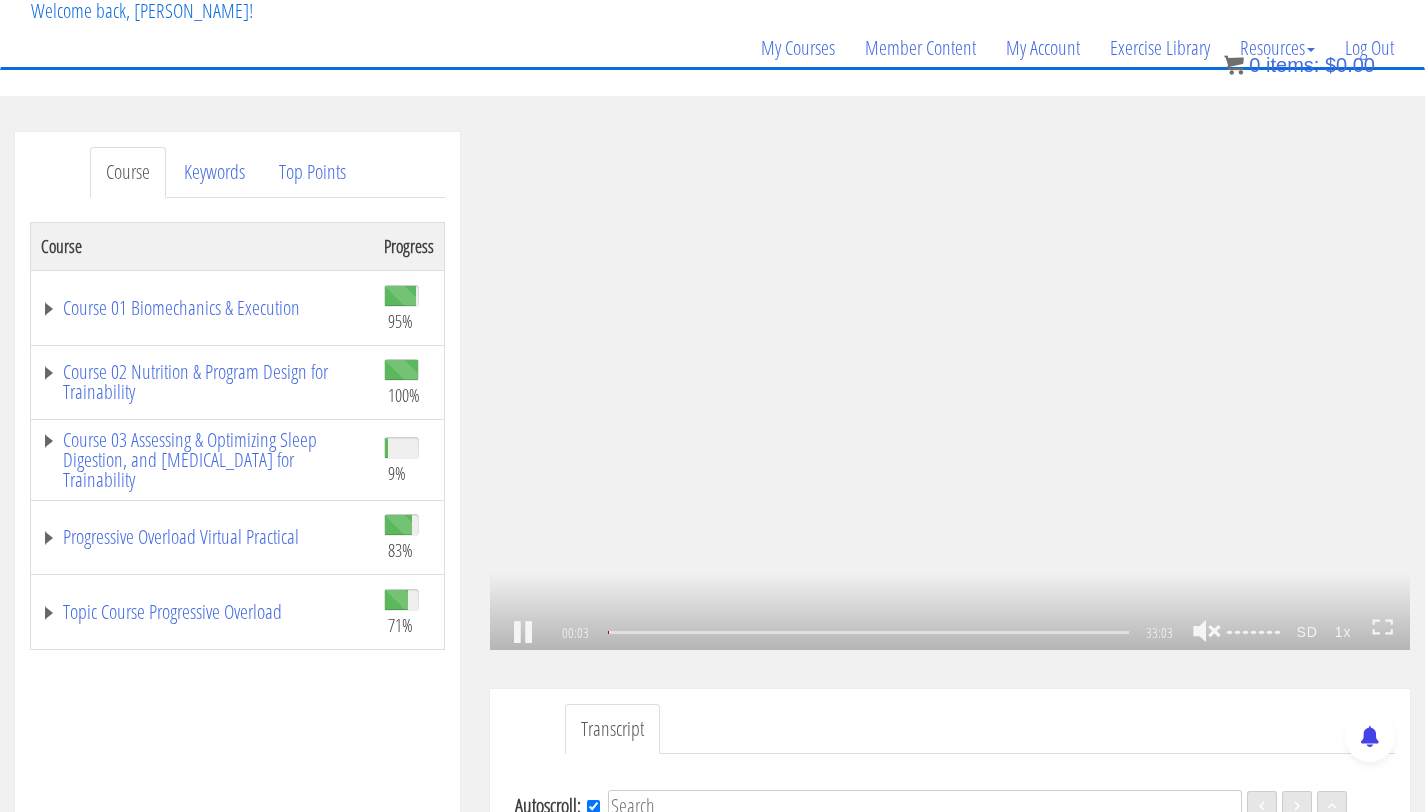click at bounding box center (1207, 632) 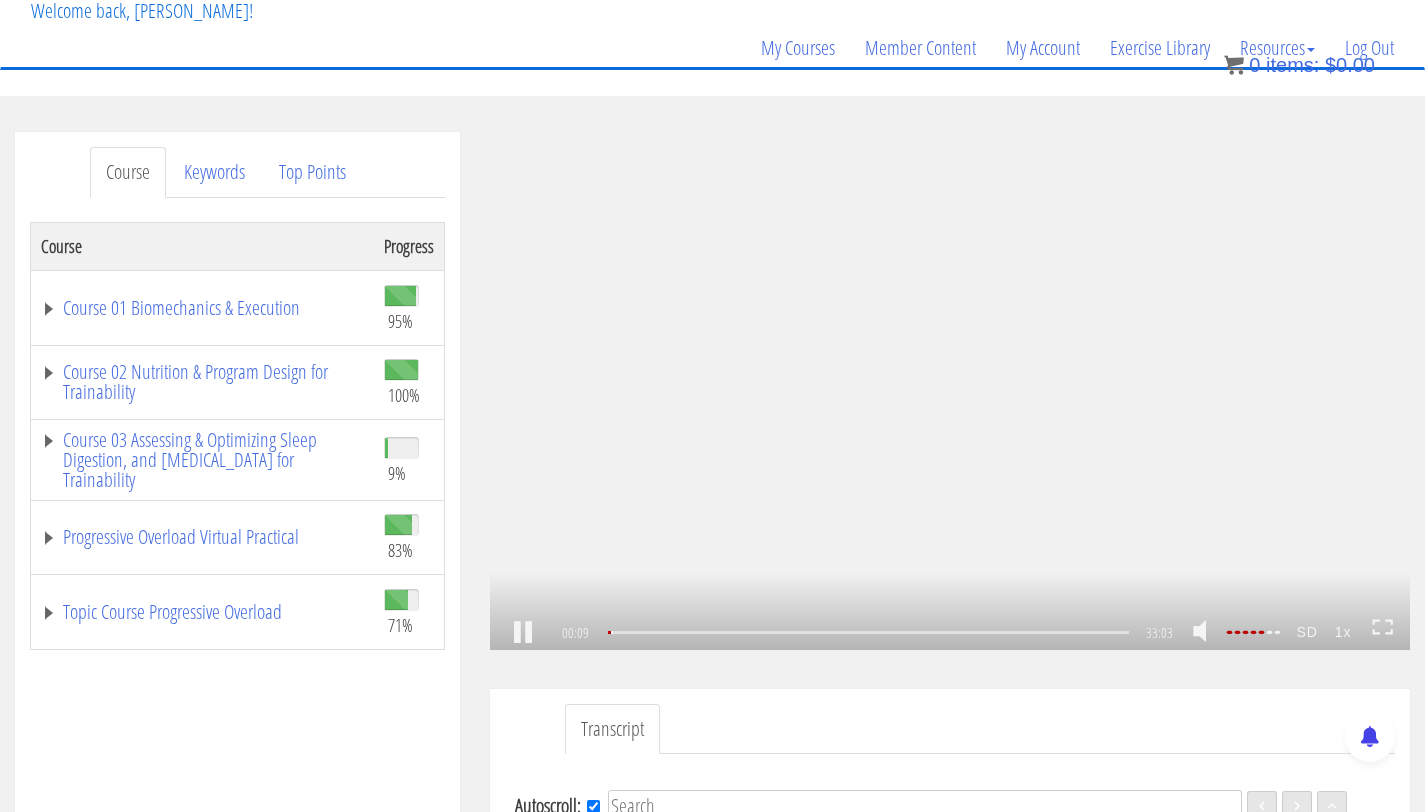 scroll, scrollTop: 57, scrollLeft: 0, axis: vertical 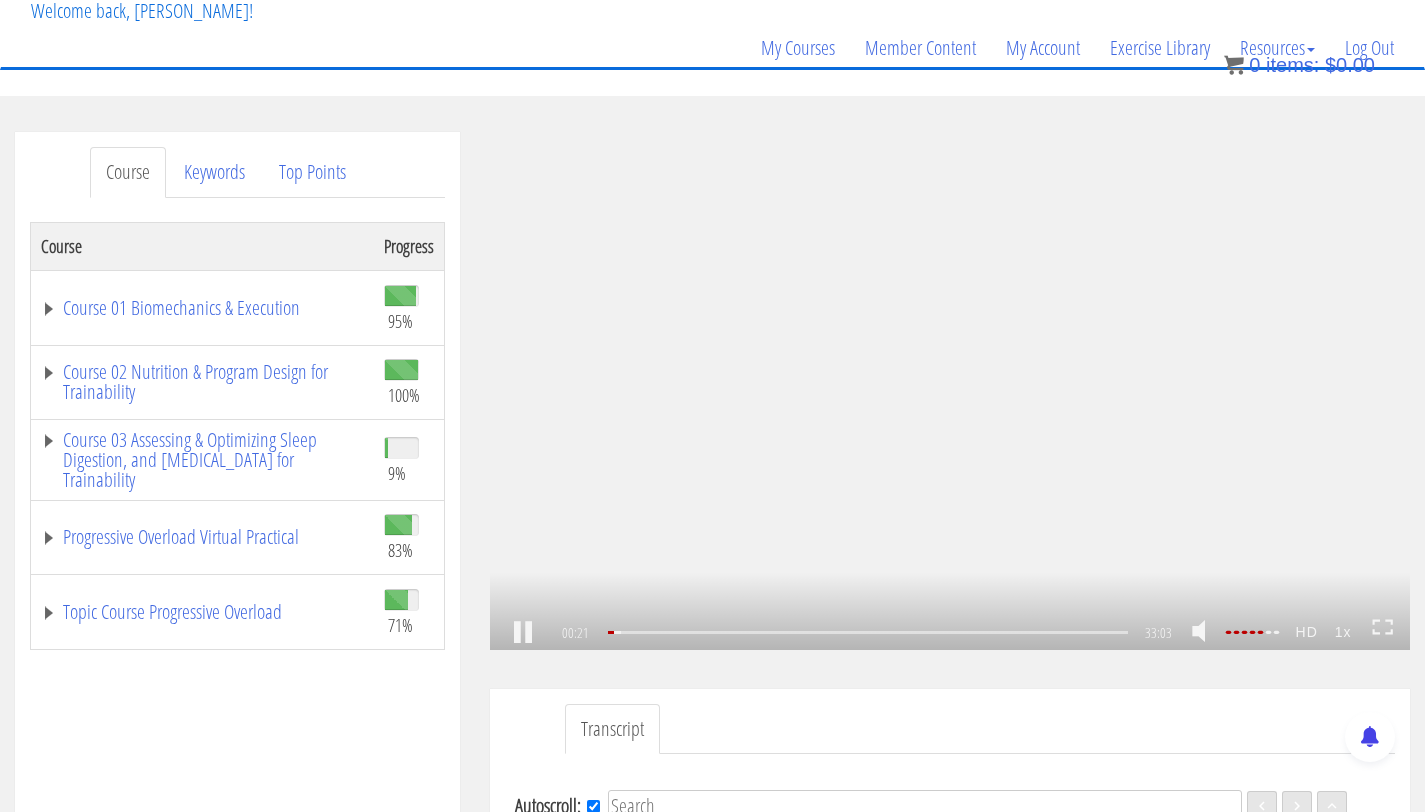 click at bounding box center [1206, 632] 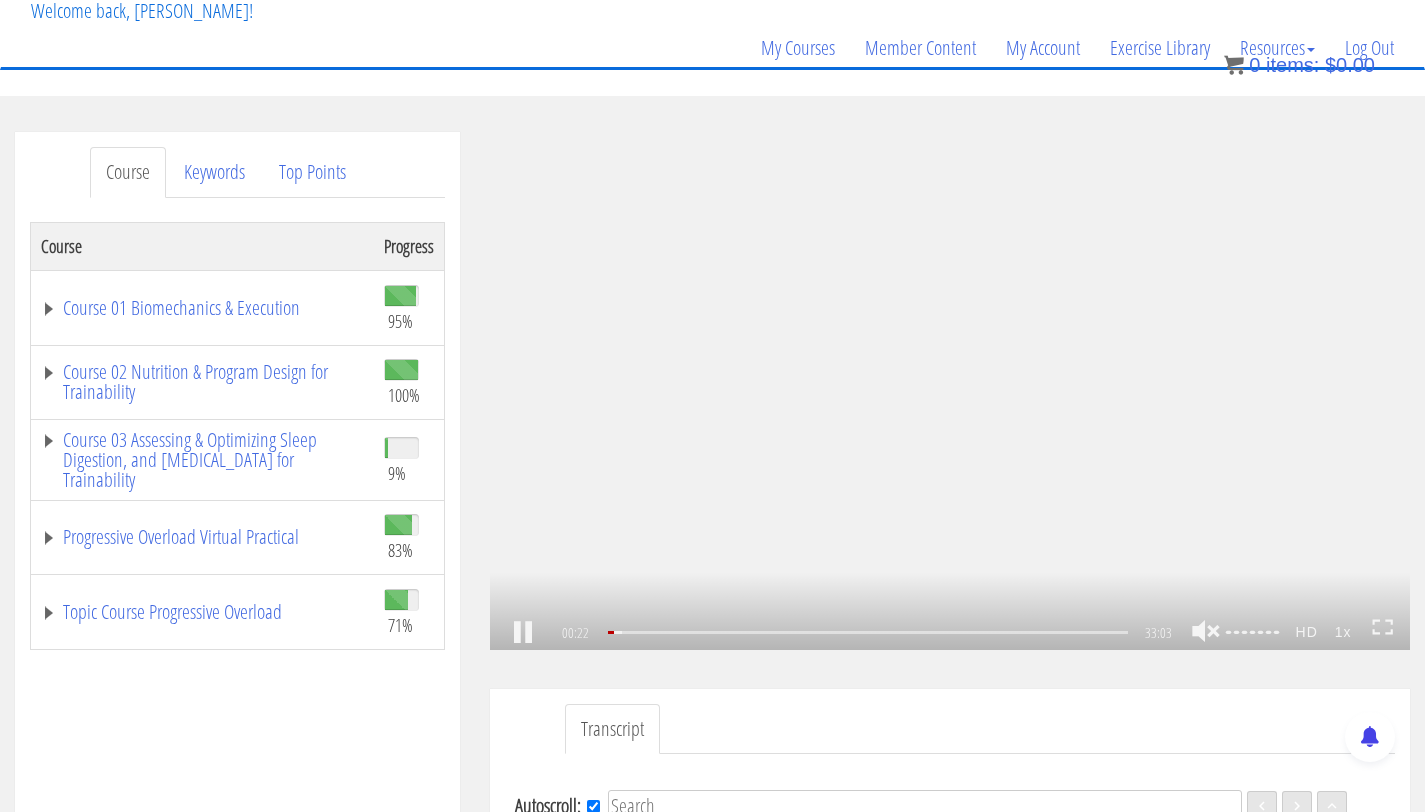 click at bounding box center [1206, 632] 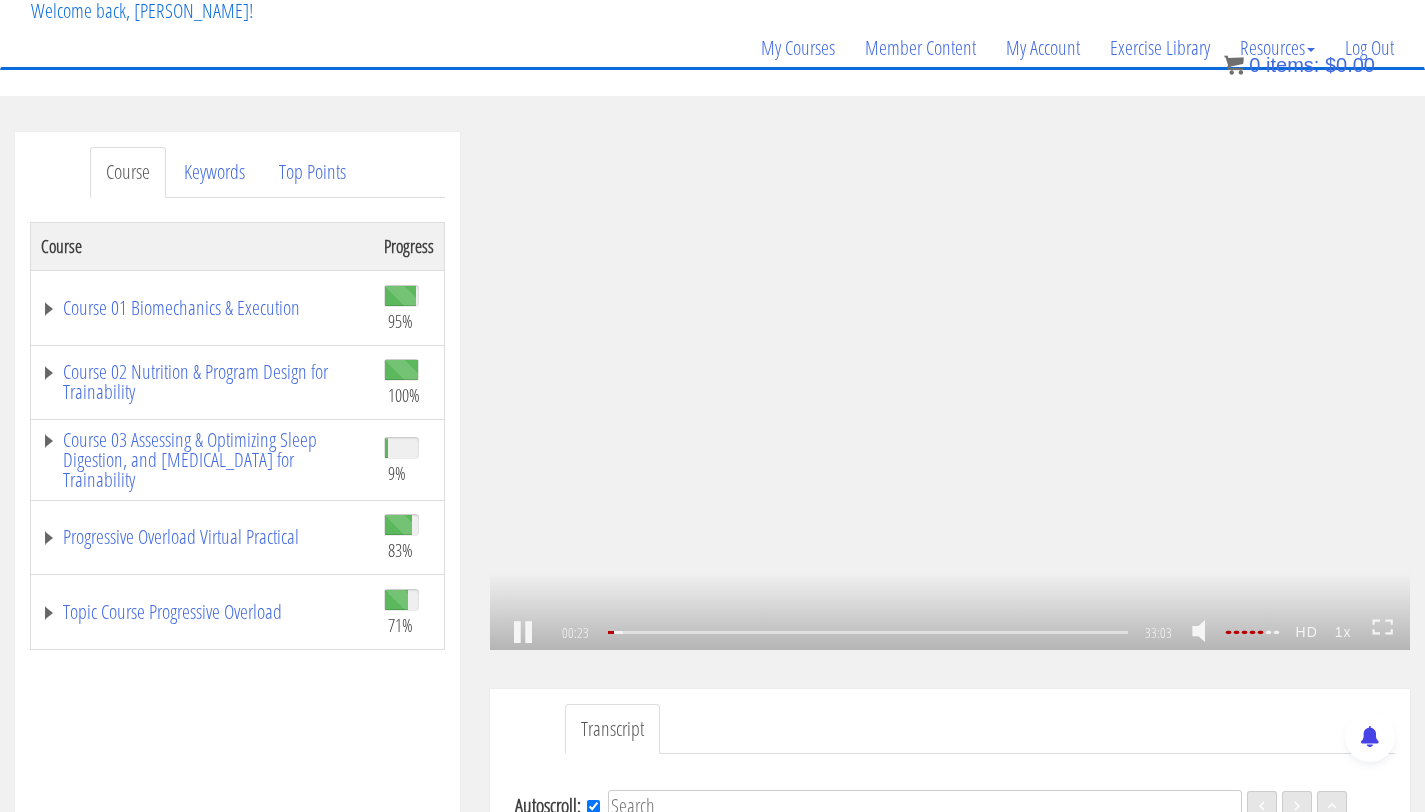 scroll, scrollTop: 88, scrollLeft: 0, axis: vertical 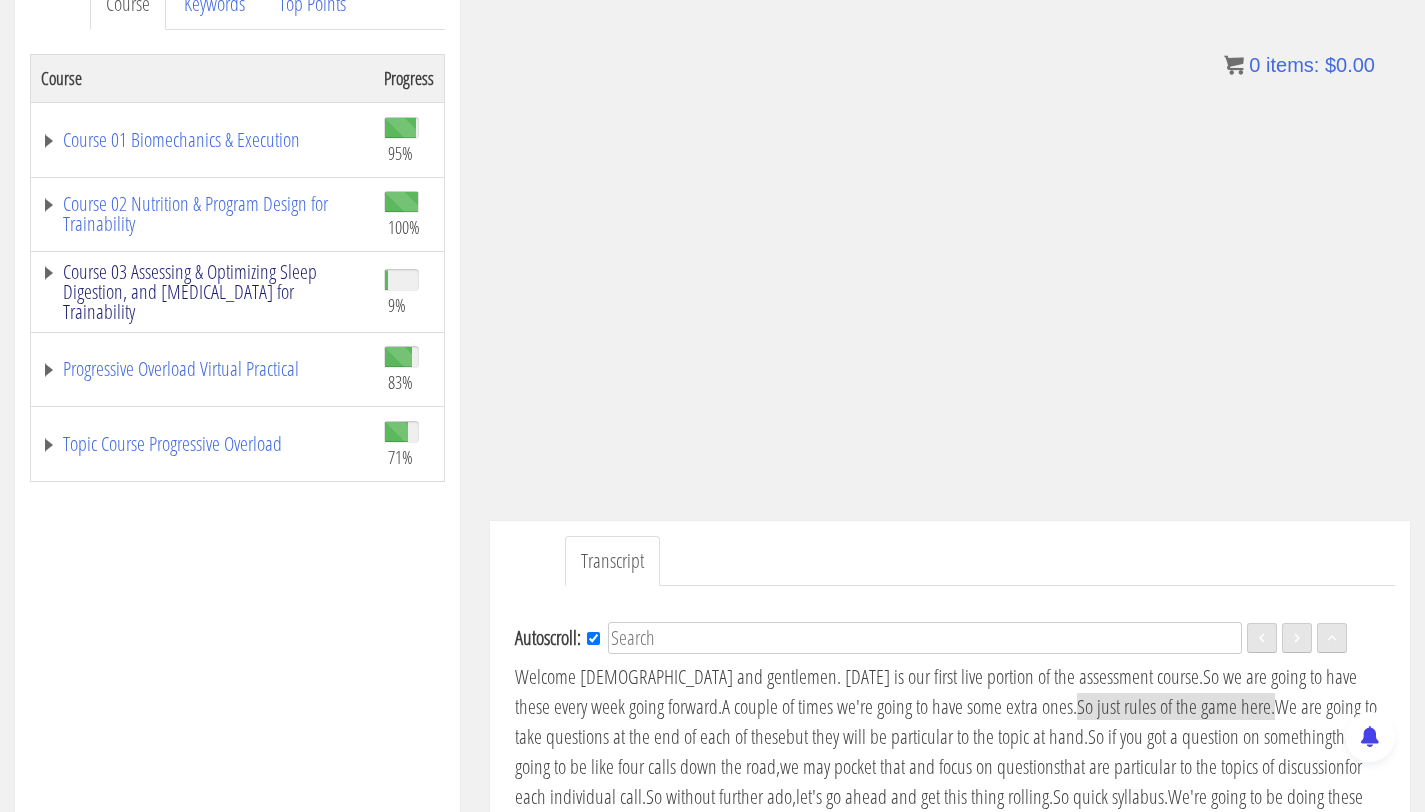 click on "Course 03 Assessing & Optimizing Sleep Digestion, and [MEDICAL_DATA] for Trainability" at bounding box center [202, 292] 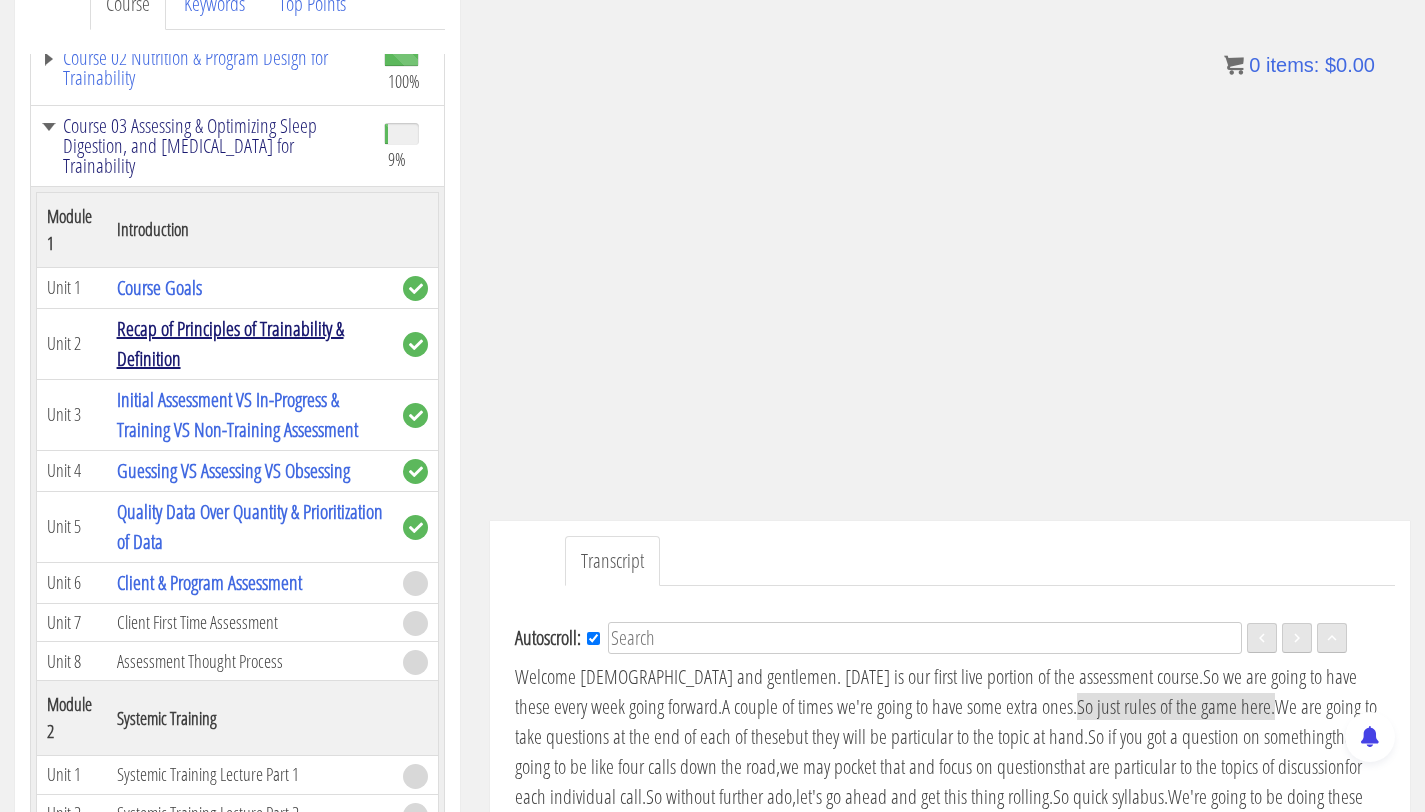scroll, scrollTop: 369, scrollLeft: 0, axis: vertical 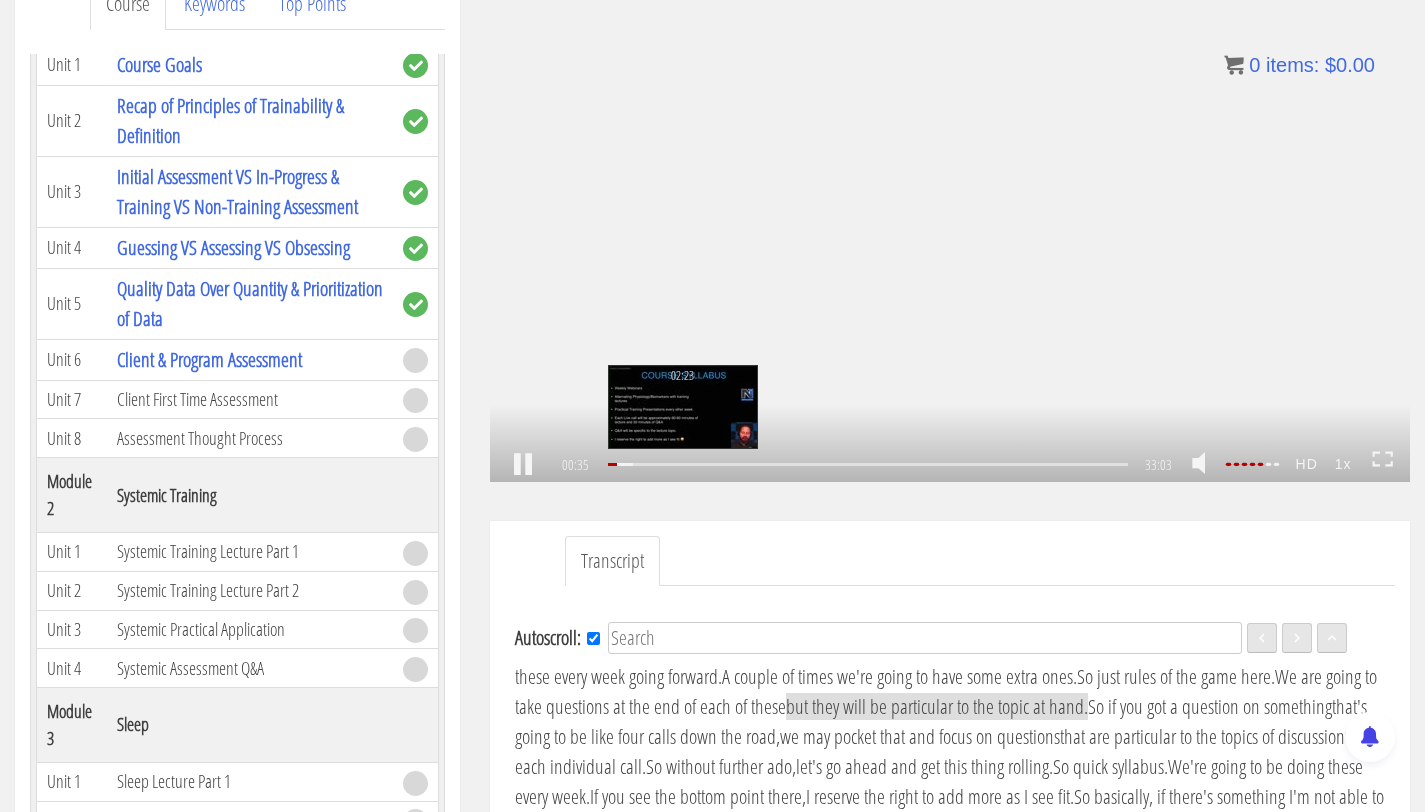 click on "02:23" at bounding box center (868, 464) 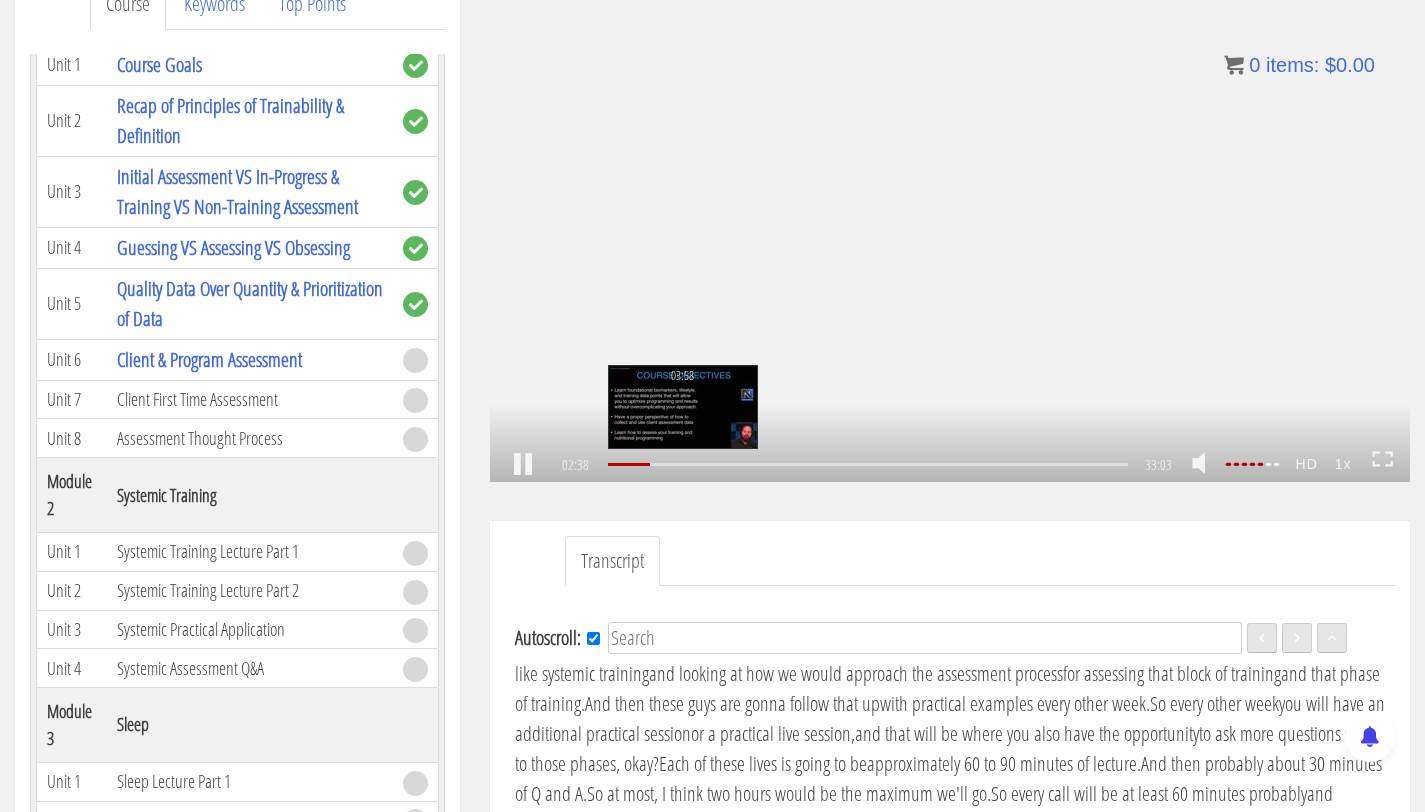 scroll, scrollTop: 545, scrollLeft: 0, axis: vertical 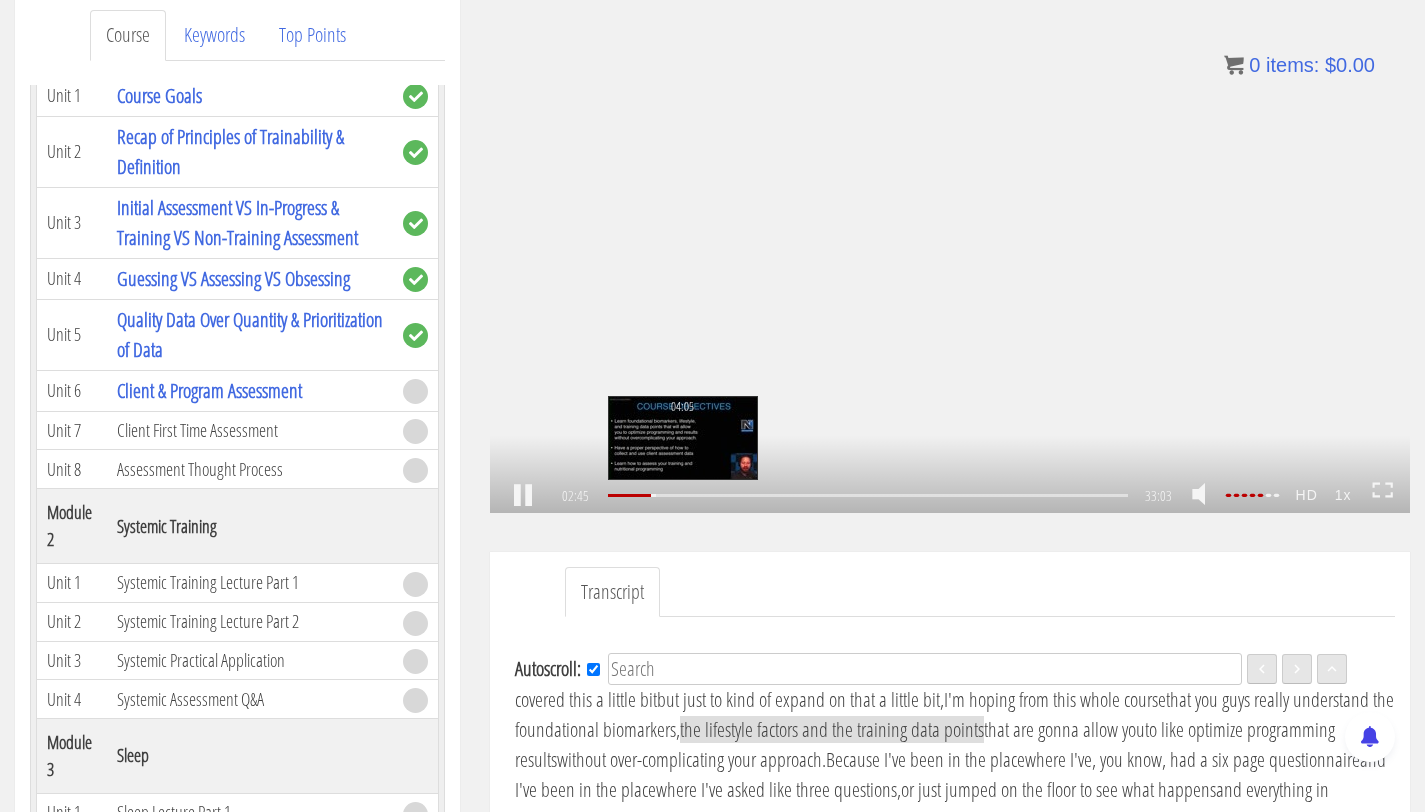 click on "04:05" at bounding box center [868, 495] 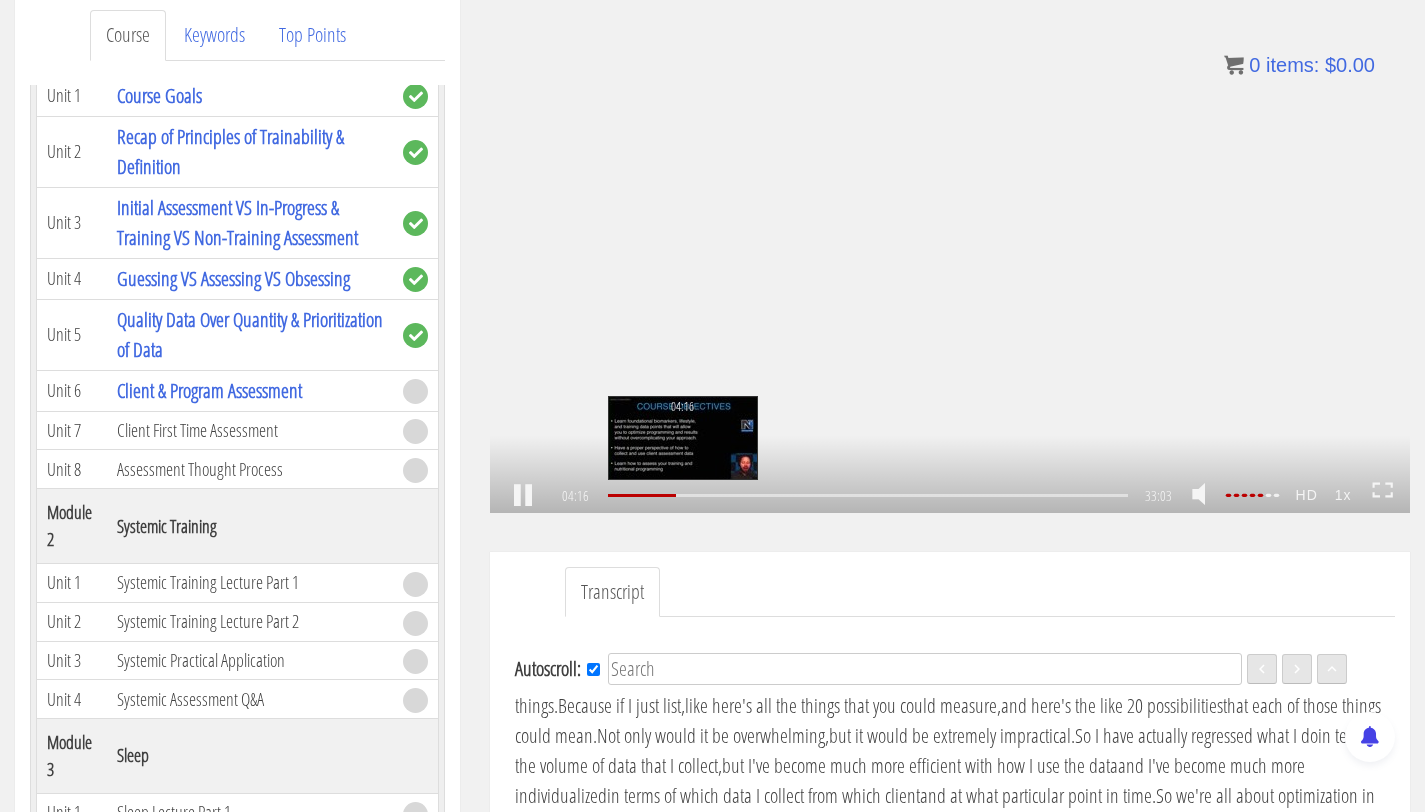scroll, scrollTop: 942, scrollLeft: 0, axis: vertical 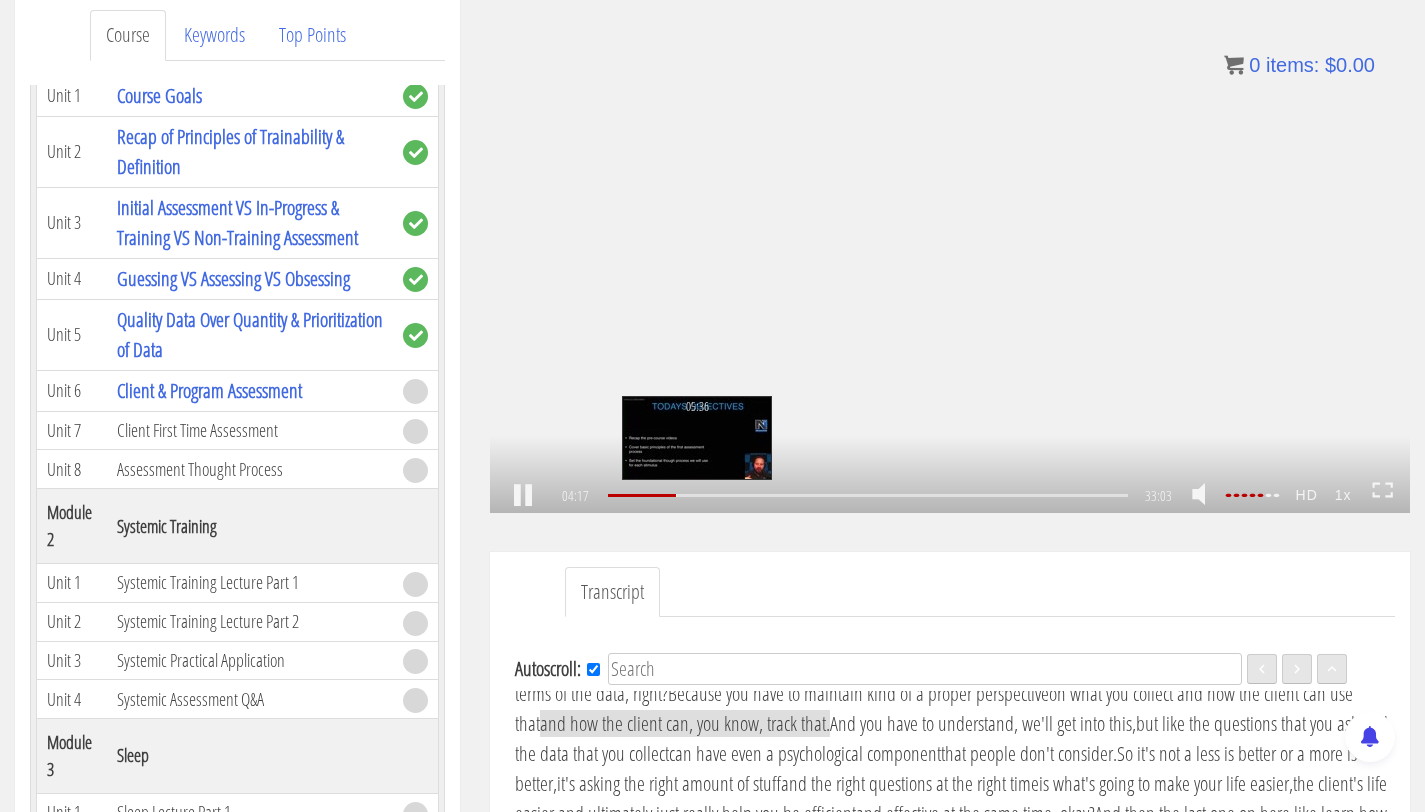 click on "05:36" at bounding box center (868, 495) 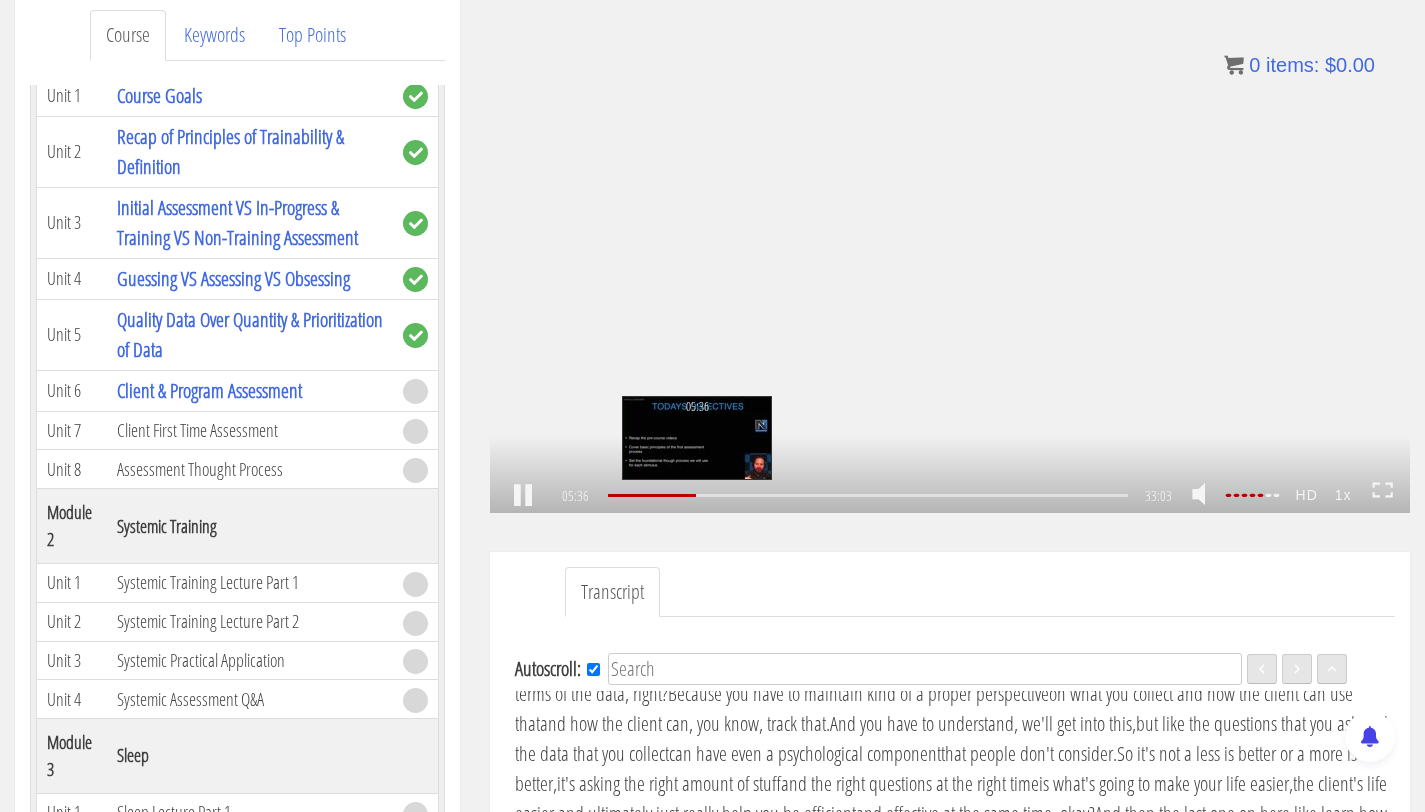 scroll, scrollTop: 1247, scrollLeft: 0, axis: vertical 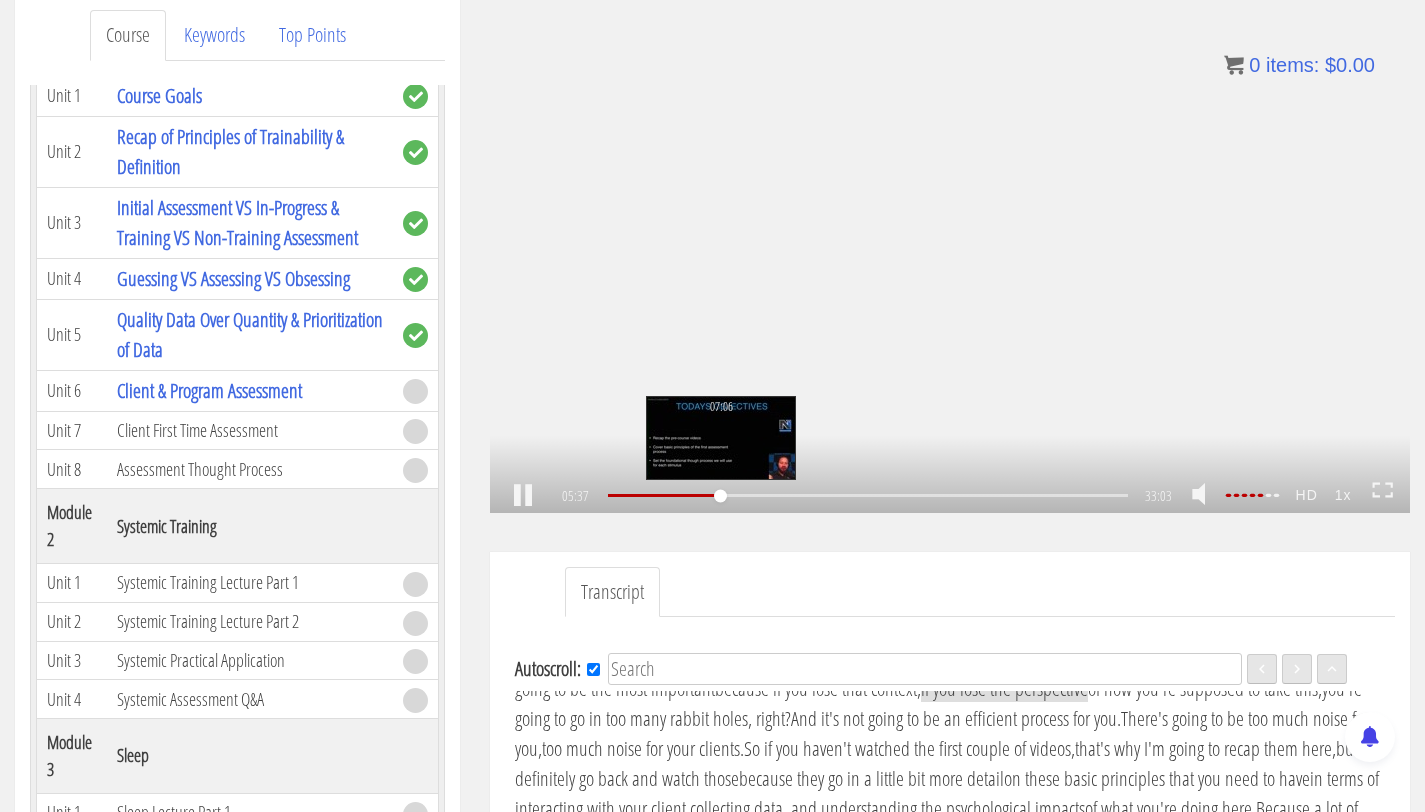 click on "07:06" at bounding box center [868, 495] 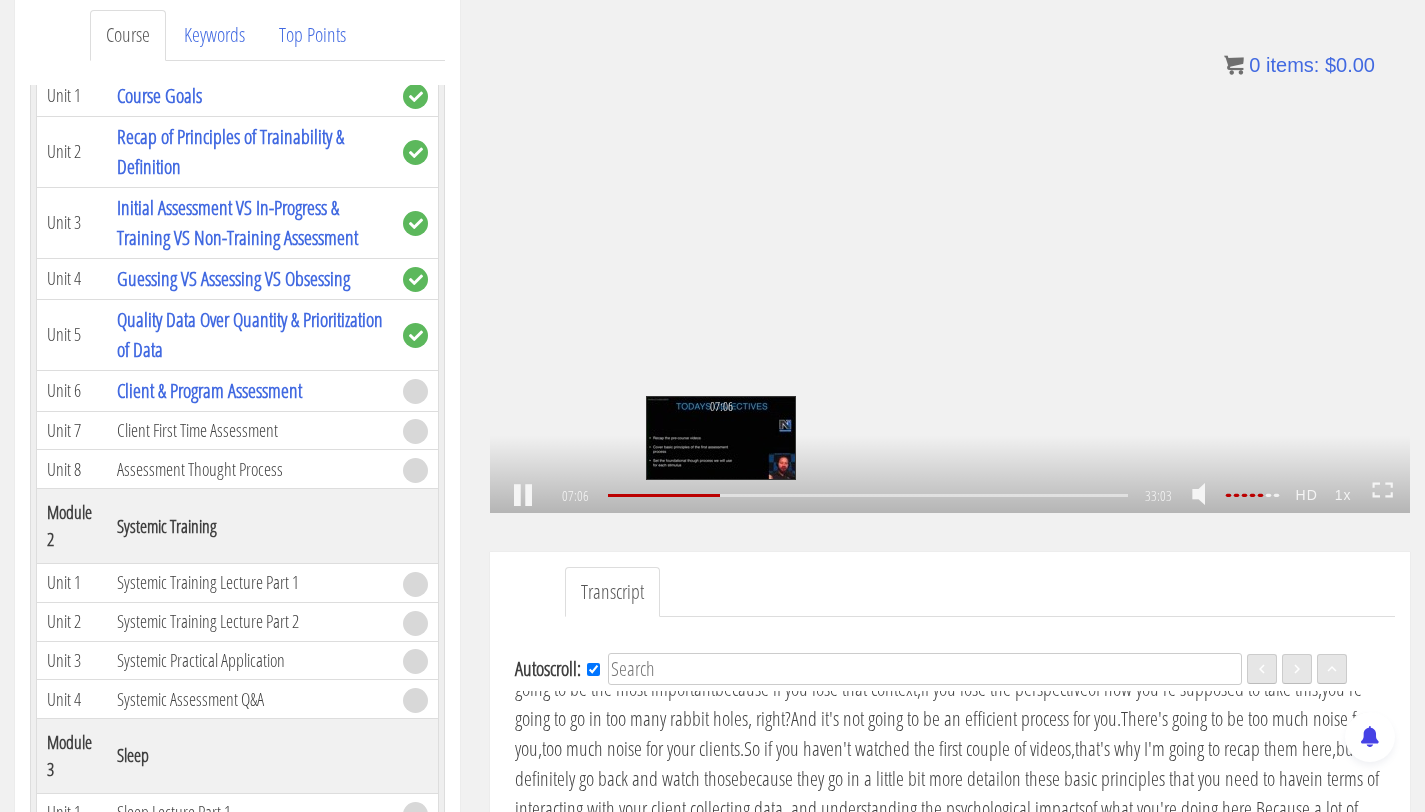 scroll, scrollTop: 1613, scrollLeft: 0, axis: vertical 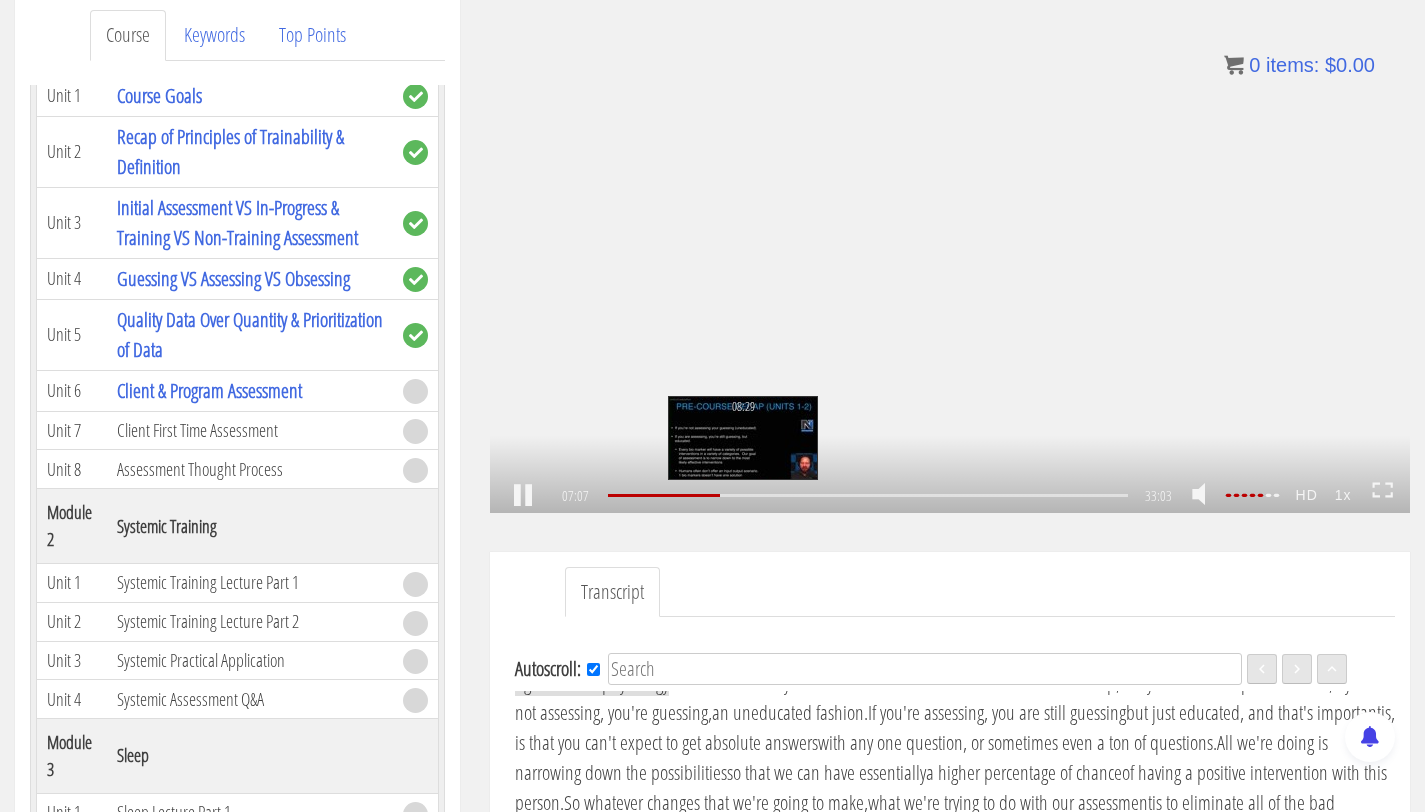 click on "08:29" at bounding box center [868, 495] 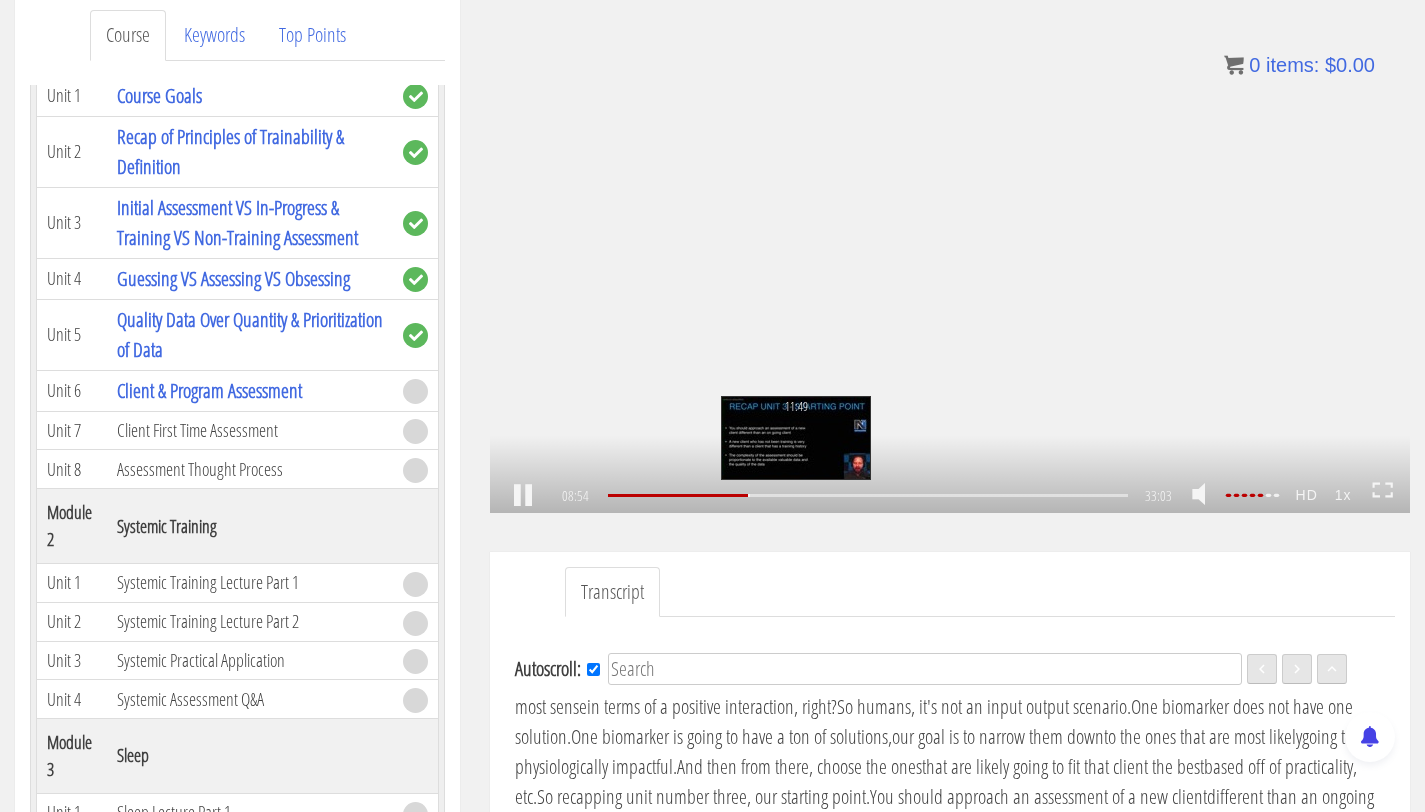 scroll, scrollTop: 2040, scrollLeft: 0, axis: vertical 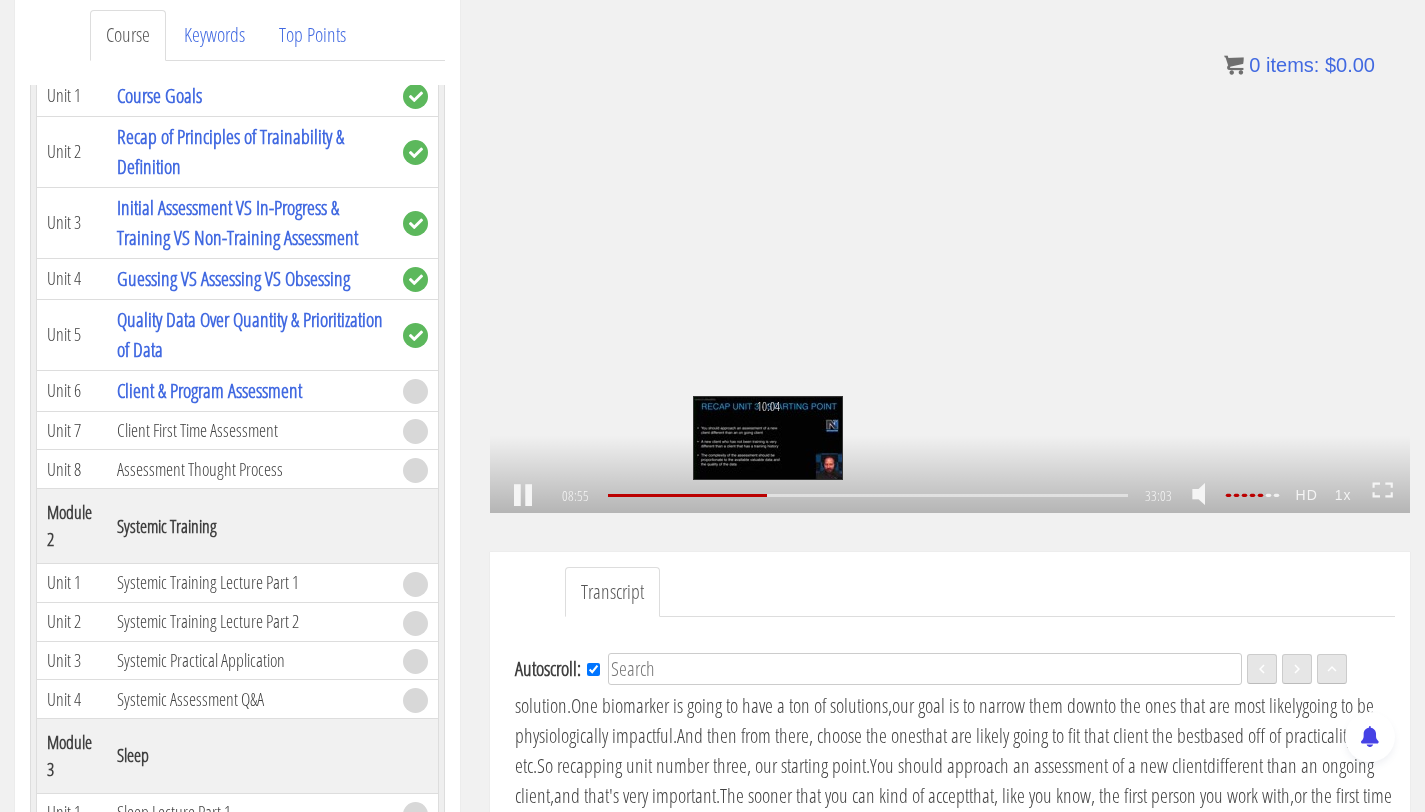 click on "10:04" at bounding box center [868, 495] 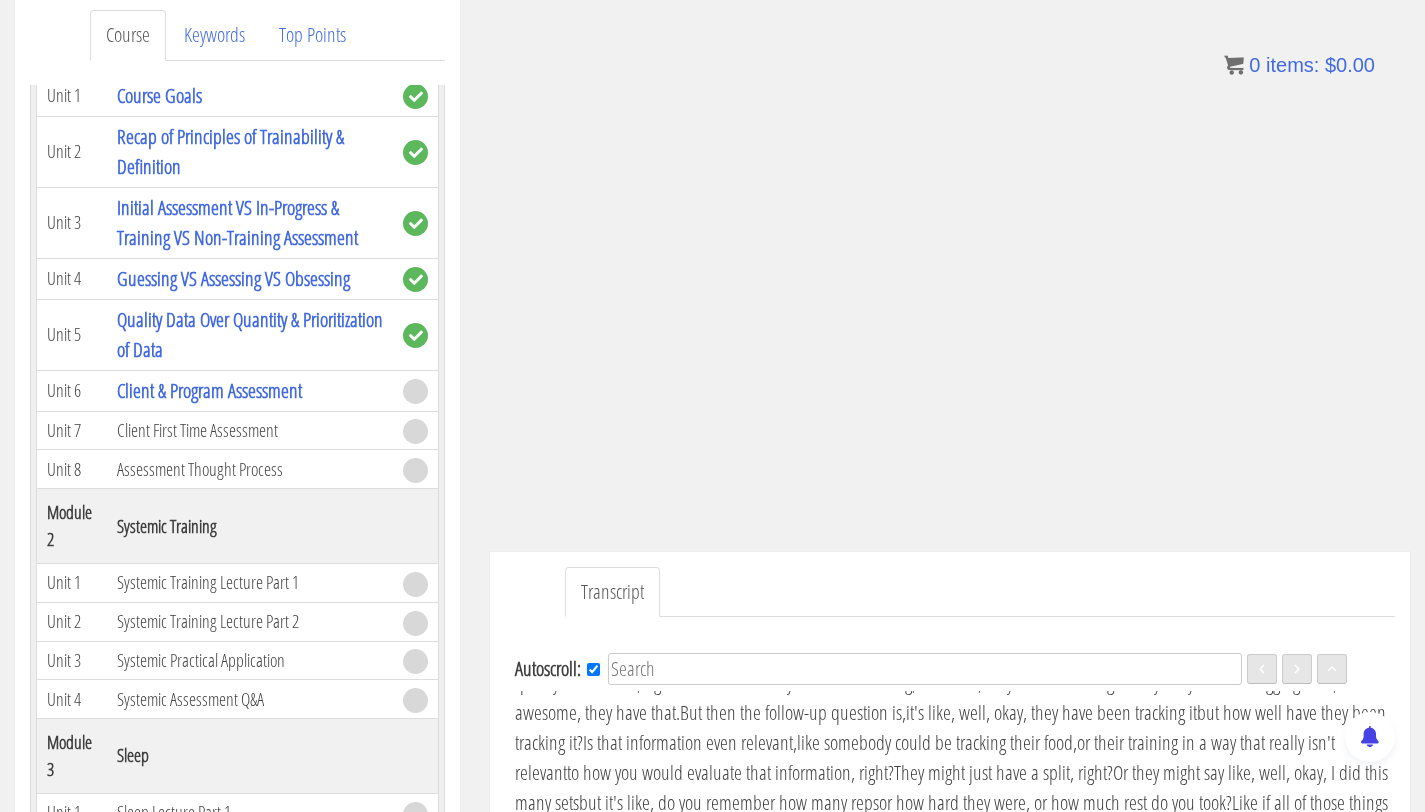 scroll, scrollTop: 2284, scrollLeft: 0, axis: vertical 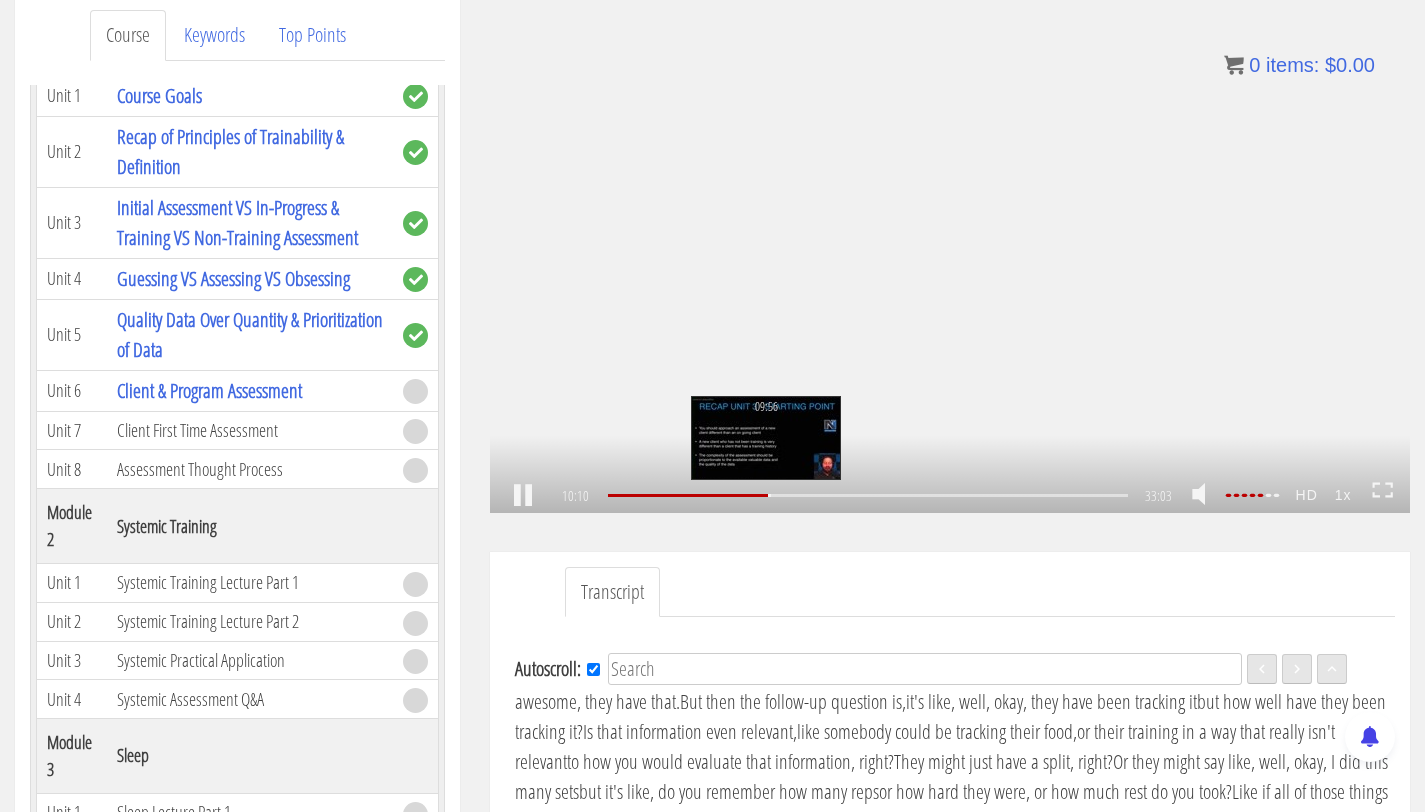 click on "09:56" at bounding box center [868, 495] 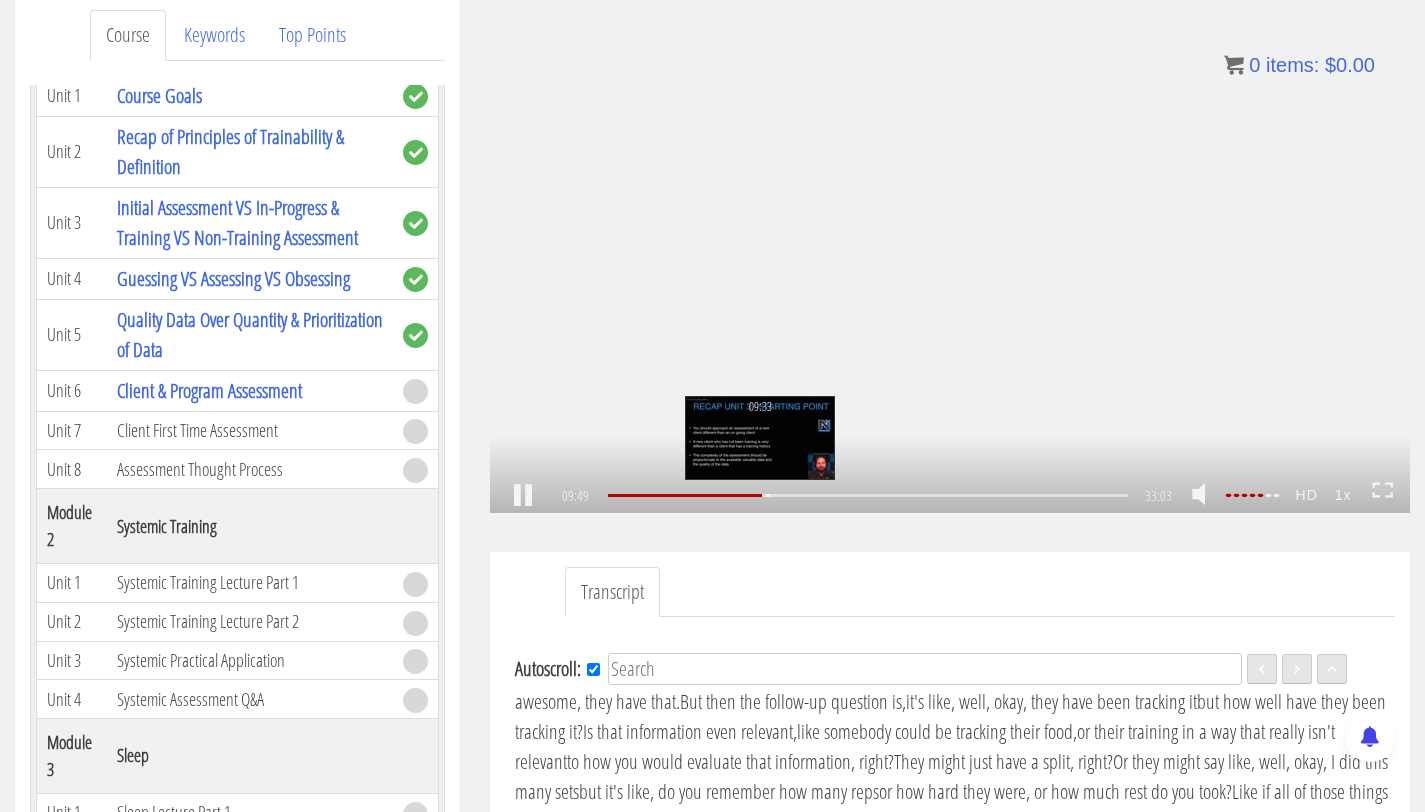 scroll, scrollTop: 2223, scrollLeft: 0, axis: vertical 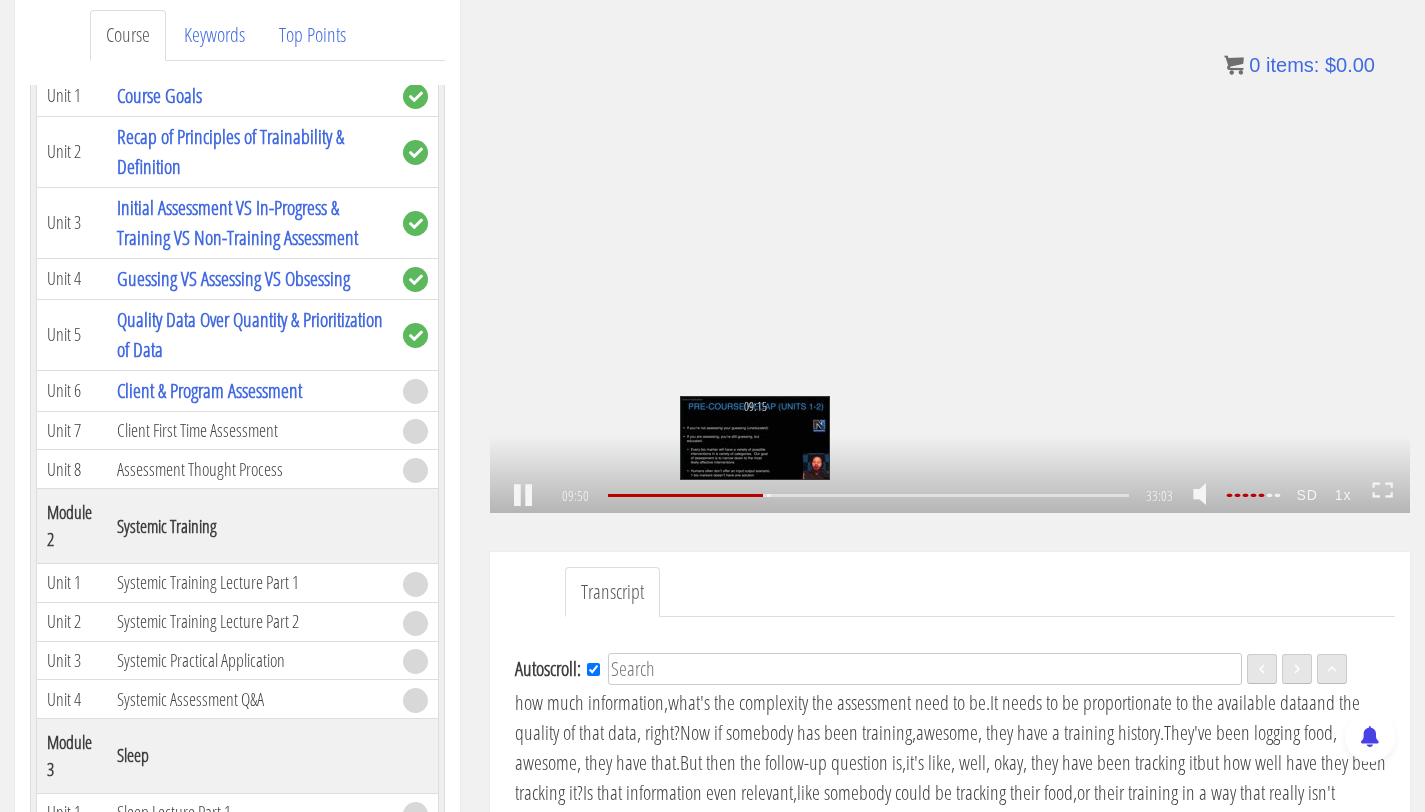 click on "09:15" at bounding box center [868, 495] 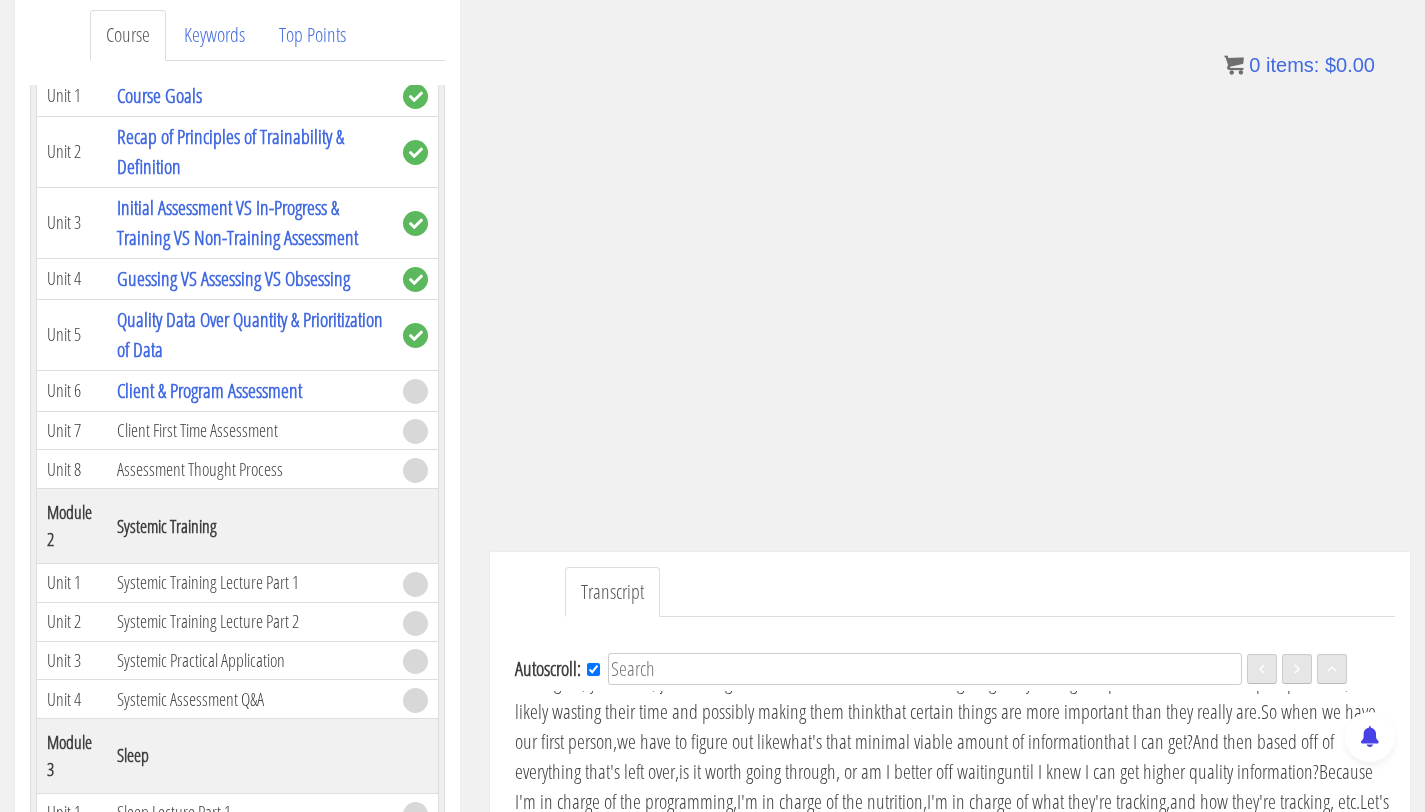 scroll, scrollTop: 2528, scrollLeft: 0, axis: vertical 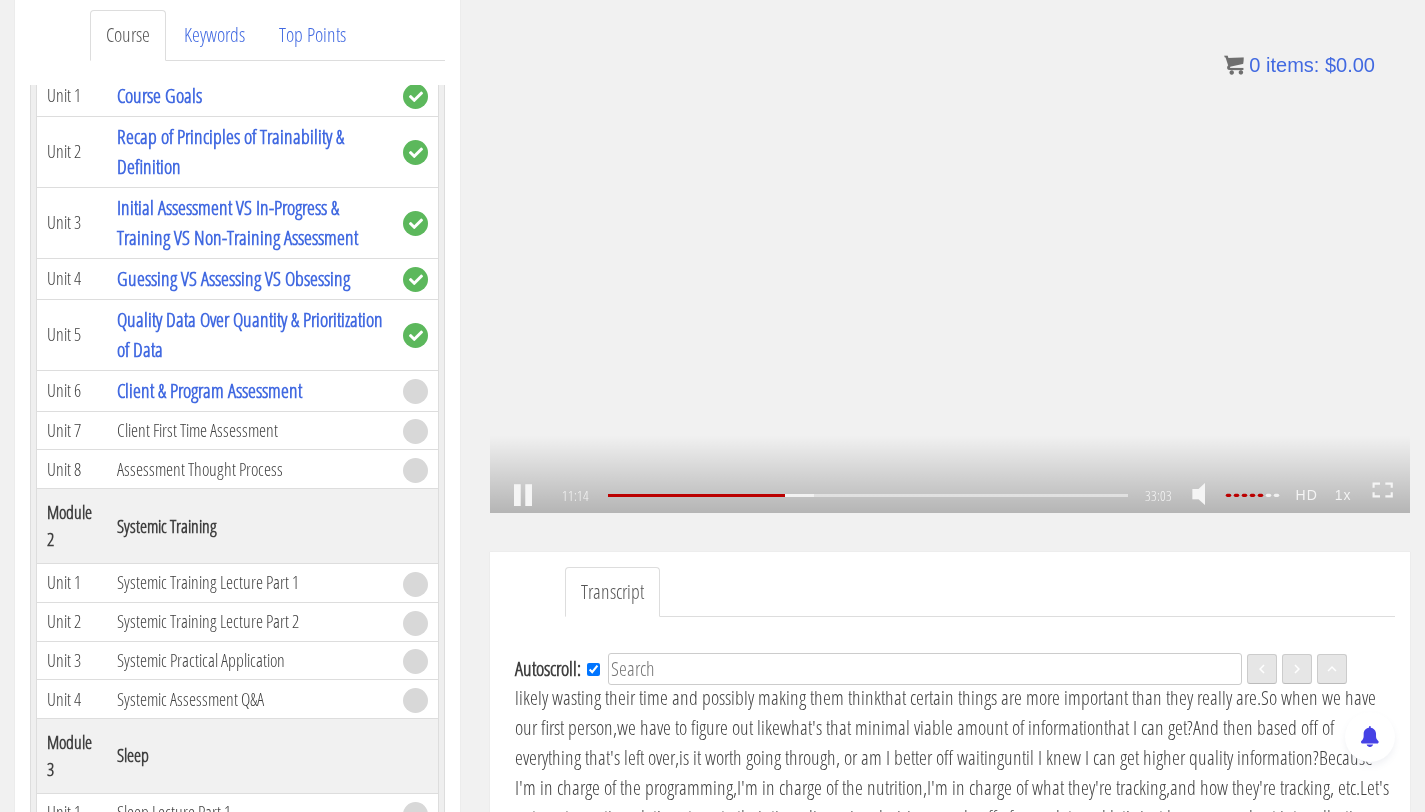 click on ".fp-color-play{opacity:0.65;}.rect{fill:#fff;}" 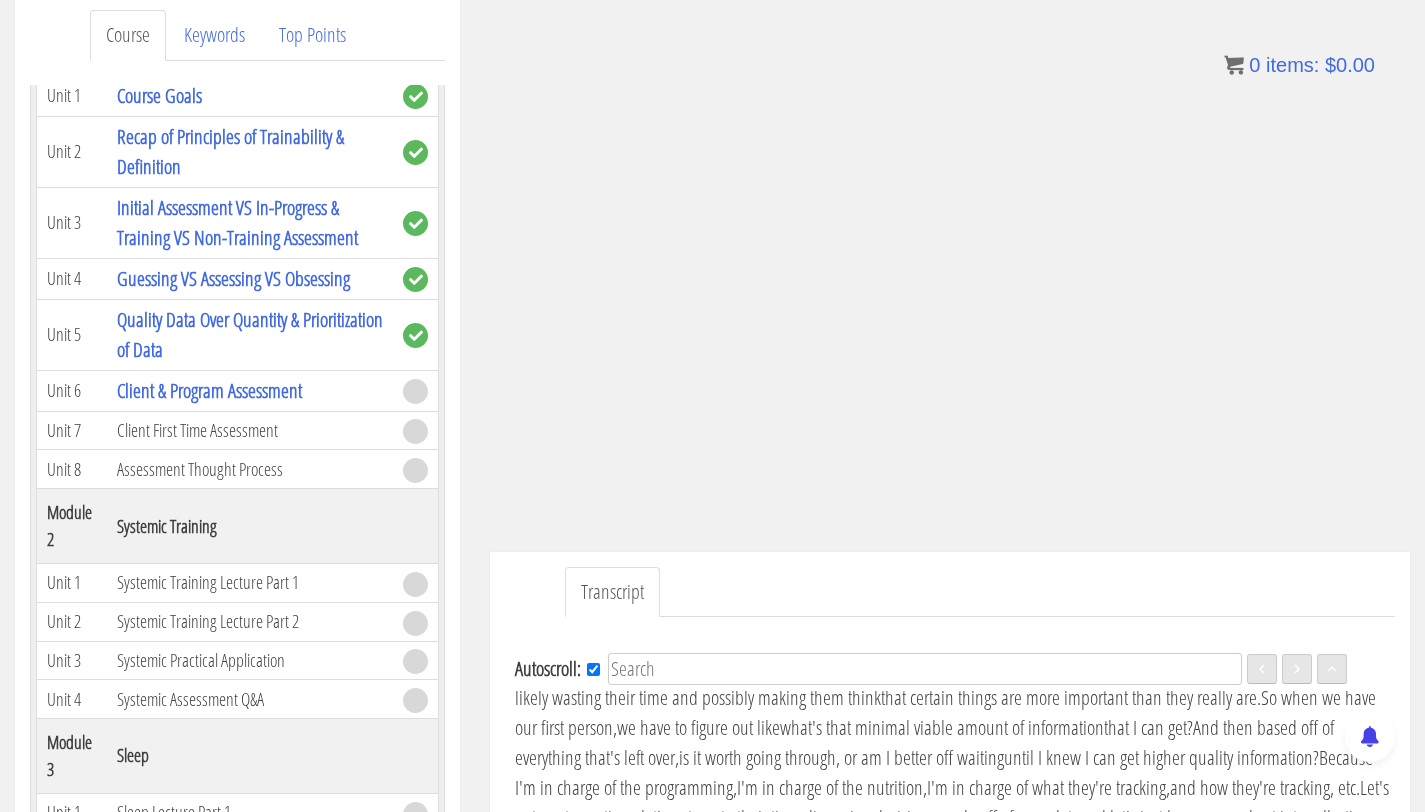 click on ".a{fill:#000;opacity:0.65;}.b{fill:#fff;opacity:1.0;}
.fp-color-play{opacity:0.65;}.controlbutton{fill:#fff;}
.fp-color-play{opacity:0.65;}.controlbutton{fill:#fff;}
.controlbuttonbg{opacity:0.65;}.controlbutton{fill:#fff;}
.fp-color-play{opacity:0.65;}.rect{fill:#fff;}
.fp-color-play{opacity:0.65;}.rect{fill:#fff;}
.fp-color-play{opacity:0.65;}.rect{fill:#fff;}
.fp-color-play{opacity:0.65;}.rect{fill:#fff;}
11:15                              09:28                                           33:03              21:49" at bounding box center (950, 254) 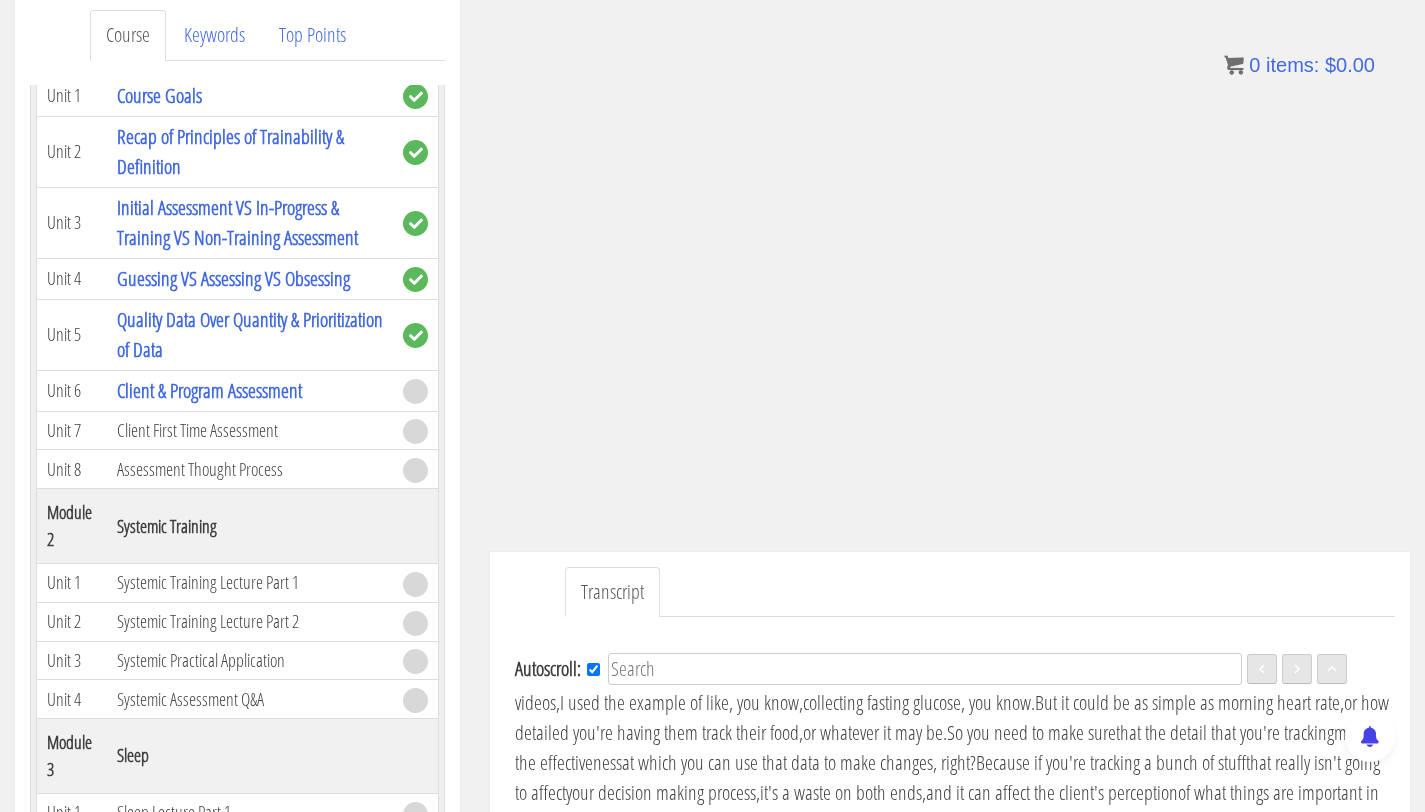 scroll, scrollTop: 2924, scrollLeft: 0, axis: vertical 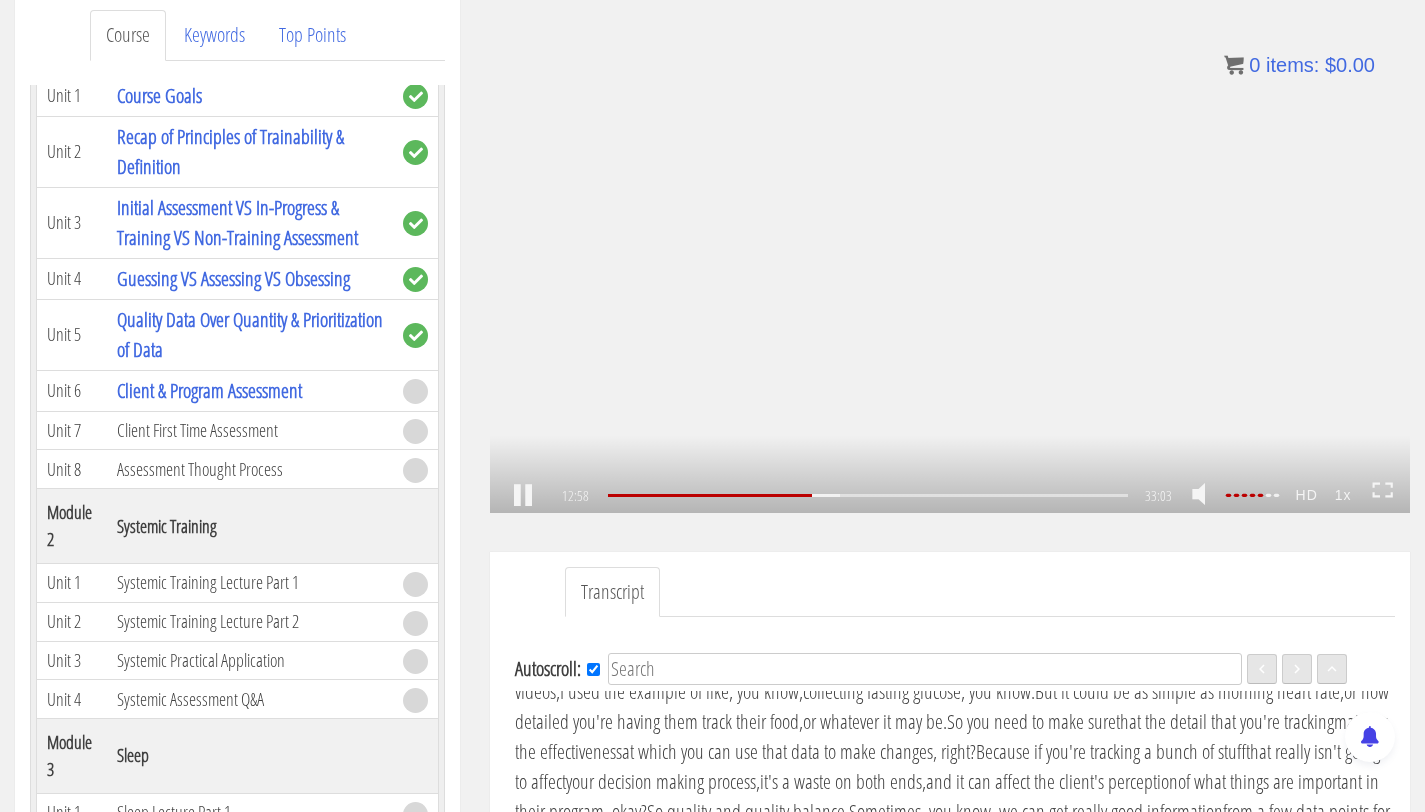 click on ".a{fill:#000;opacity:0.65;}.b{fill:#fff;opacity:1.0;}
.fp-color-play{opacity:0.65;}.controlbutton{fill:#fff;}
.fp-color-play{opacity:0.65;}.controlbutton{fill:#fff;}
.controlbuttonbg{opacity:0.65;}.controlbutton{fill:#fff;}
.fp-color-play{opacity:0.65;}.rect{fill:#fff;}
.fp-color-play{opacity:0.65;}.rect{fill:#fff;}
.fp-color-play{opacity:0.65;}.rect{fill:#fff;}
.fp-color-play{opacity:0.65;}.rect{fill:#fff;}
12:58                              09:28                                           33:03              20:05" at bounding box center (950, 254) 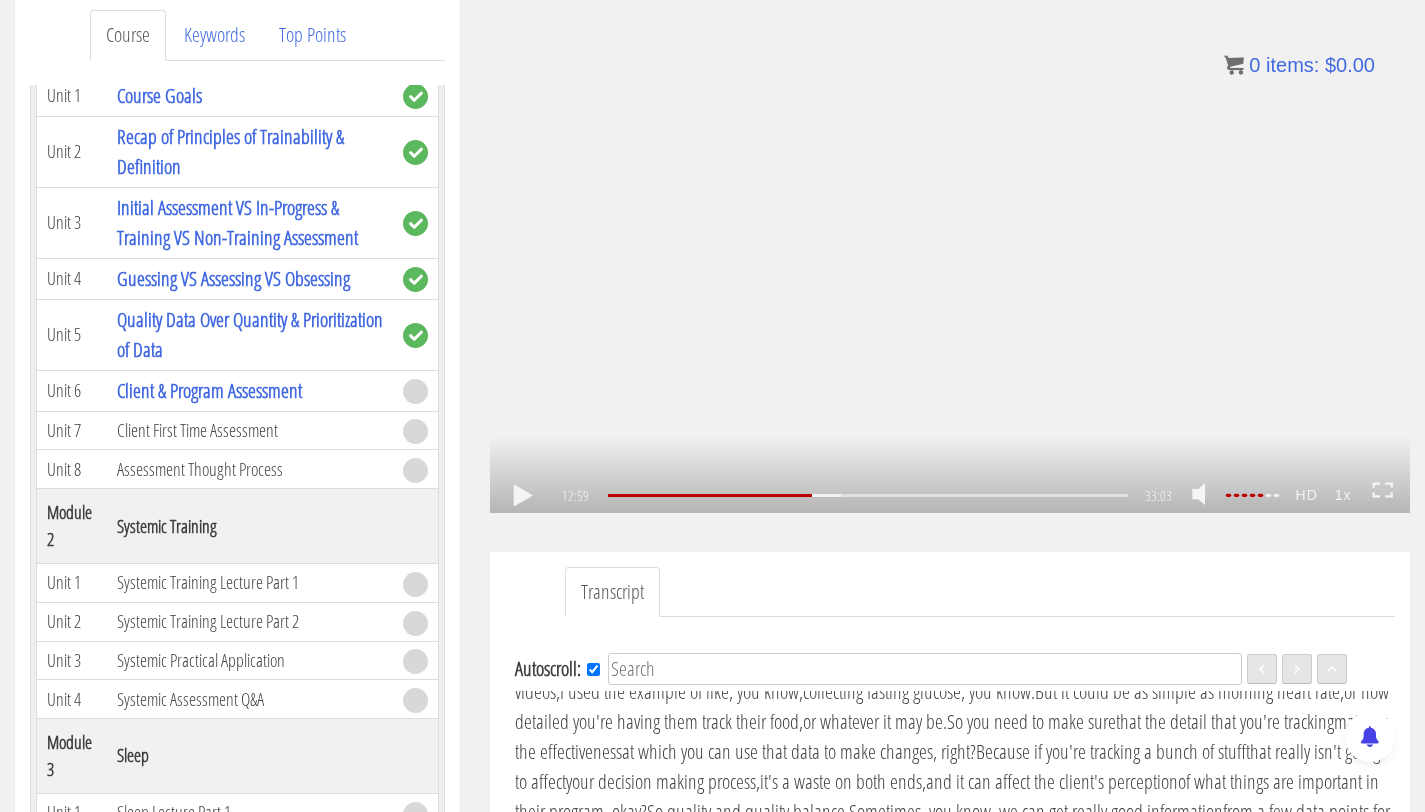 click on ".a{fill:#000;opacity:0.65;}.b{fill:#fff;opacity:1.0;}
.fp-color-play{opacity:0.65;}.controlbutton{fill:#fff;}
.fp-color-play{opacity:0.65;}.controlbutton{fill:#fff;}
.controlbuttonbg{opacity:0.65;}.controlbutton{fill:#fff;}
.fp-color-play{opacity:0.65;}.rect{fill:#fff;}
.fp-color-play{opacity:0.65;}.rect{fill:#fff;}
.fp-color-play{opacity:0.65;}.rect{fill:#fff;}
.fp-color-play{opacity:0.65;}.rect{fill:#fff;}
12:59                              09:28                                           33:03              20:05" at bounding box center [950, 254] 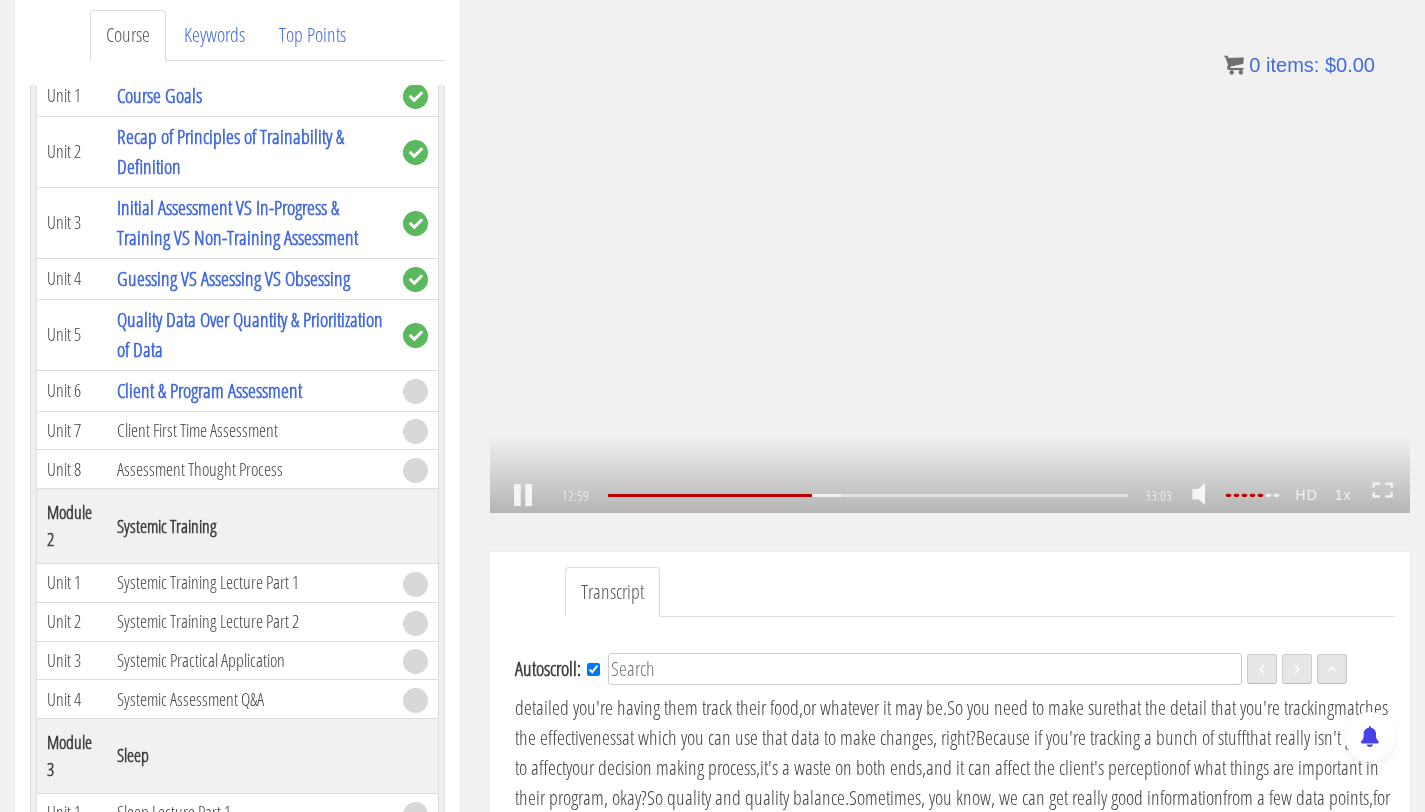 scroll, scrollTop: 2955, scrollLeft: 0, axis: vertical 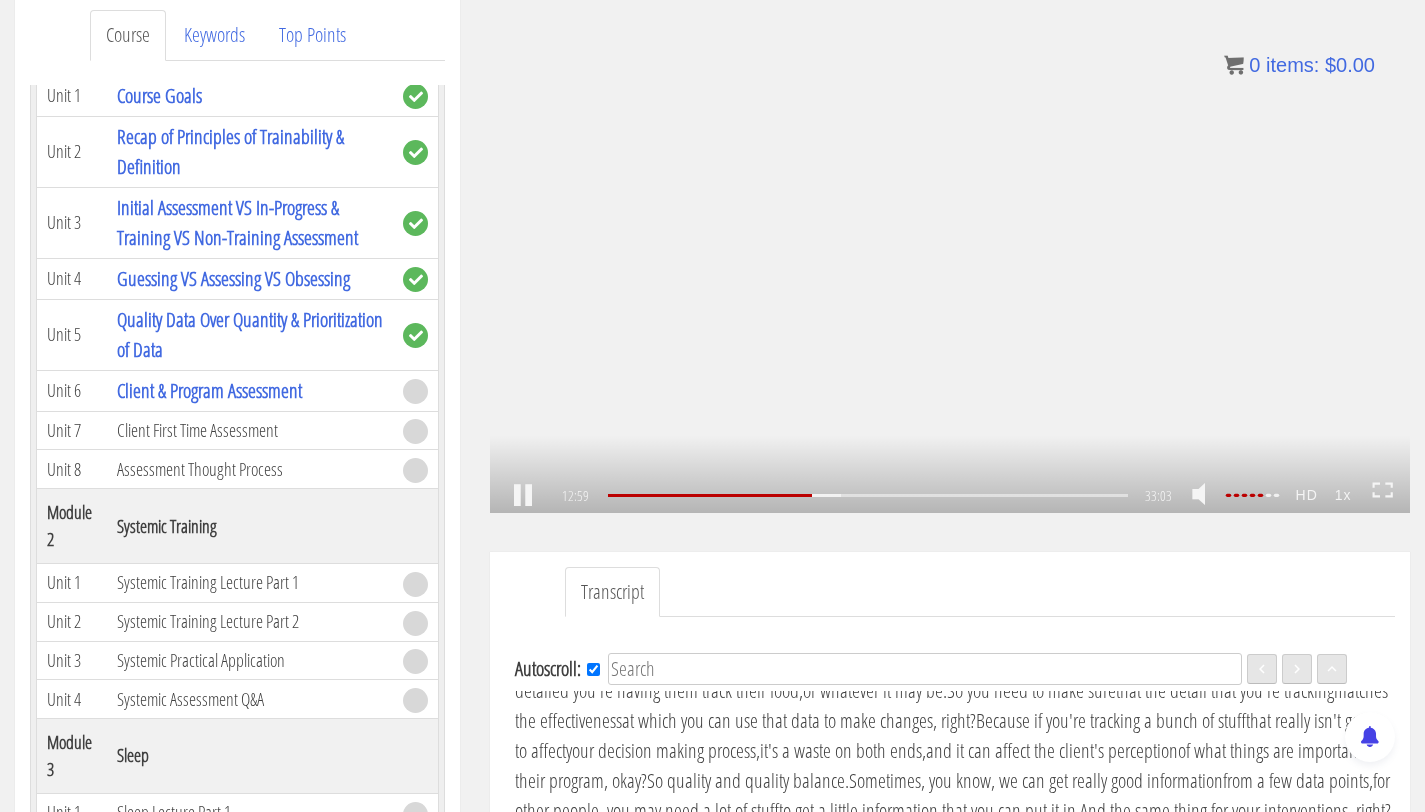 click on ".a{fill:#000;opacity:0.65;}.b{fill:#fff;opacity:1.0;}
.fp-color-play{opacity:0.65;}.controlbutton{fill:#fff;}
.fp-color-play{opacity:0.65;}.controlbutton{fill:#fff;}
.controlbuttonbg{opacity:0.65;}.controlbutton{fill:#fff;}
.fp-color-play{opacity:0.65;}.rect{fill:#fff;}
.fp-color-play{opacity:0.65;}.rect{fill:#fff;}
.fp-color-play{opacity:0.65;}.rect{fill:#fff;}
.fp-color-play{opacity:0.65;}.rect{fill:#fff;}
12:59                              09:28                                           33:03              20:04" at bounding box center (950, 254) 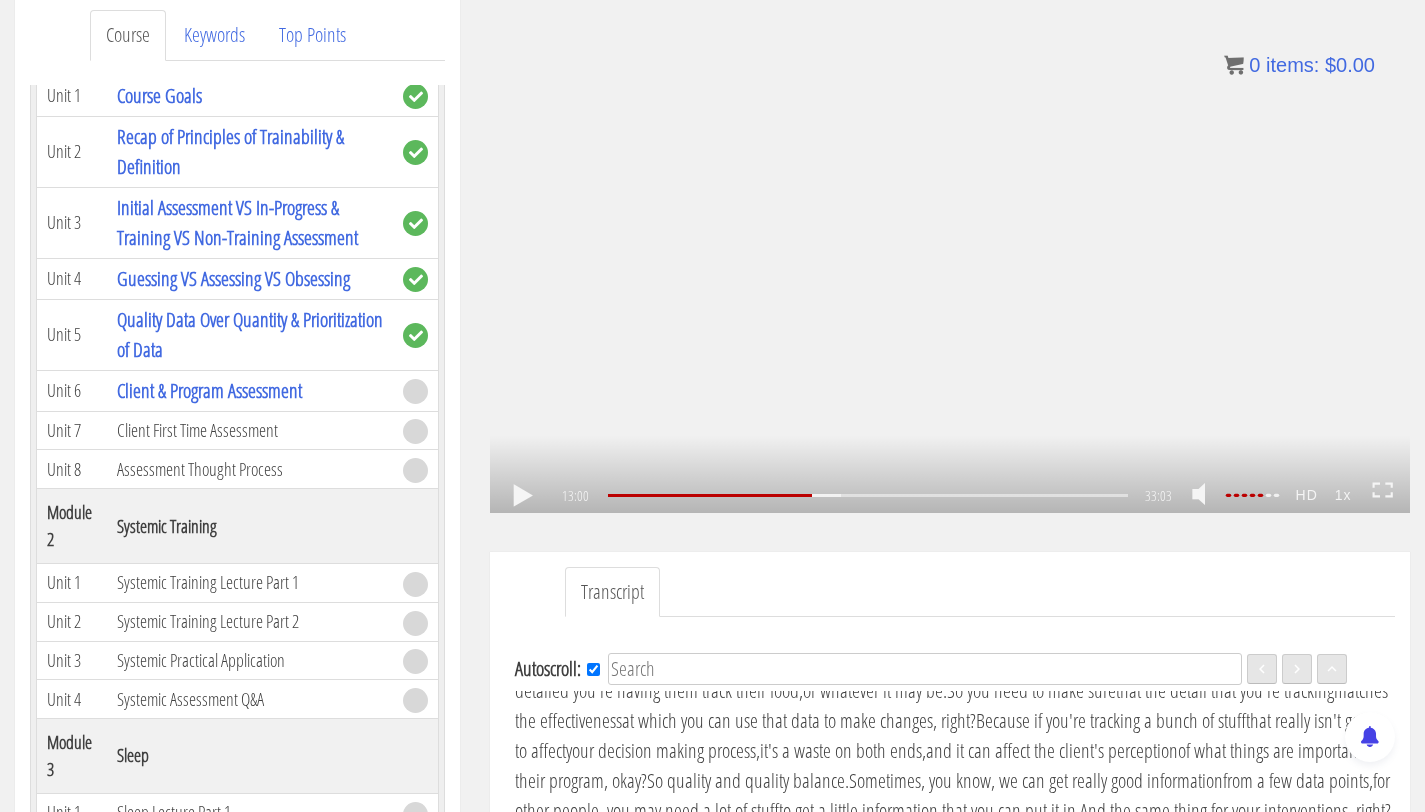 click on ".a{fill:#000;opacity:0.65;}.b{fill:#fff;opacity:1.0;}
.fp-color-play{opacity:0.65;}.controlbutton{fill:#fff;}
.fp-color-play{opacity:0.65;}.controlbutton{fill:#fff;}
.controlbuttonbg{opacity:0.65;}.controlbutton{fill:#fff;}
.fp-color-play{opacity:0.65;}.rect{fill:#fff;}
.fp-color-play{opacity:0.65;}.rect{fill:#fff;}
.fp-color-play{opacity:0.65;}.rect{fill:#fff;}
.fp-color-play{opacity:0.65;}.rect{fill:#fff;}
13:00                              09:28                                           33:03              20:04" at bounding box center [950, 254] 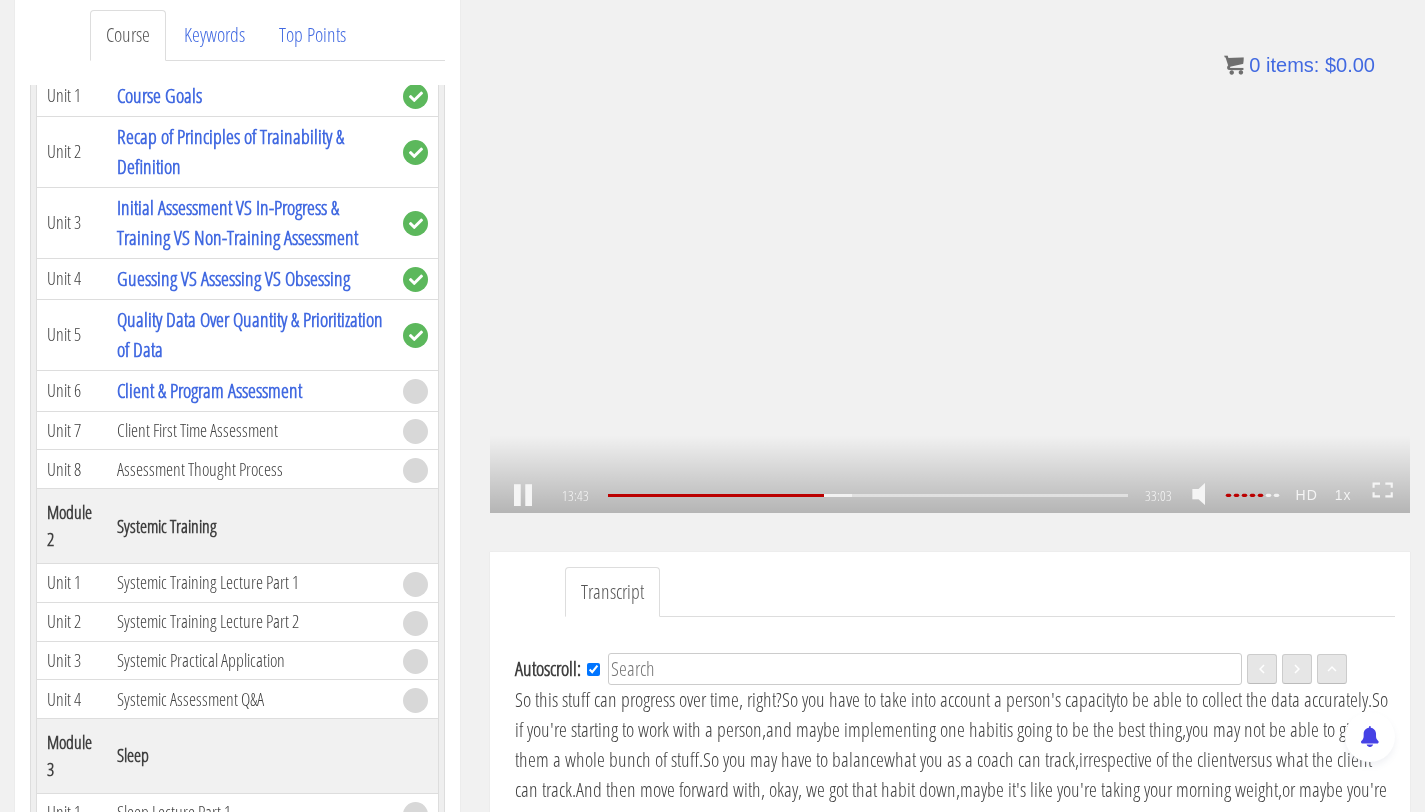 scroll, scrollTop: 3107, scrollLeft: 0, axis: vertical 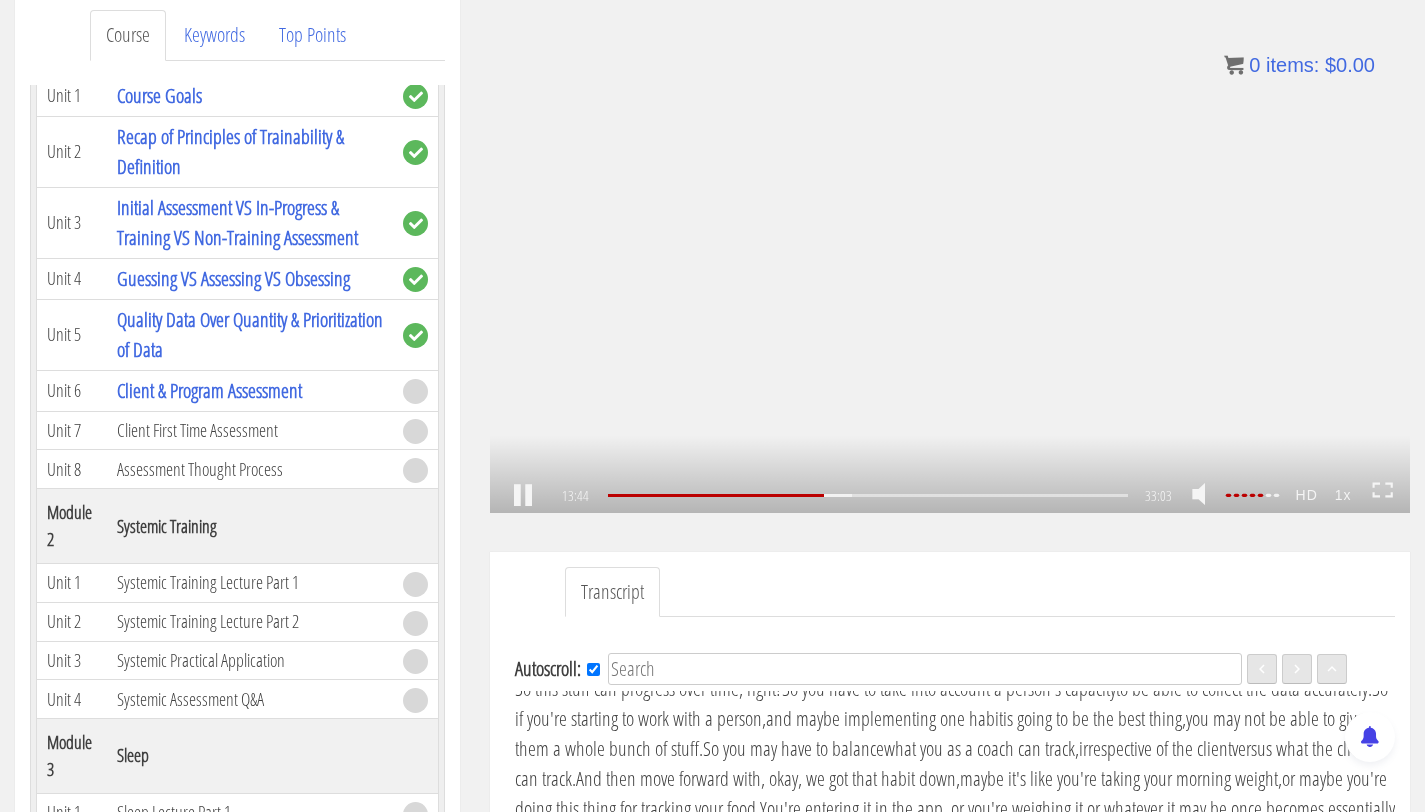 click on ".a{fill:#000;opacity:0.65;}.b{fill:#fff;opacity:1.0;}
.fp-color-play{opacity:0.65;}.controlbutton{fill:#fff;}
.fp-color-play{opacity:0.65;}.controlbutton{fill:#fff;}
.controlbuttonbg{opacity:0.65;}.controlbutton{fill:#fff;}
.fp-color-play{opacity:0.65;}.rect{fill:#fff;}
.fp-color-play{opacity:0.65;}.rect{fill:#fff;}
.fp-color-play{opacity:0.65;}.rect{fill:#fff;}
.fp-color-play{opacity:0.65;}.rect{fill:#fff;}
13:44                              09:28                                           33:03              19:20" at bounding box center (950, 254) 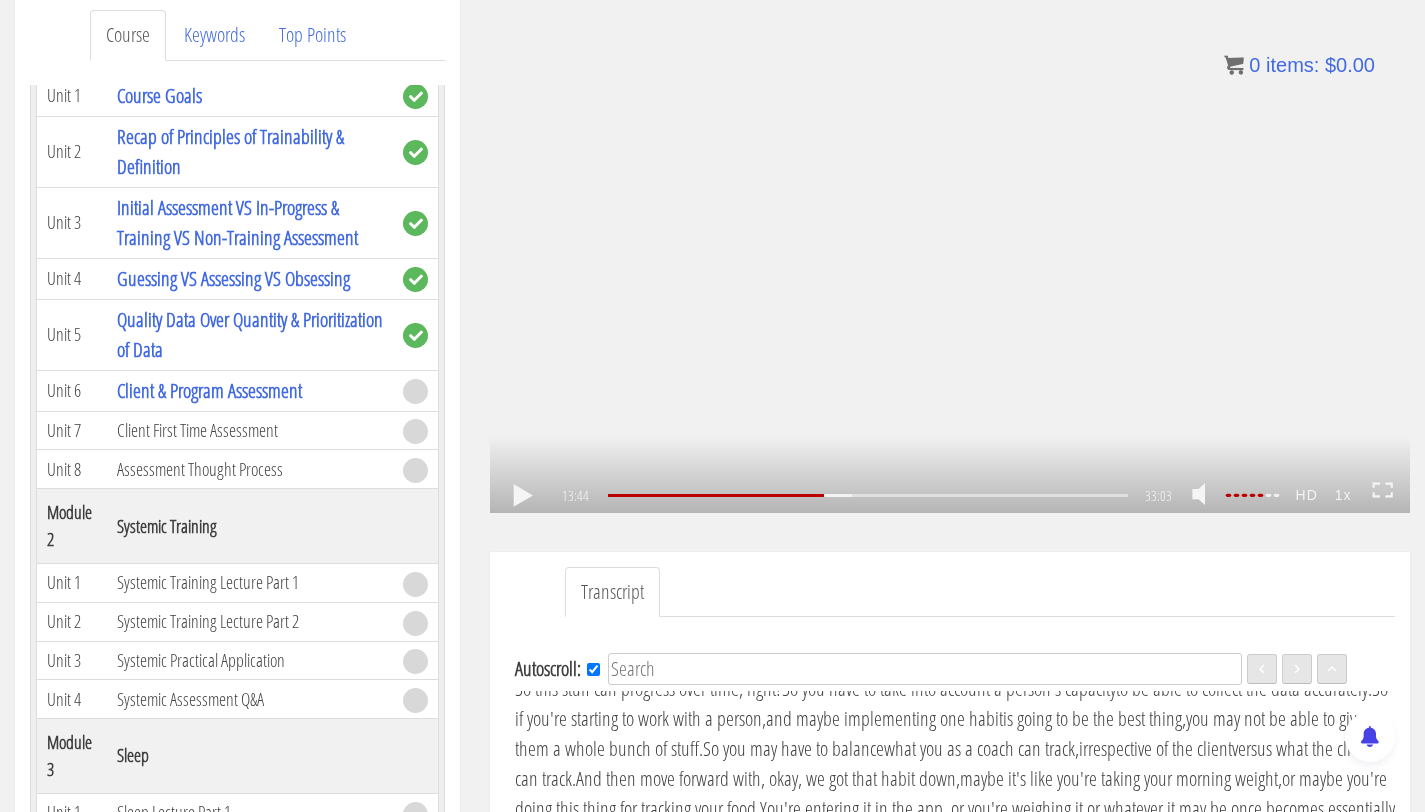 click on ".a{fill:#000;opacity:0.65;}.b{fill:#fff;opacity:1.0;}
.fp-color-play{opacity:0.65;}.controlbutton{fill:#fff;}
.fp-color-play{opacity:0.65;}.controlbutton{fill:#fff;}
.controlbuttonbg{opacity:0.65;}.controlbutton{fill:#fff;}
.fp-color-play{opacity:0.65;}.rect{fill:#fff;}
.fp-color-play{opacity:0.65;}.rect{fill:#fff;}
.fp-color-play{opacity:0.65;}.rect{fill:#fff;}
.fp-color-play{opacity:0.65;}.rect{fill:#fff;}
13:44                              09:28                                           33:03              19:19" at bounding box center (950, 254) 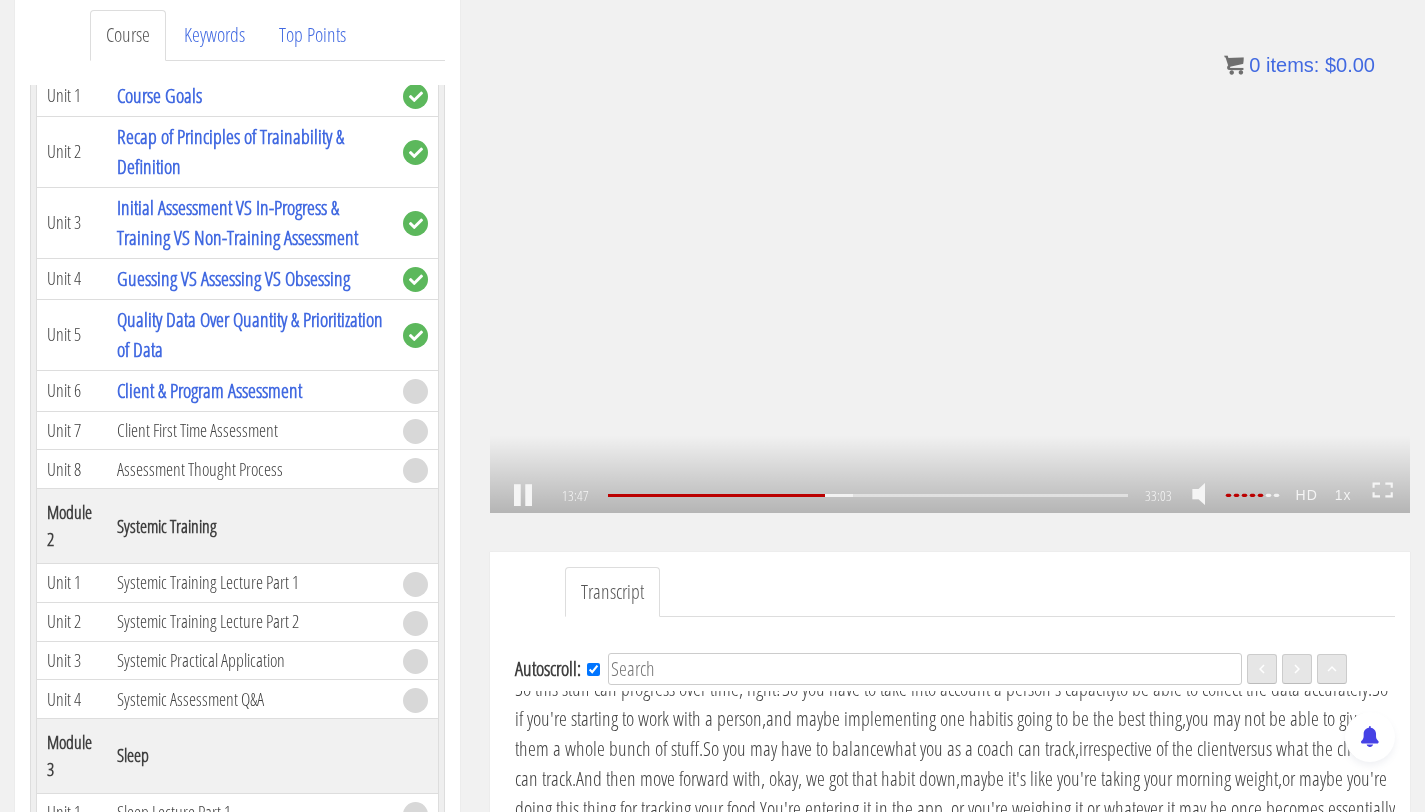 click on ".a{fill:#000;opacity:0.65;}.b{fill:#fff;opacity:1.0;}
.fp-color-play{opacity:0.65;}.controlbutton{fill:#fff;}
.fp-color-play{opacity:0.65;}.controlbutton{fill:#fff;}
.controlbuttonbg{opacity:0.65;}.controlbutton{fill:#fff;}
.fp-color-play{opacity:0.65;}.rect{fill:#fff;}
.fp-color-play{opacity:0.65;}.rect{fill:#fff;}
.fp-color-play{opacity:0.65;}.rect{fill:#fff;}
.fp-color-play{opacity:0.65;}.rect{fill:#fff;}
13:47                              09:28                                           33:03              19:16" at bounding box center [950, 254] 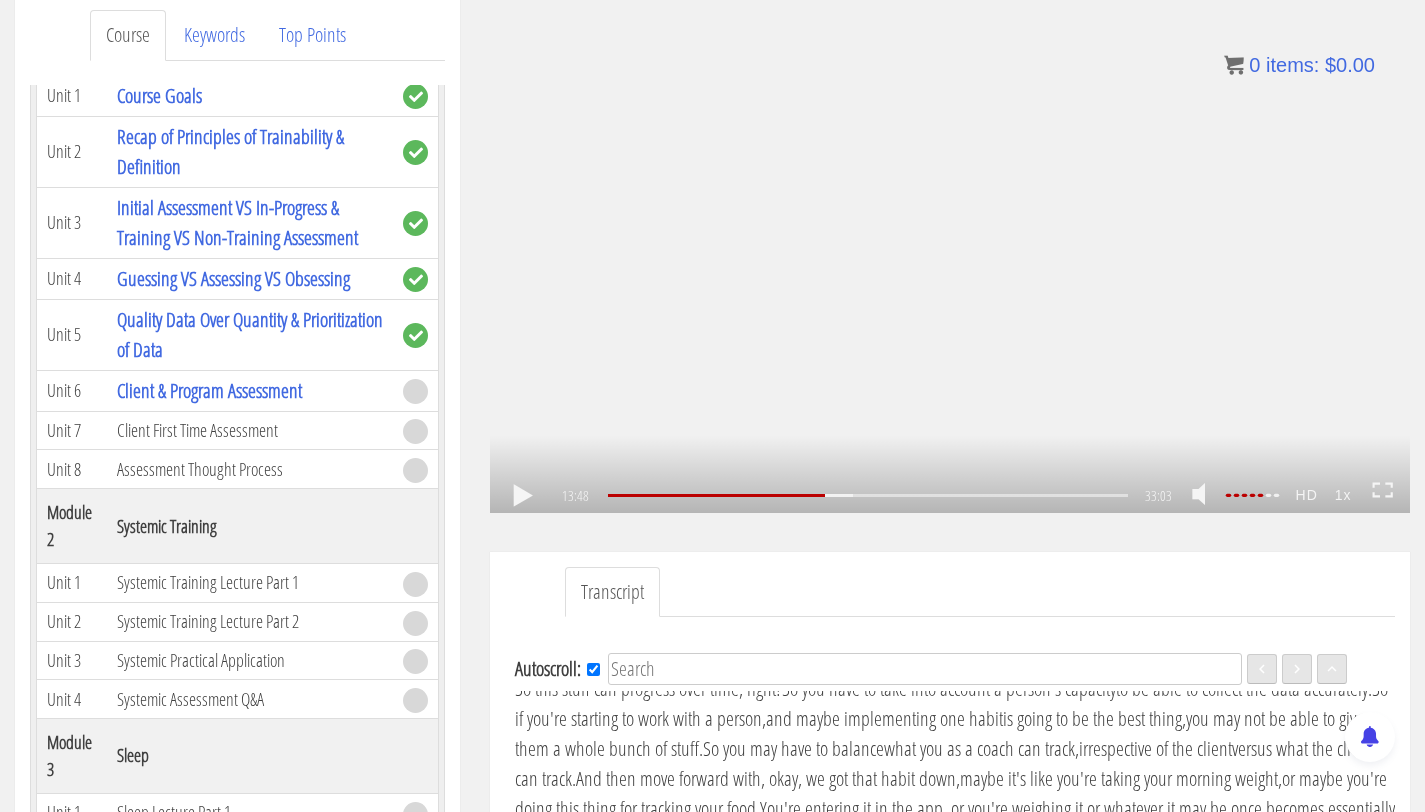 click on ".a{fill:#000;opacity:0.65;}.b{fill:#fff;opacity:1.0;}
.fp-color-play{opacity:0.65;}.controlbutton{fill:#fff;}
.fp-color-play{opacity:0.65;}.controlbutton{fill:#fff;}
.controlbuttonbg{opacity:0.65;}.controlbutton{fill:#fff;}
.fp-color-play{opacity:0.65;}.rect{fill:#fff;}
.fp-color-play{opacity:0.65;}.rect{fill:#fff;}
.fp-color-play{opacity:0.65;}.rect{fill:#fff;}
.fp-color-play{opacity:0.65;}.rect{fill:#fff;}
13:48                              09:28                                           33:03              19:16" at bounding box center (950, 254) 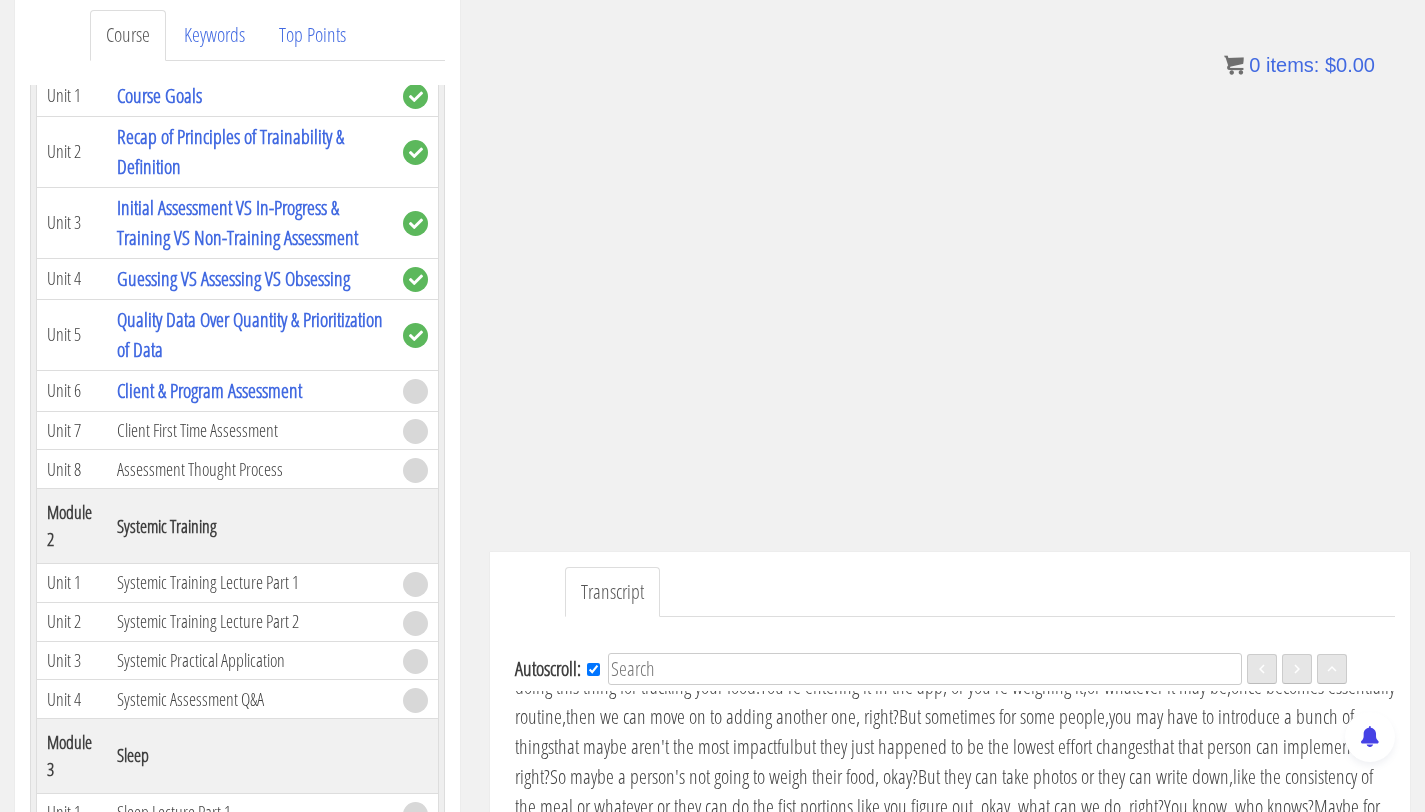 scroll, scrollTop: 3260, scrollLeft: 0, axis: vertical 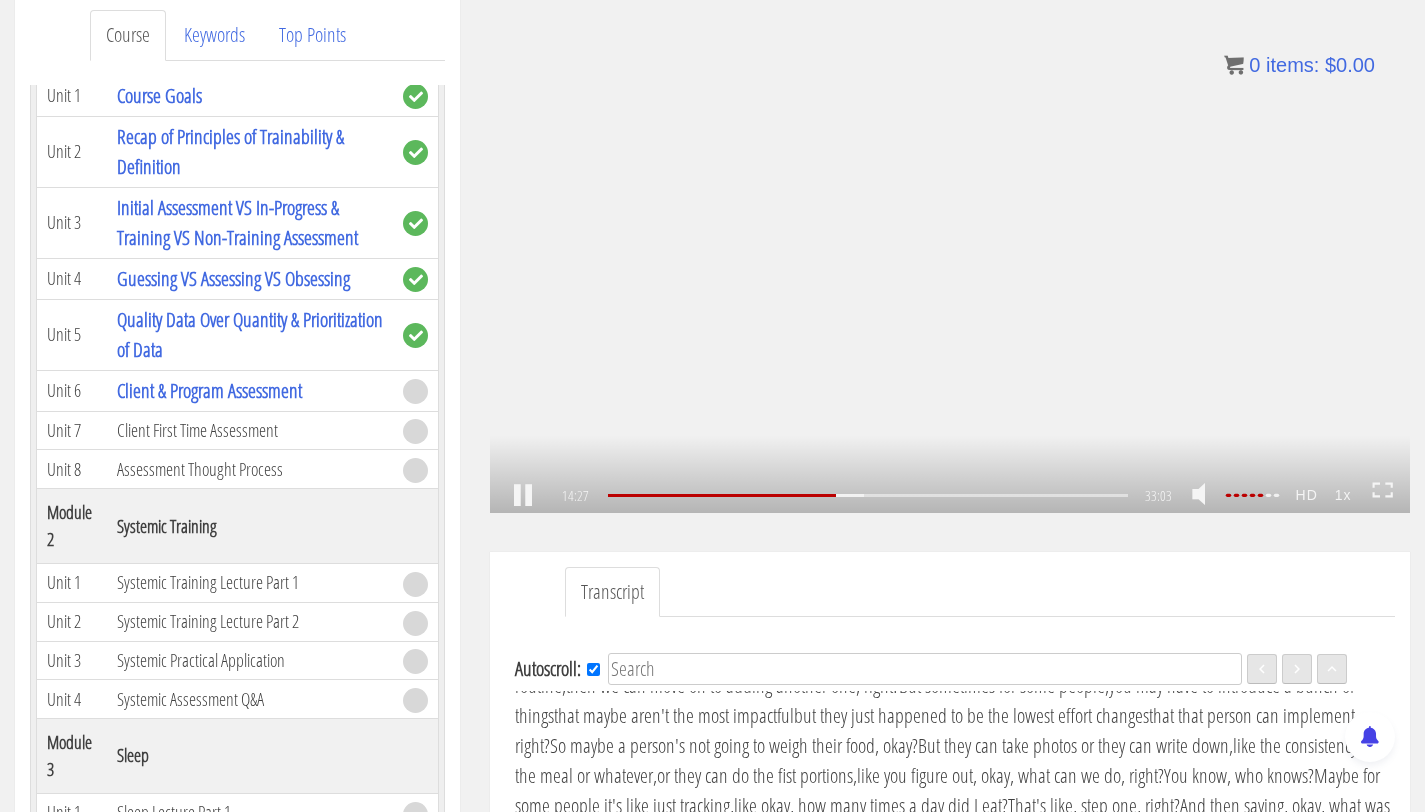 click on ".a{fill:#000;opacity:0.65;}.b{fill:#fff;opacity:1.0;}
.fp-color-play{opacity:0.65;}.controlbutton{fill:#fff;}
.fp-color-play{opacity:0.65;}.controlbutton{fill:#fff;}
.controlbuttonbg{opacity:0.65;}.controlbutton{fill:#fff;}
.fp-color-play{opacity:0.65;}.rect{fill:#fff;}
.fp-color-play{opacity:0.65;}.rect{fill:#fff;}
.fp-color-play{opacity:0.65;}.rect{fill:#fff;}
.fp-color-play{opacity:0.65;}.rect{fill:#fff;}
14:27                              09:28                                           33:03              18:36" at bounding box center [950, 254] 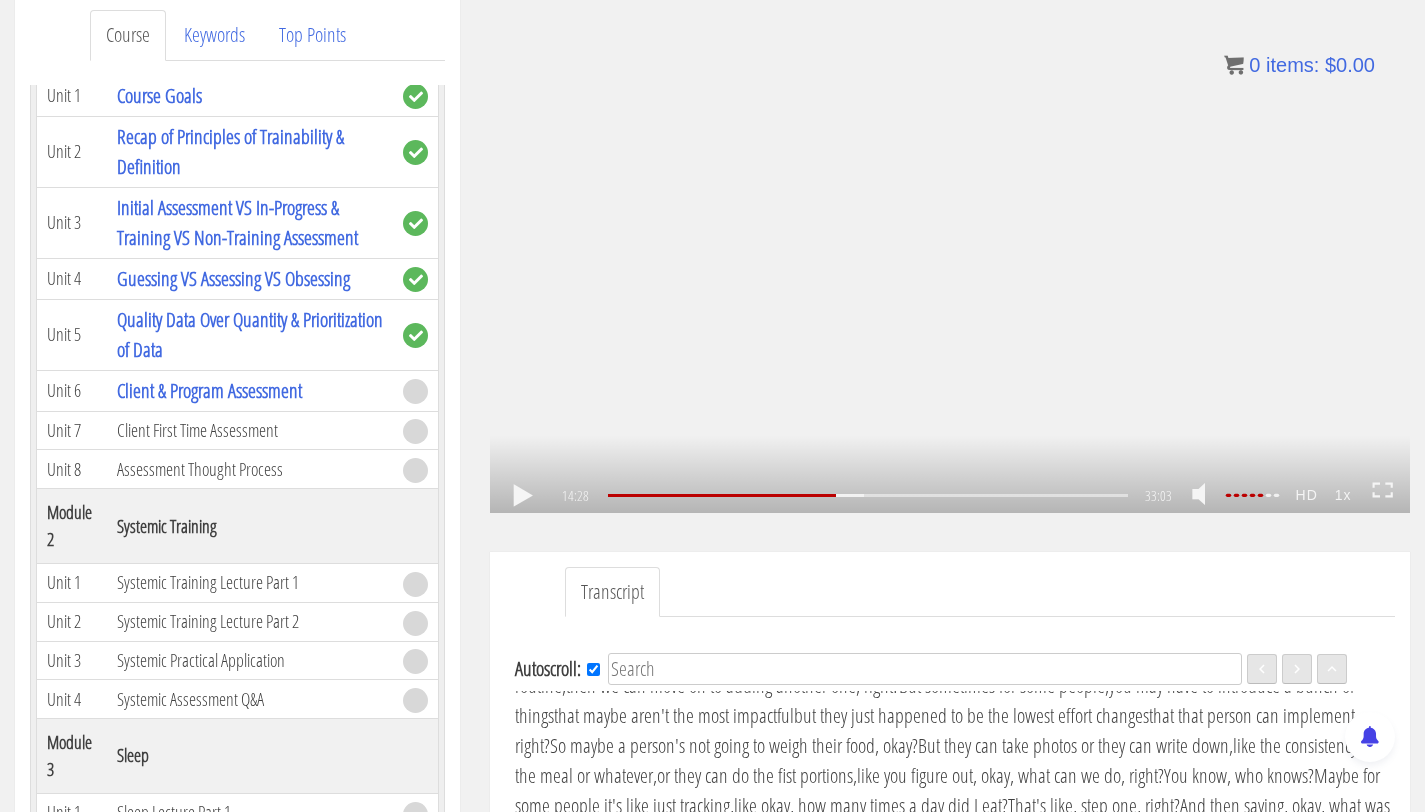 click on ".a{fill:#000;opacity:0.65;}.b{fill:#fff;opacity:1.0;}
.fp-color-play{opacity:0.65;}.controlbutton{fill:#fff;}
.fp-color-play{opacity:0.65;}.controlbutton{fill:#fff;}
.controlbuttonbg{opacity:0.65;}.controlbutton{fill:#fff;}
.fp-color-play{opacity:0.65;}.rect{fill:#fff;}
.fp-color-play{opacity:0.65;}.rect{fill:#fff;}
.fp-color-play{opacity:0.65;}.rect{fill:#fff;}
.fp-color-play{opacity:0.65;}.rect{fill:#fff;}
14:28                              09:28                                           33:03              18:36" at bounding box center [950, 254] 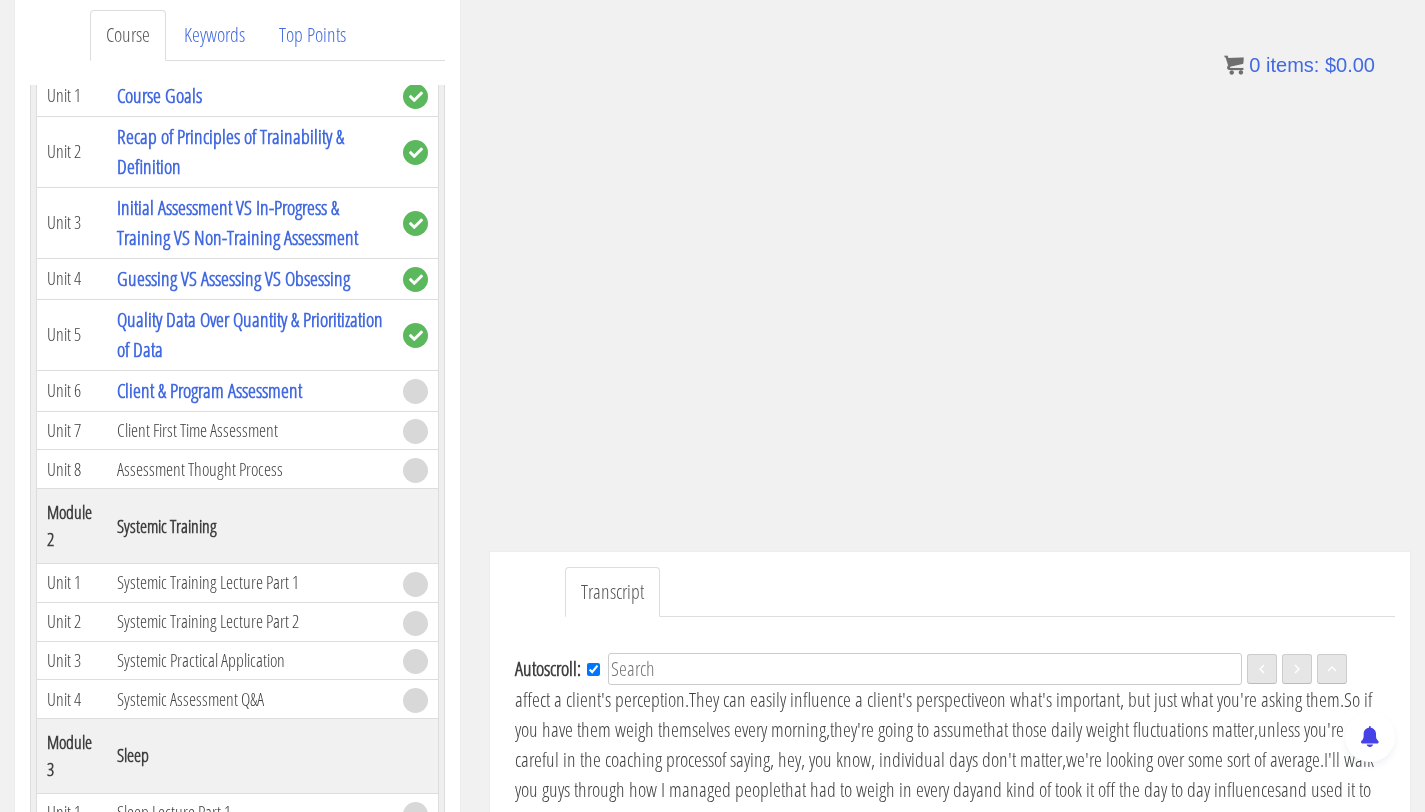 scroll, scrollTop: 3473, scrollLeft: 0, axis: vertical 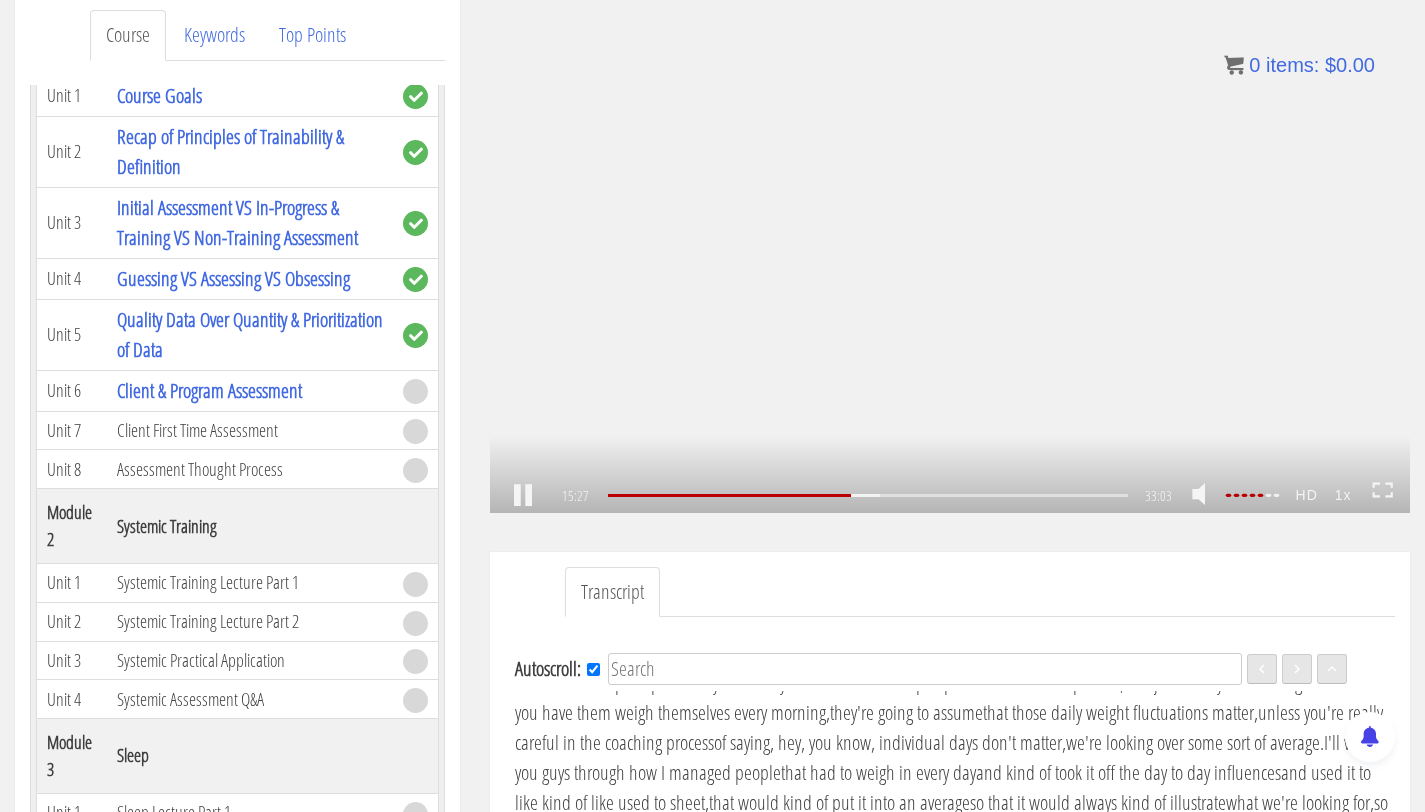 click on ".a{fill:#000;opacity:0.65;}.b{fill:#fff;opacity:1.0;}
.fp-color-play{opacity:0.65;}.controlbutton{fill:#fff;}
.fp-color-play{opacity:0.65;}.controlbutton{fill:#fff;}
.controlbuttonbg{opacity:0.65;}.controlbutton{fill:#fff;}
.fp-color-play{opacity:0.65;}.rect{fill:#fff;}
.fp-color-play{opacity:0.65;}.rect{fill:#fff;}
.fp-color-play{opacity:0.65;}.rect{fill:#fff;}
.fp-color-play{opacity:0.65;}.rect{fill:#fff;}
15:27                              09:28                                           33:03              17:37" at bounding box center [950, 254] 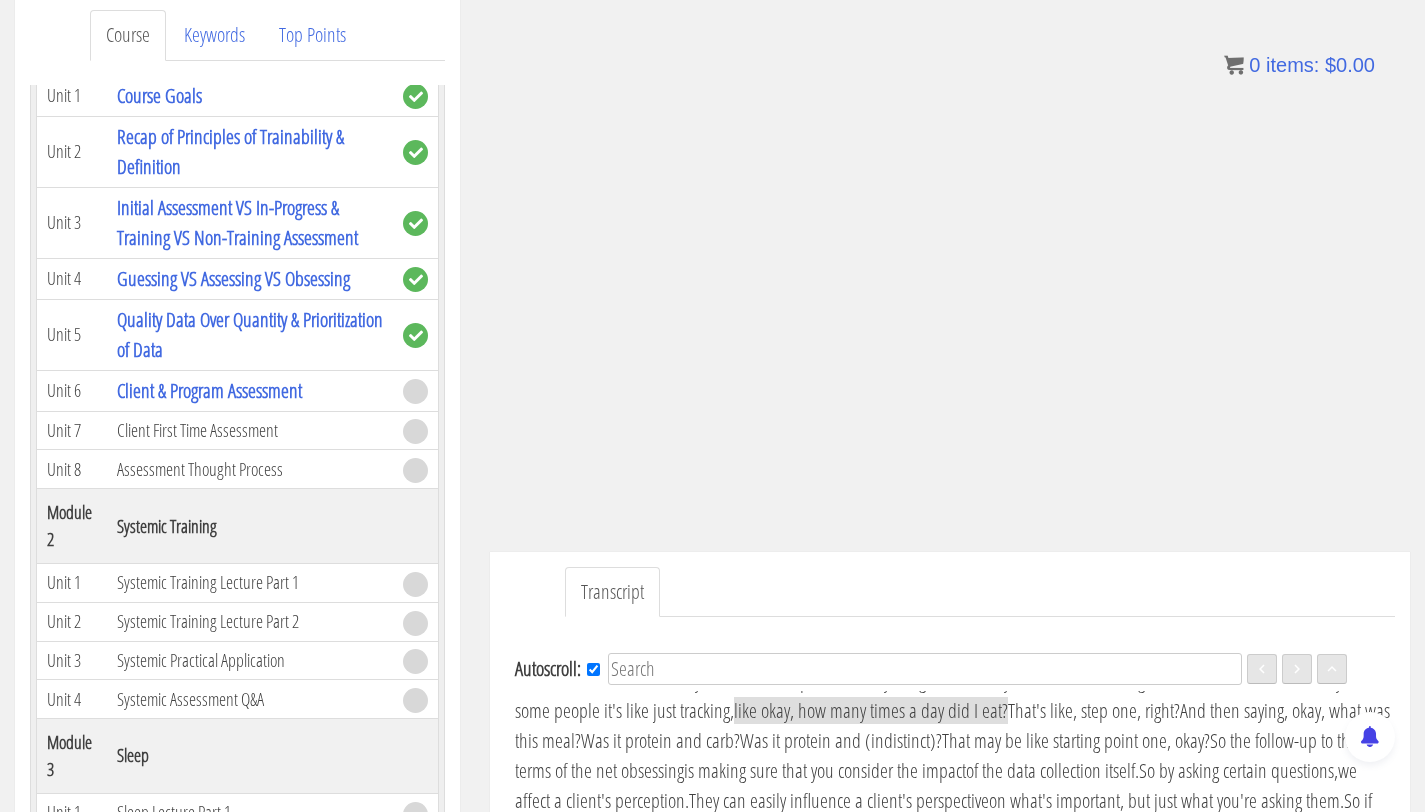 click on "once becomes essentially routine," at bounding box center (955, 575) 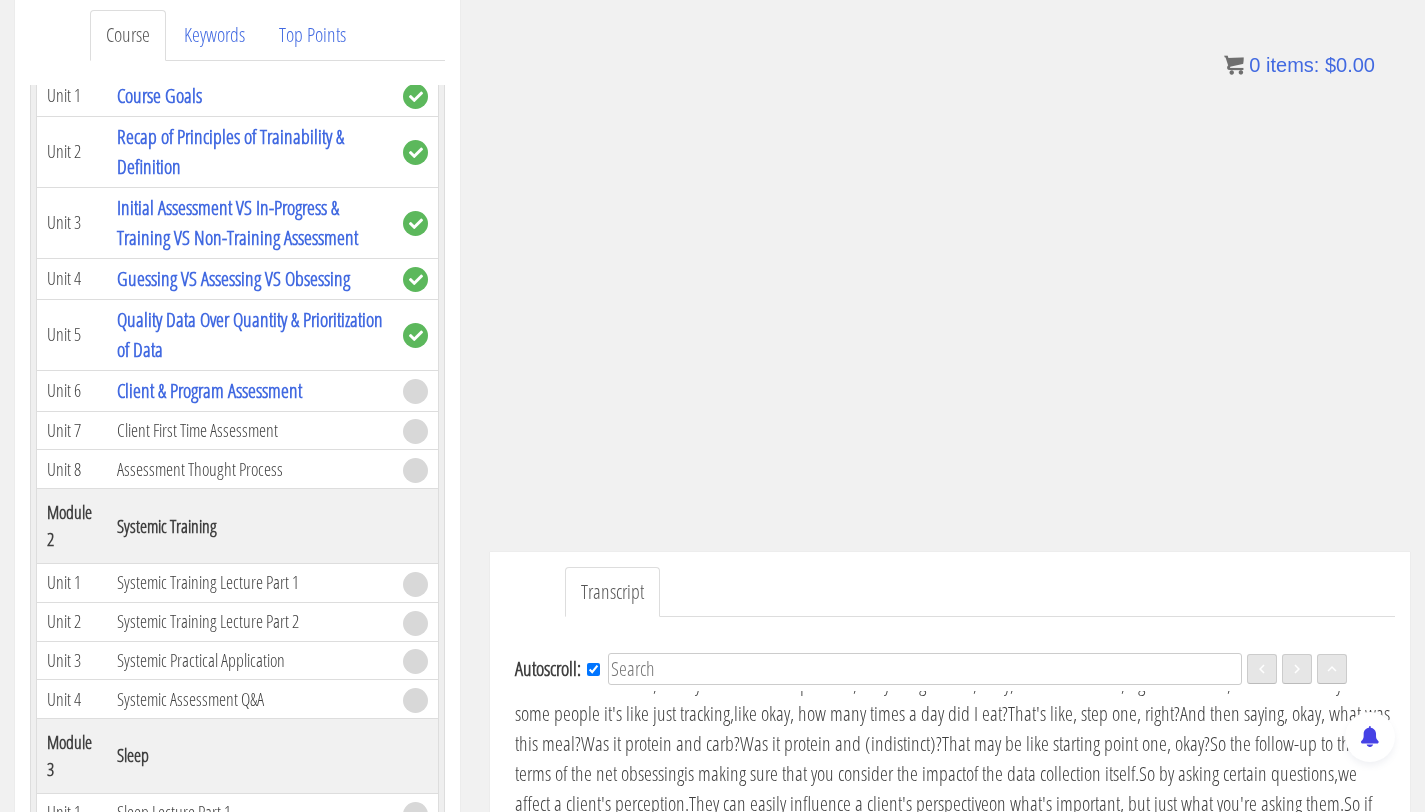 scroll, scrollTop: 3351, scrollLeft: 0, axis: vertical 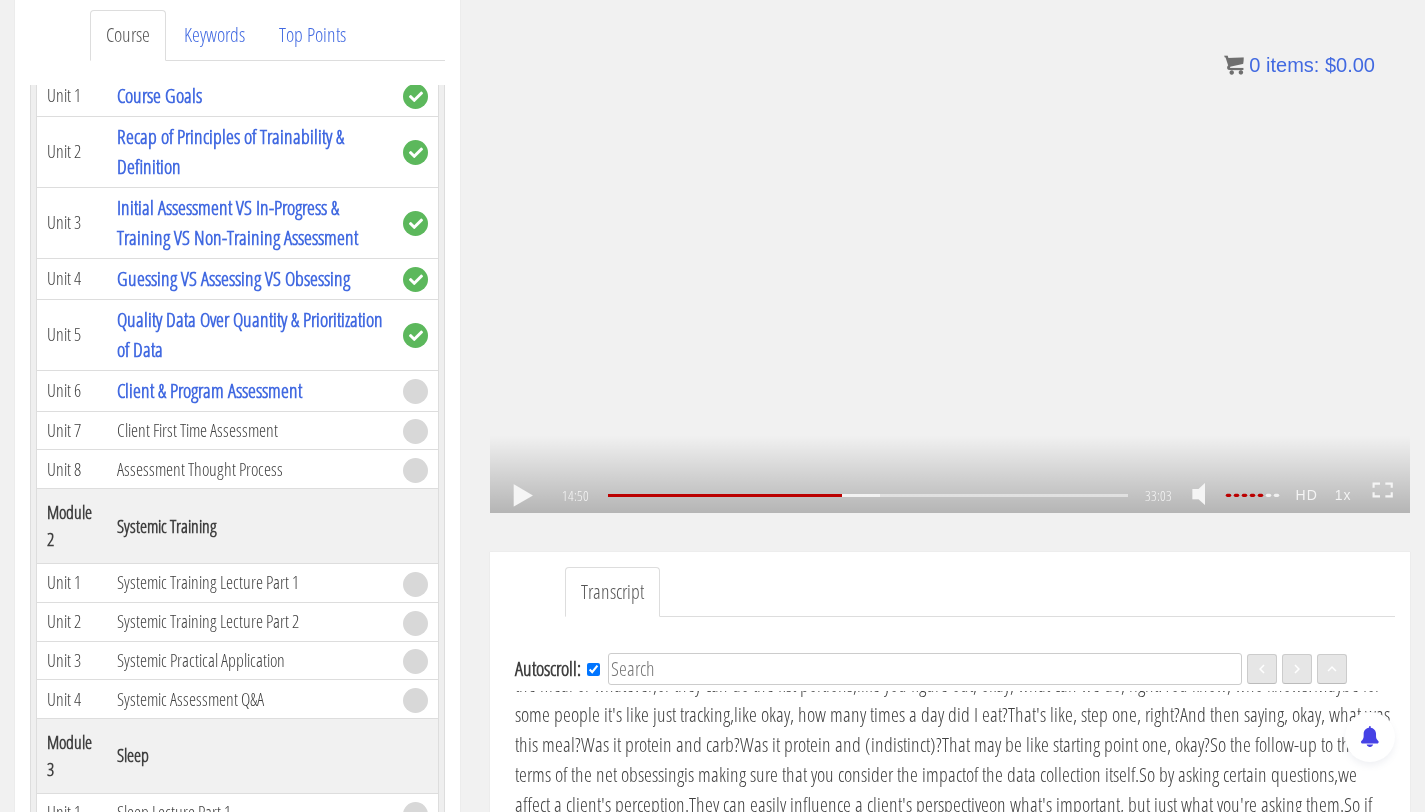 click on ".a{fill:#000;opacity:0.65;}.b{fill:#fff;opacity:1.0;}
.fp-color-play{opacity:0.65;}.controlbutton{fill:#fff;}
.fp-color-play{opacity:0.65;}.controlbutton{fill:#fff;}
.controlbuttonbg{opacity:0.65;}.controlbutton{fill:#fff;}
.fp-color-play{opacity:0.65;}.rect{fill:#fff;}
.fp-color-play{opacity:0.65;}.rect{fill:#fff;}
.fp-color-play{opacity:0.65;}.rect{fill:#fff;}
.fp-color-play{opacity:0.65;}.rect{fill:#fff;}
14:50                              21:46                                           33:03              18:13" at bounding box center [950, 254] 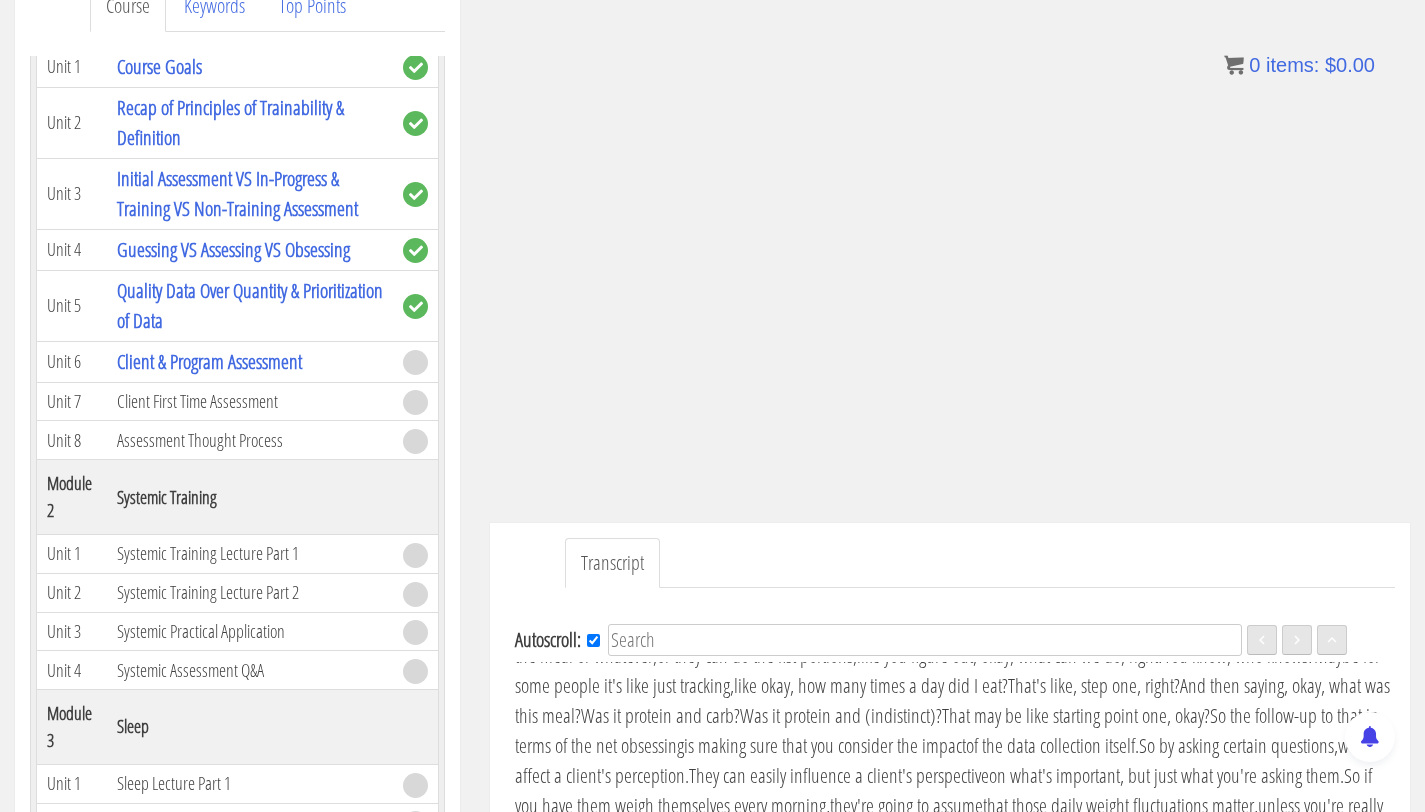 scroll, scrollTop: 299, scrollLeft: 0, axis: vertical 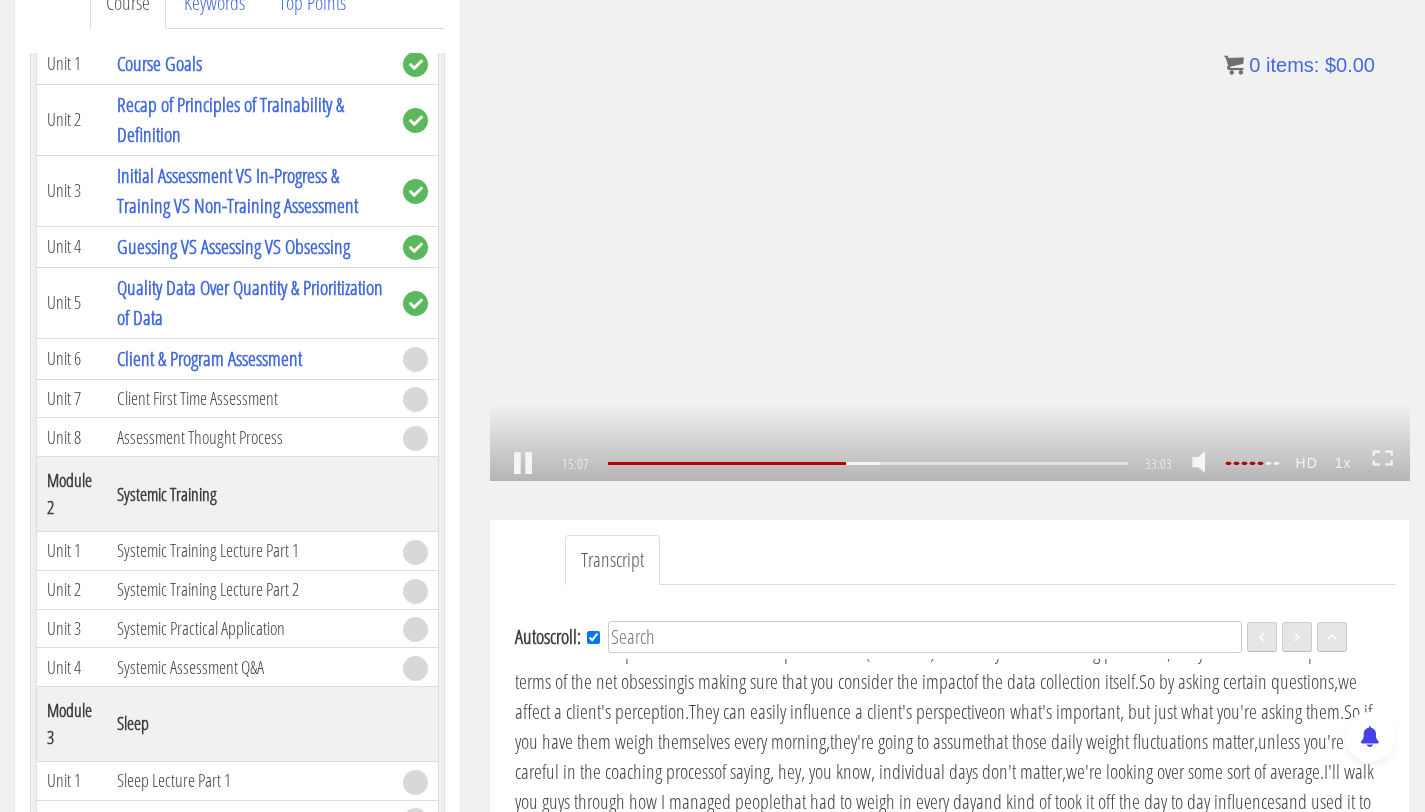 click on ".a{fill:#000;opacity:0.65;}.b{fill:#fff;opacity:1.0;}
.fp-color-play{opacity:0.65;}.controlbutton{fill:#fff;}
.fp-color-play{opacity:0.65;}.controlbutton{fill:#fff;}
.controlbuttonbg{opacity:0.65;}.controlbutton{fill:#fff;}
.fp-color-play{opacity:0.65;}.rect{fill:#fff;}
.fp-color-play{opacity:0.65;}.rect{fill:#fff;}
.fp-color-play{opacity:0.65;}.rect{fill:#fff;}
.fp-color-play{opacity:0.65;}.rect{fill:#fff;}
15:07                              21:46                                           33:03              17:56" at bounding box center [950, 222] 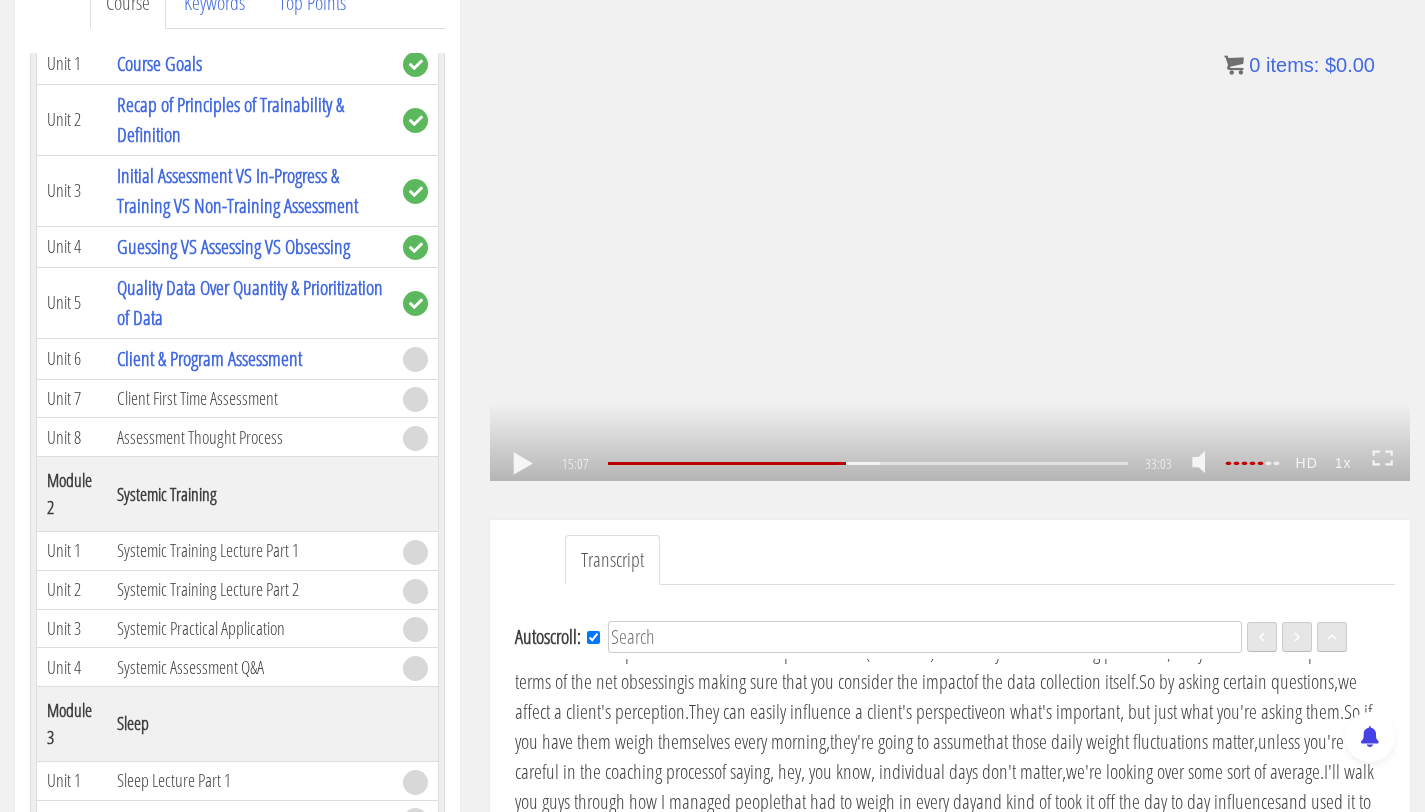 click on ".a{fill:#000;opacity:0.65;}.b{fill:#fff;opacity:1.0;}
.fp-color-play{opacity:0.65;}.controlbutton{fill:#fff;}
.fp-color-play{opacity:0.65;}.controlbutton{fill:#fff;}
.controlbuttonbg{opacity:0.65;}.controlbutton{fill:#fff;}
.fp-color-play{opacity:0.65;}.rect{fill:#fff;}
.fp-color-play{opacity:0.65;}.rect{fill:#fff;}
.fp-color-play{opacity:0.65;}.rect{fill:#fff;}
.fp-color-play{opacity:0.65;}.rect{fill:#fff;}
15:07                              21:46                                           33:03              17:56" at bounding box center (950, 222) 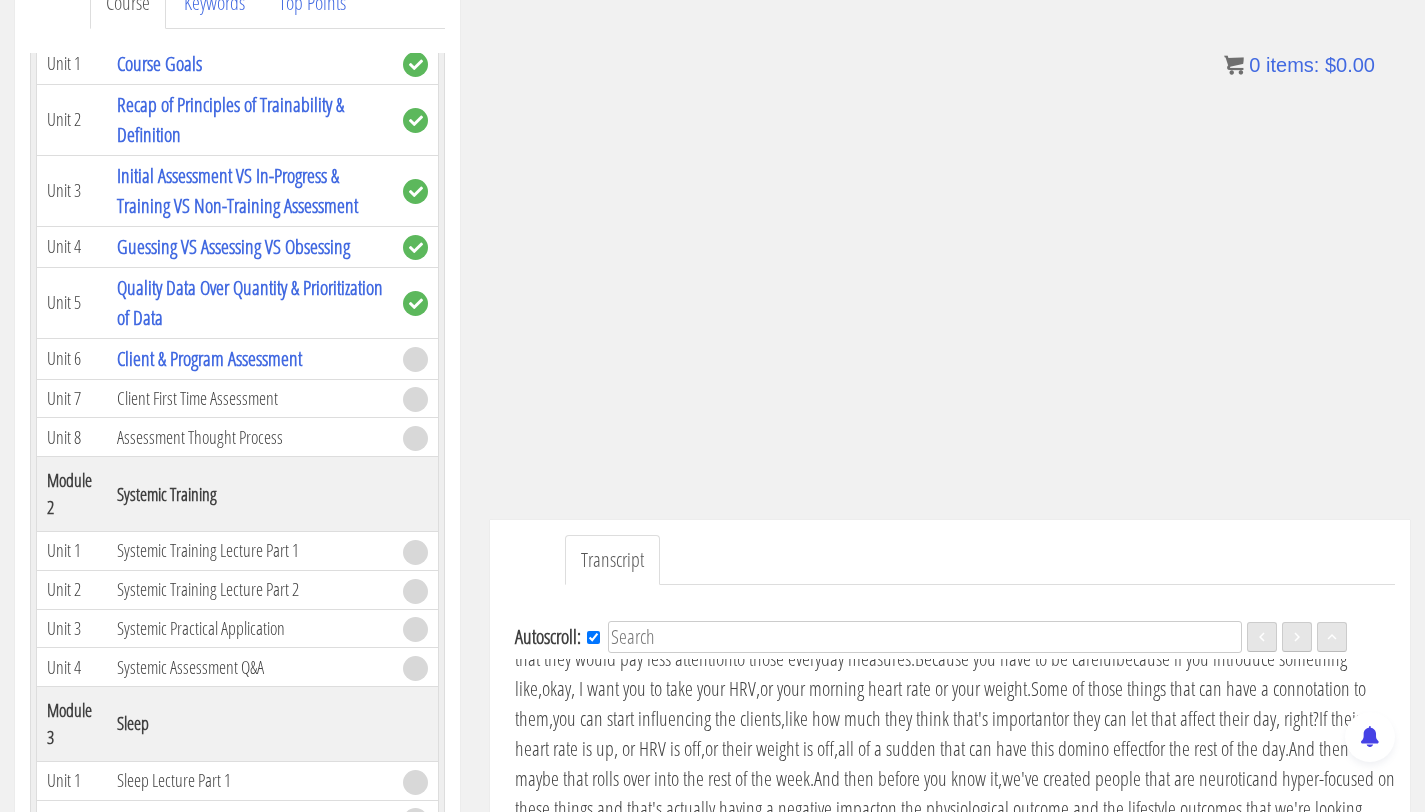 scroll, scrollTop: 3626, scrollLeft: 0, axis: vertical 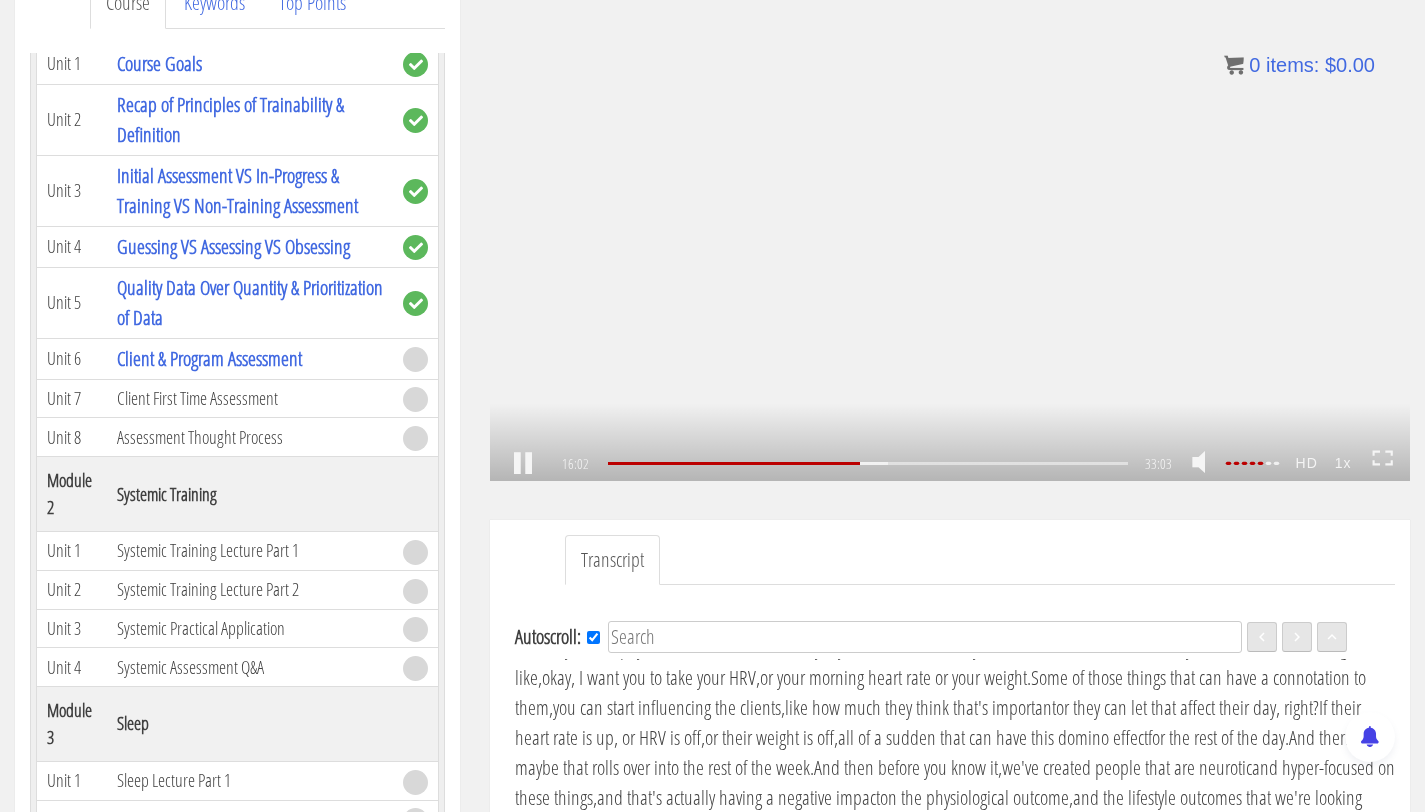 click on ".a{fill:#000;opacity:0.65;}.b{fill:#fff;opacity:1.0;}
.fp-color-play{opacity:0.65;}.controlbutton{fill:#fff;}
.fp-color-play{opacity:0.65;}.controlbutton{fill:#fff;}
.controlbuttonbg{opacity:0.65;}.controlbutton{fill:#fff;}
.fp-color-play{opacity:0.65;}.rect{fill:#fff;}
.fp-color-play{opacity:0.65;}.rect{fill:#fff;}
.fp-color-play{opacity:0.65;}.rect{fill:#fff;}
.fp-color-play{opacity:0.65;}.rect{fill:#fff;}
16:02                              21:46                                           33:03              17:01" at bounding box center (950, 222) 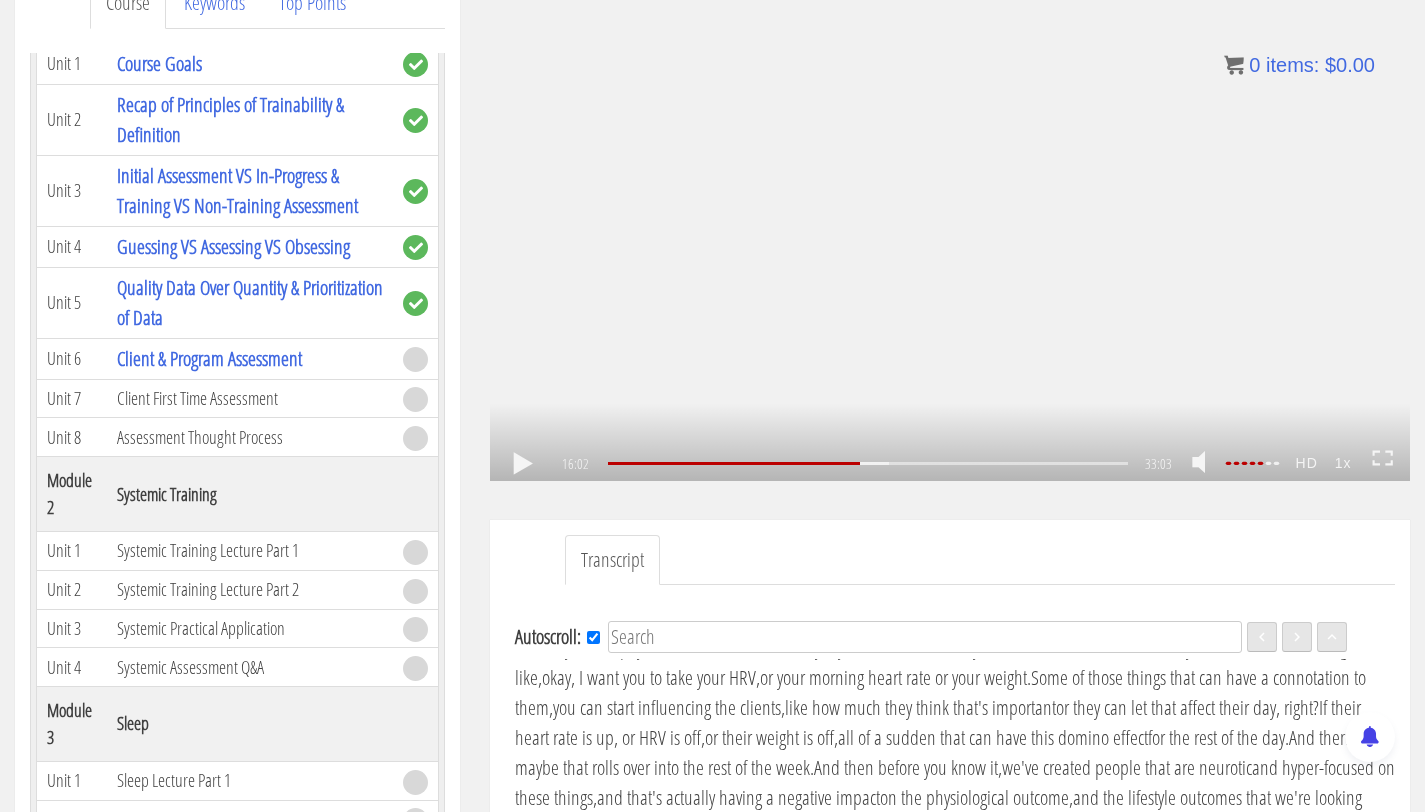 click on ".a{fill:#000;opacity:0.65;}.b{fill:#fff;opacity:1.0;}
.fp-color-play{opacity:0.65;}.controlbutton{fill:#fff;}
.fp-color-play{opacity:0.65;}.controlbutton{fill:#fff;}
.controlbuttonbg{opacity:0.65;}.controlbutton{fill:#fff;}
.fp-color-play{opacity:0.65;}.rect{fill:#fff;}
.fp-color-play{opacity:0.65;}.rect{fill:#fff;}
.fp-color-play{opacity:0.65;}.rect{fill:#fff;}
.fp-color-play{opacity:0.65;}.rect{fill:#fff;}
16:02                              21:46                                           33:03              17:01" at bounding box center (950, 222) 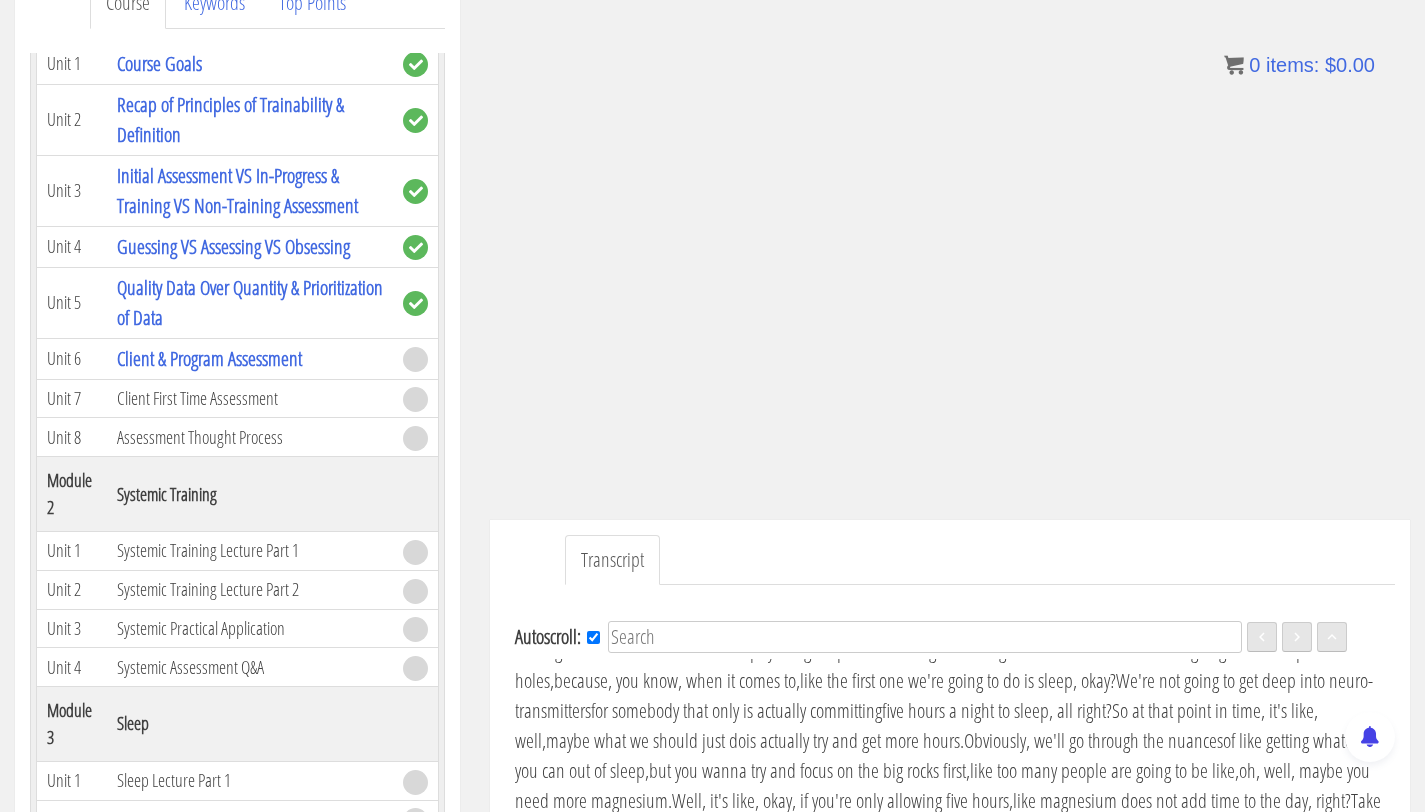 scroll, scrollTop: 4114, scrollLeft: 0, axis: vertical 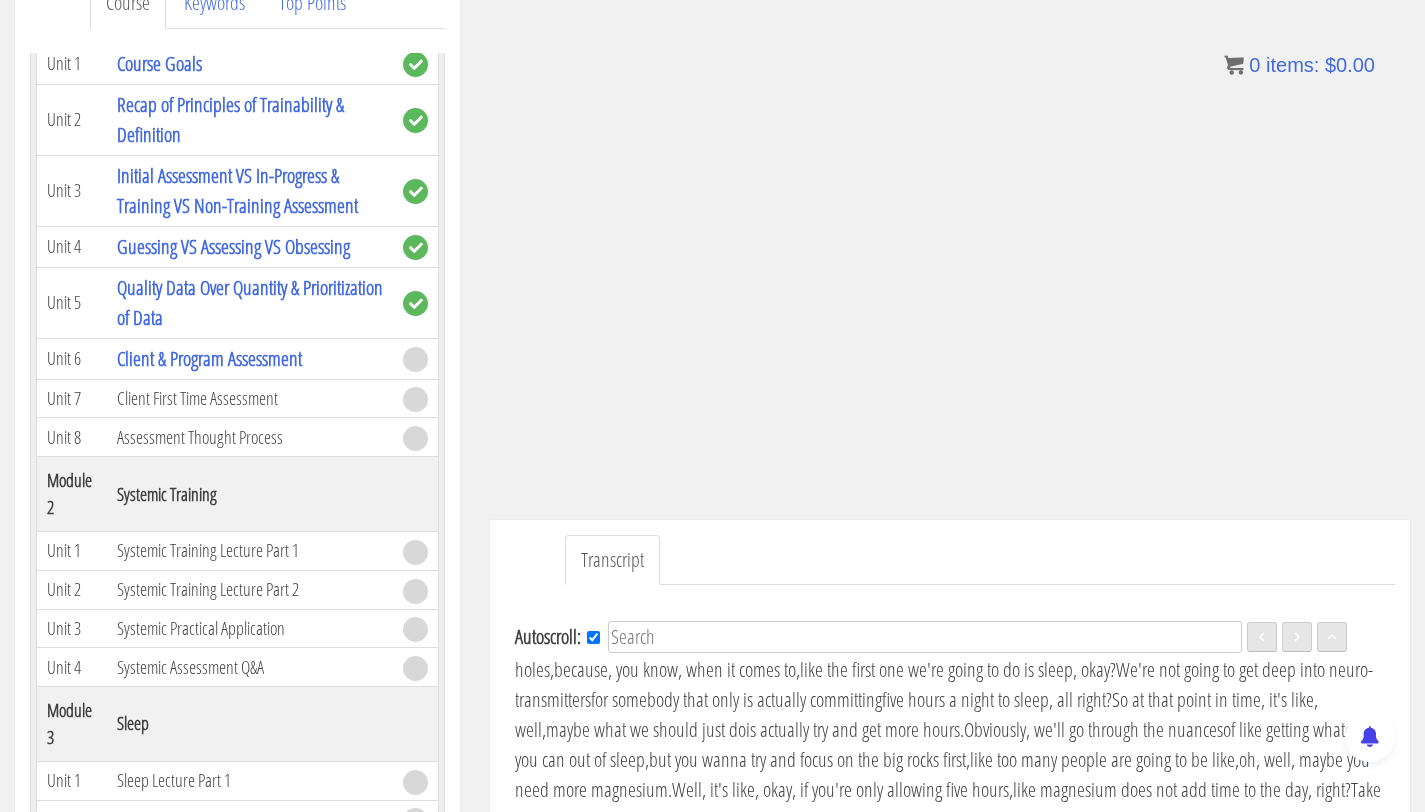 click on "At some point in time, sure, there may be points" at bounding box center [923, 474] 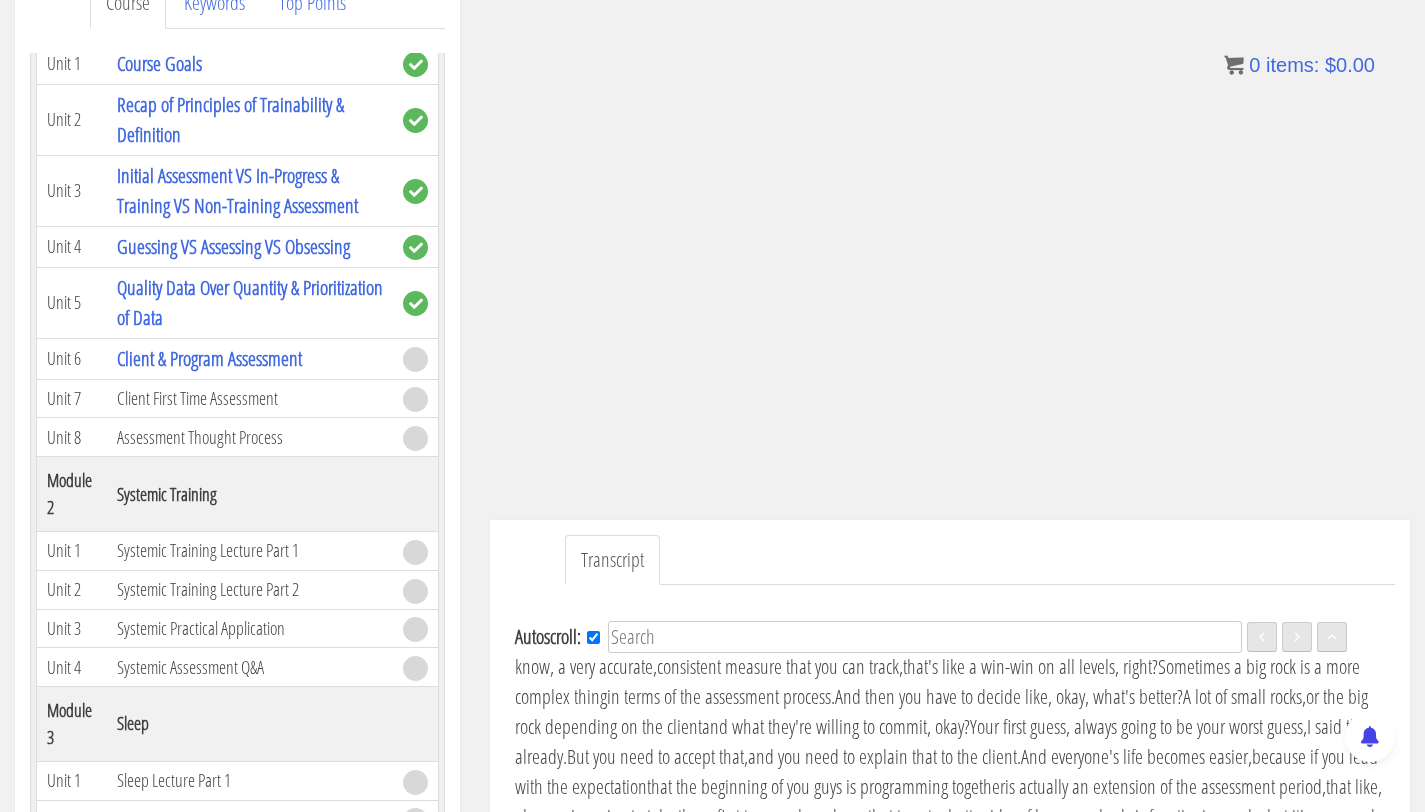 scroll, scrollTop: 4327, scrollLeft: 0, axis: vertical 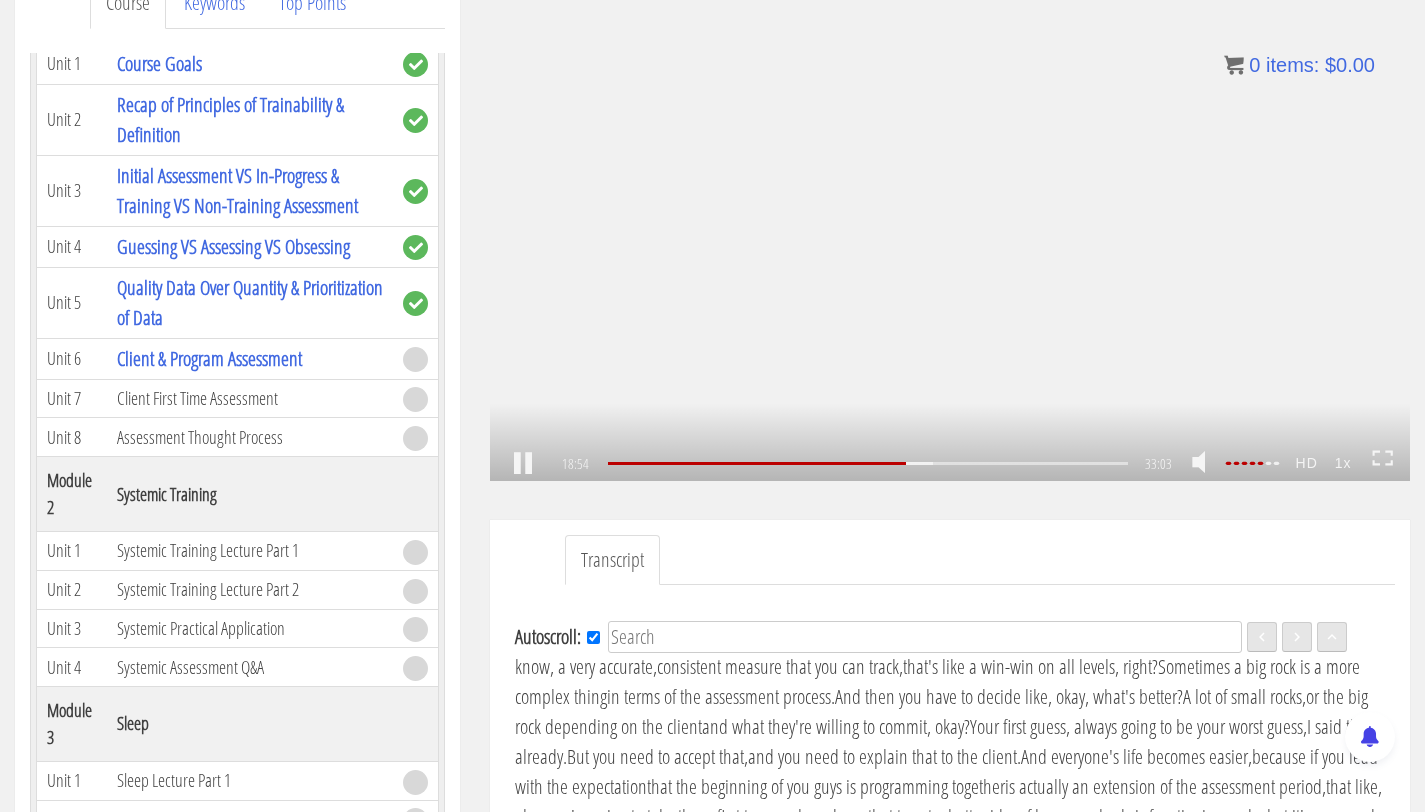 click on ".a{fill:#000;opacity:0.65;}.b{fill:#fff;opacity:1.0;}
.fp-color-play{opacity:0.65;}.controlbutton{fill:#fff;}
.fp-color-play{opacity:0.65;}.controlbutton{fill:#fff;}
.controlbuttonbg{opacity:0.65;}.controlbutton{fill:#fff;}
.fp-color-play{opacity:0.65;}.rect{fill:#fff;}
.fp-color-play{opacity:0.65;}.rect{fill:#fff;}
.fp-color-play{opacity:0.65;}.rect{fill:#fff;}
.fp-color-play{opacity:0.65;}.rect{fill:#fff;}
18:54                              21:46                                           33:03              14:10" at bounding box center [950, 222] 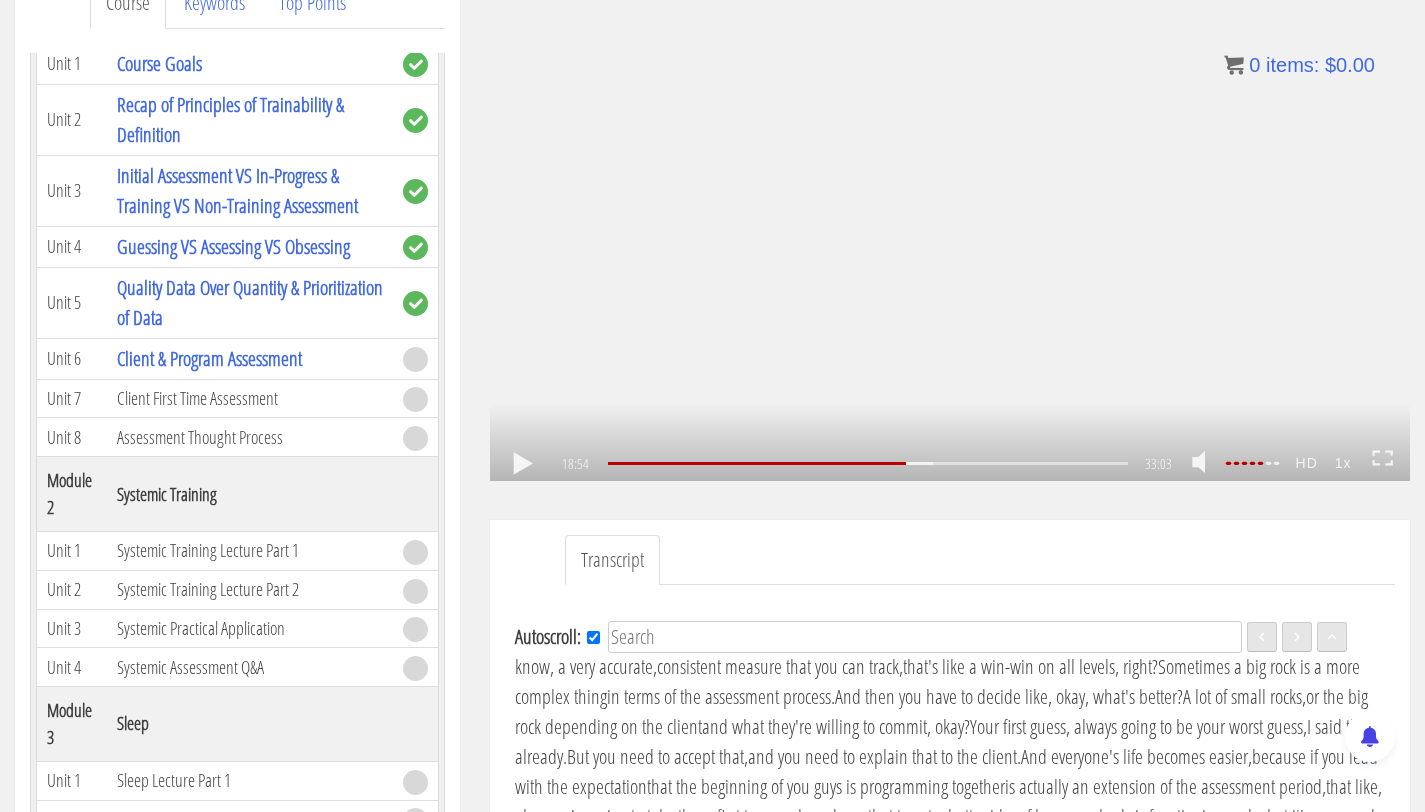 click on ".a{fill:#000;opacity:0.65;}.b{fill:#fff;opacity:1.0;}
.fp-color-play{opacity:0.65;}.controlbutton{fill:#fff;}
.fp-color-play{opacity:0.65;}.controlbutton{fill:#fff;}
.controlbuttonbg{opacity:0.65;}.controlbutton{fill:#fff;}
.fp-color-play{opacity:0.65;}.rect{fill:#fff;}
.fp-color-play{opacity:0.65;}.rect{fill:#fff;}
.fp-color-play{opacity:0.65;}.rect{fill:#fff;}
.fp-color-play{opacity:0.65;}.rect{fill:#fff;}
18:54                              21:46                                           33:03              14:10" at bounding box center (950, 222) 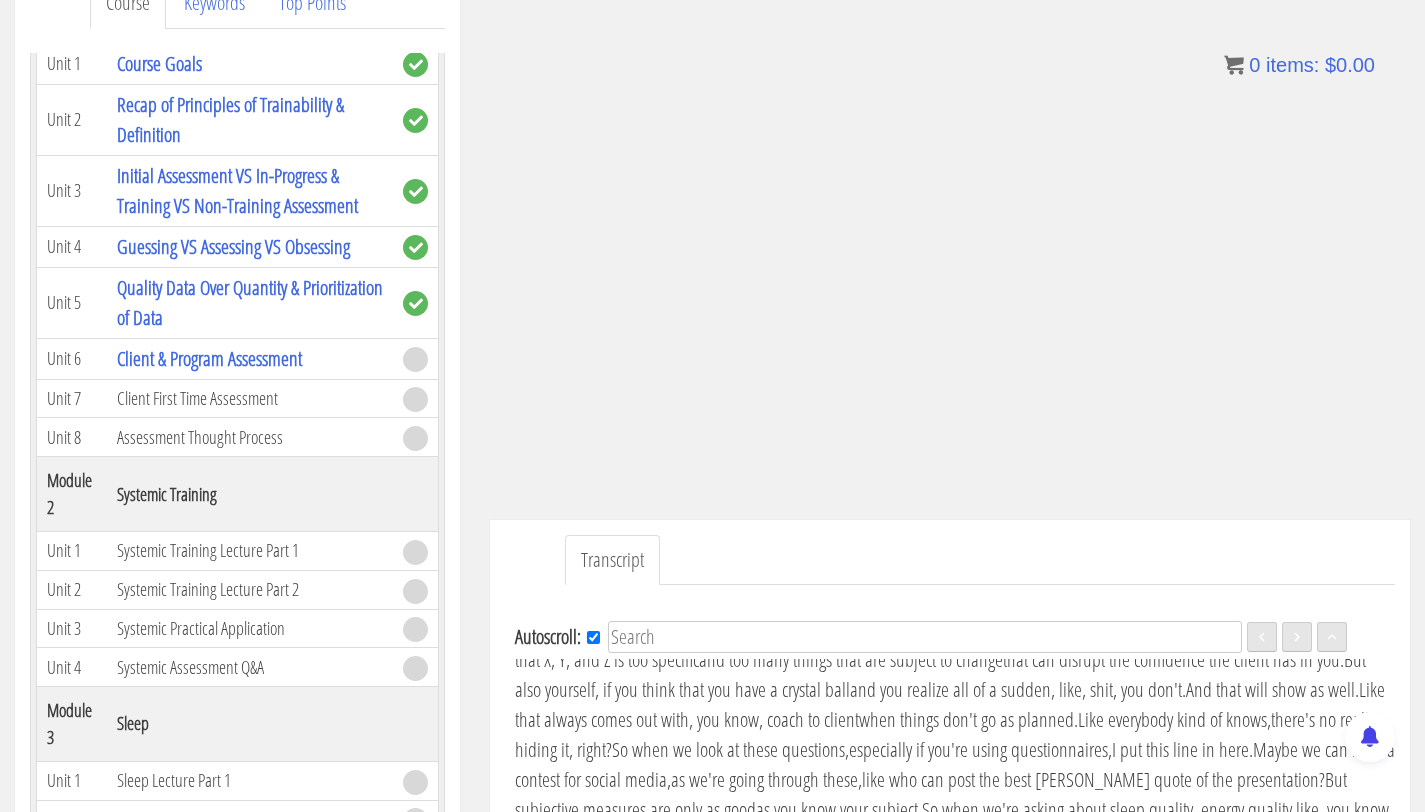 scroll, scrollTop: 4785, scrollLeft: 0, axis: vertical 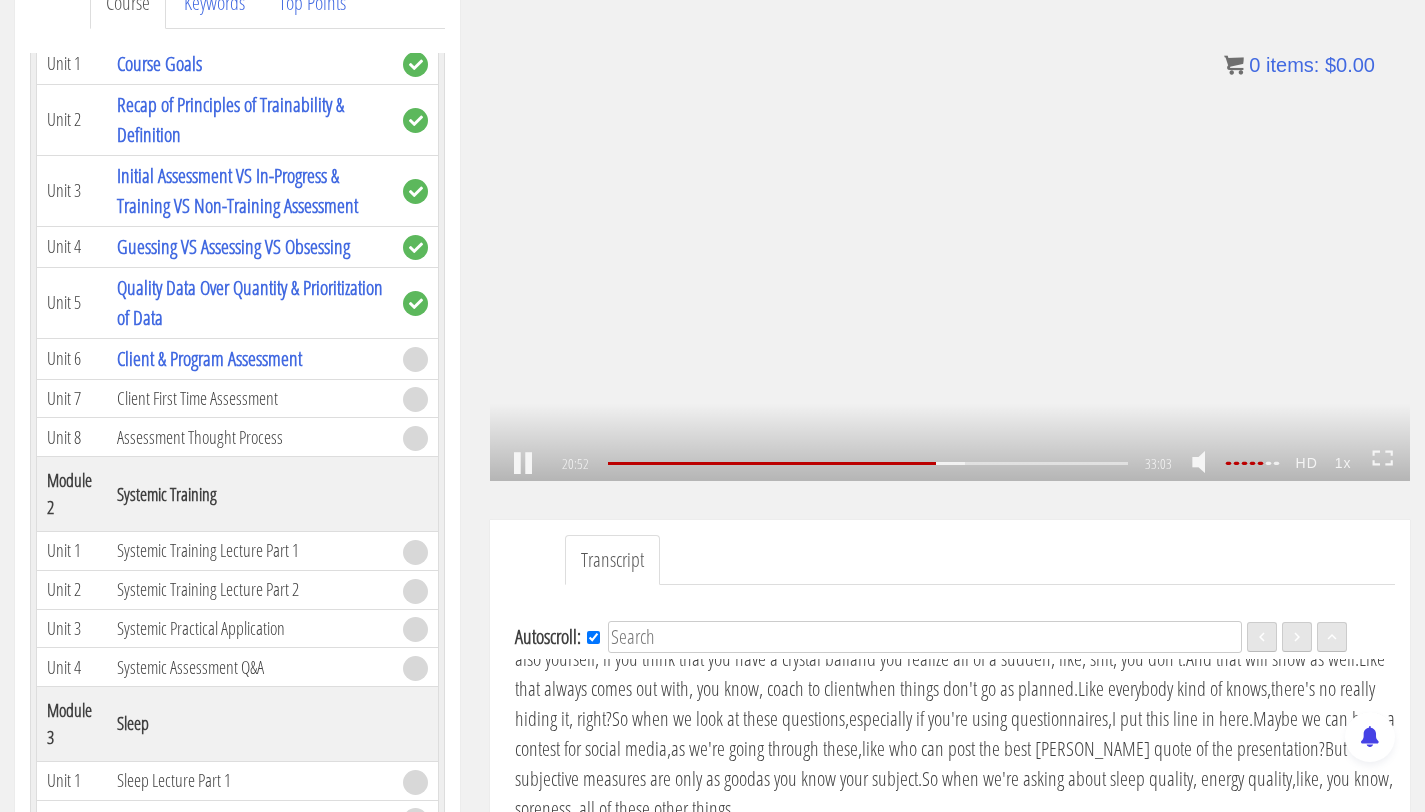 click on ".a{fill:#000;opacity:0.65;}.b{fill:#fff;opacity:1.0;}
.fp-color-play{opacity:0.65;}.controlbutton{fill:#fff;}
.fp-color-play{opacity:0.65;}.controlbutton{fill:#fff;}
.controlbuttonbg{opacity:0.65;}.controlbutton{fill:#fff;}
.fp-color-play{opacity:0.65;}.rect{fill:#fff;}
.fp-color-play{opacity:0.65;}.rect{fill:#fff;}
.fp-color-play{opacity:0.65;}.rect{fill:#fff;}
.fp-color-play{opacity:0.65;}.rect{fill:#fff;}
20:52                              21:46                                           33:03              12:12" at bounding box center (950, 222) 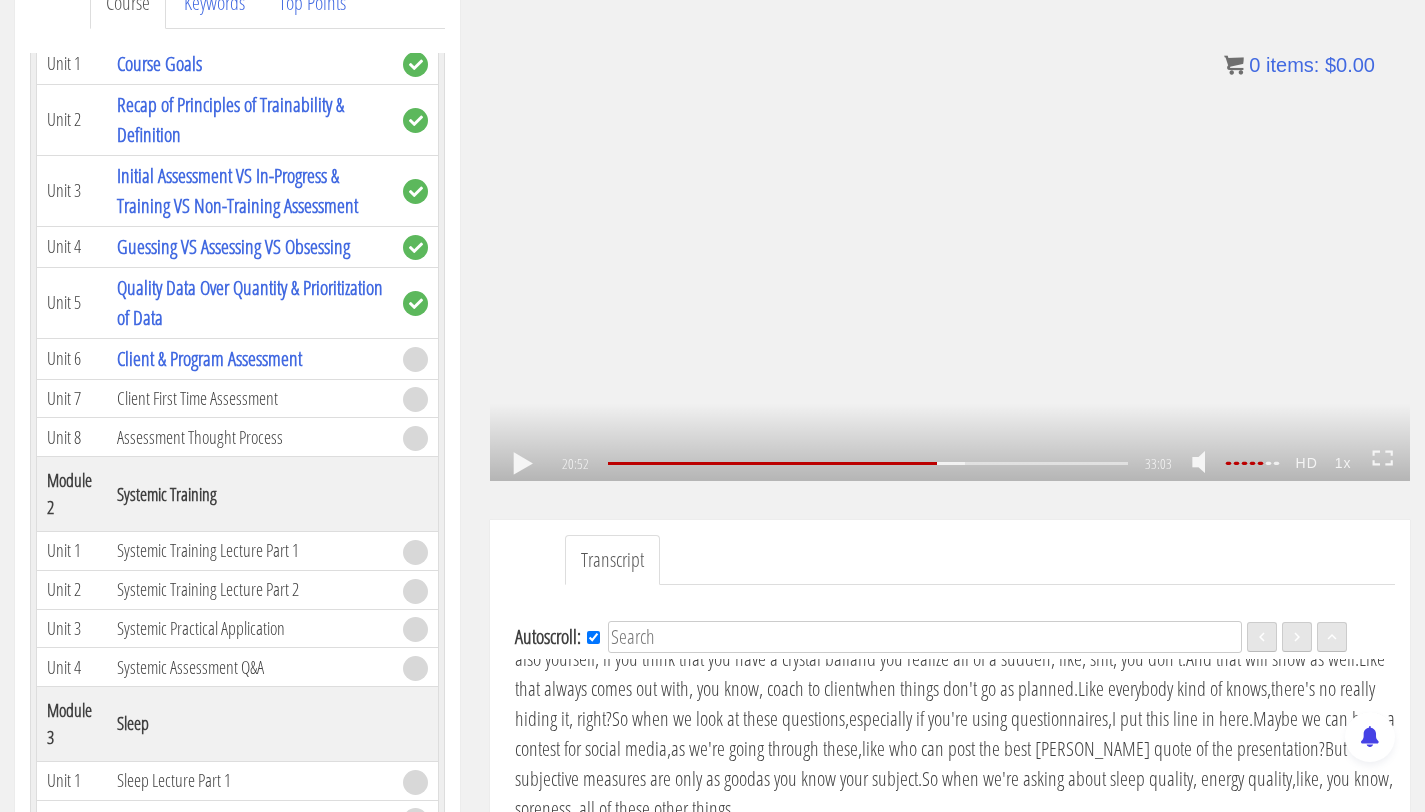click on ".a{fill:#000;opacity:0.65;}.b{fill:#fff;opacity:1.0;}
.fp-color-play{opacity:0.65;}.controlbutton{fill:#fff;}
.fp-color-play{opacity:0.65;}.controlbutton{fill:#fff;}
.controlbuttonbg{opacity:0.65;}.controlbutton{fill:#fff;}
.fp-color-play{opacity:0.65;}.rect{fill:#fff;}
.fp-color-play{opacity:0.65;}.rect{fill:#fff;}
.fp-color-play{opacity:0.65;}.rect{fill:#fff;}
.fp-color-play{opacity:0.65;}.rect{fill:#fff;}
20:52                              21:46                                           33:03              12:11" at bounding box center (950, 222) 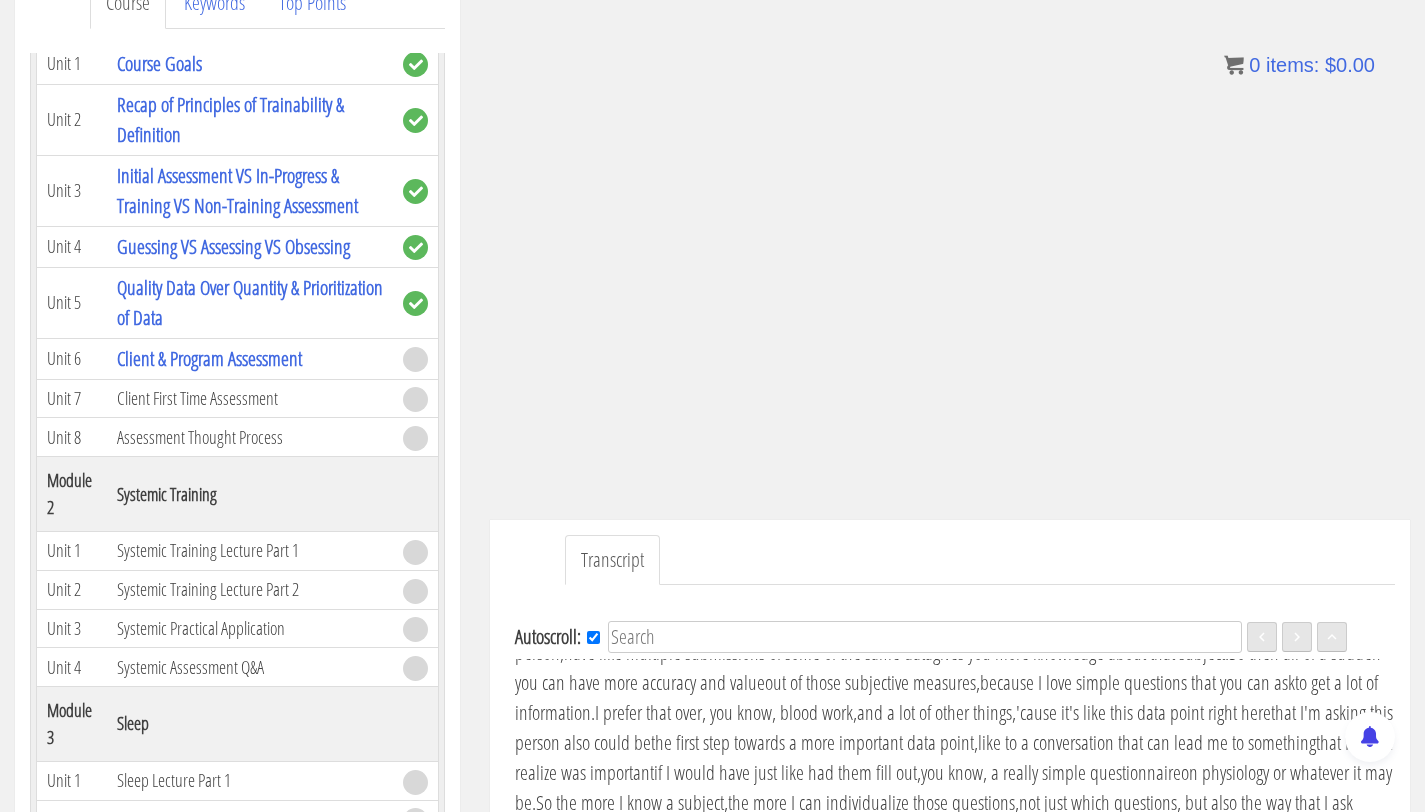 scroll, scrollTop: 5212, scrollLeft: 0, axis: vertical 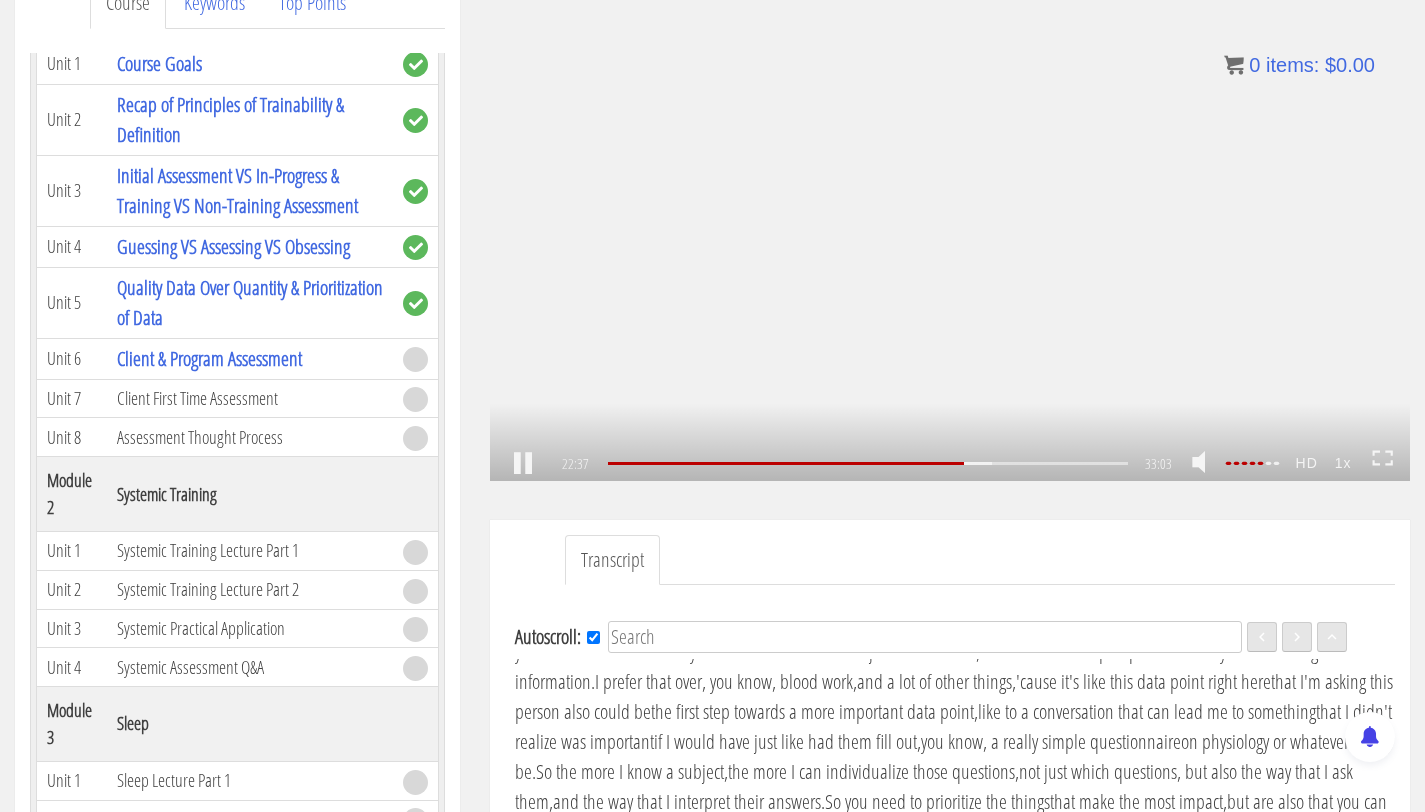 click on ".a{fill:#000;opacity:0.65;}.b{fill:#fff;opacity:1.0;}
.fp-color-play{opacity:0.65;}.controlbutton{fill:#fff;}
.fp-color-play{opacity:0.65;}.controlbutton{fill:#fff;}
.controlbuttonbg{opacity:0.65;}.controlbutton{fill:#fff;}
.fp-color-play{opacity:0.65;}.rect{fill:#fff;}
.fp-color-play{opacity:0.65;}.rect{fill:#fff;}
.fp-color-play{opacity:0.65;}.rect{fill:#fff;}
.fp-color-play{opacity:0.65;}.rect{fill:#fff;}
22:37                              21:46                                           33:03              10:26" at bounding box center (950, 222) 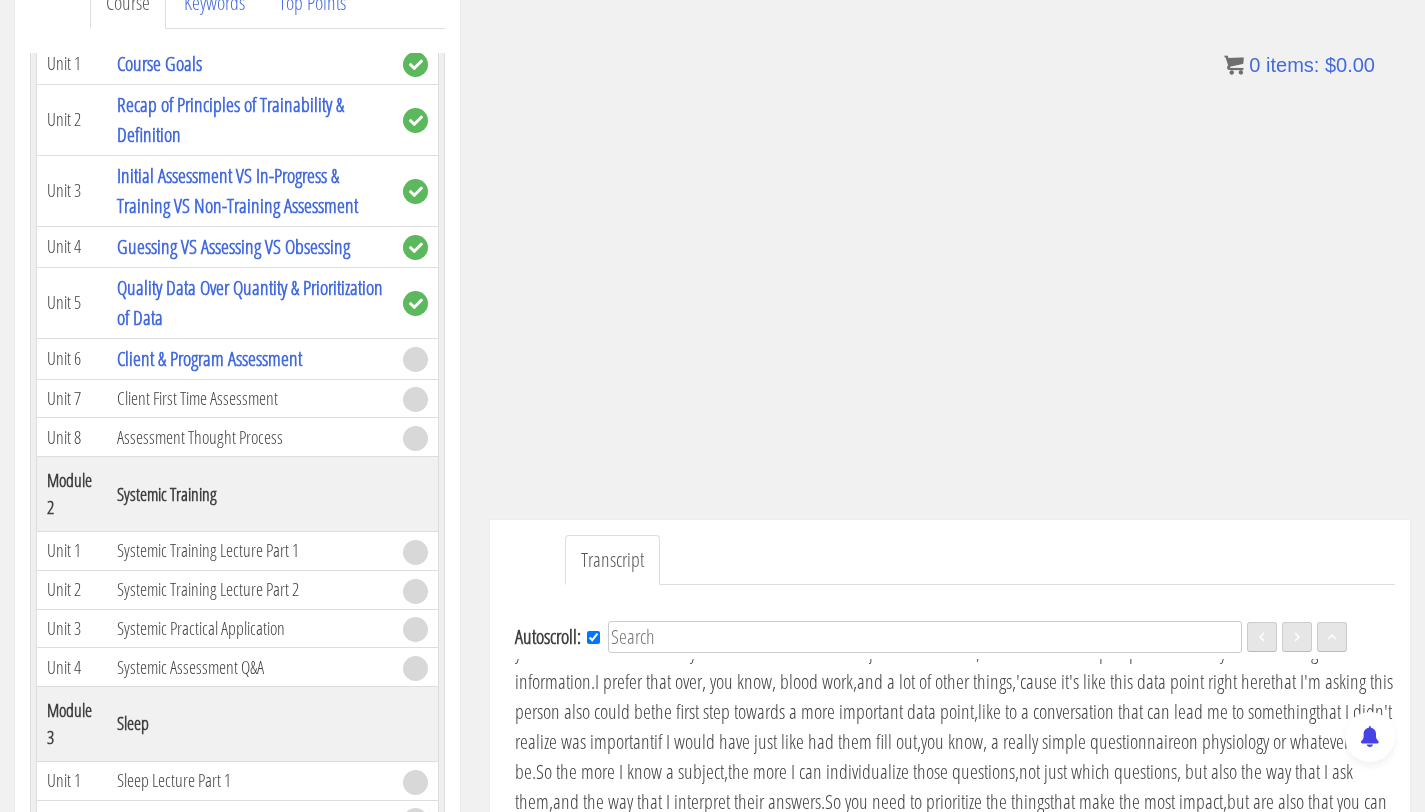 click on "If everybody in here has probably had that client" at bounding box center (721, 441) 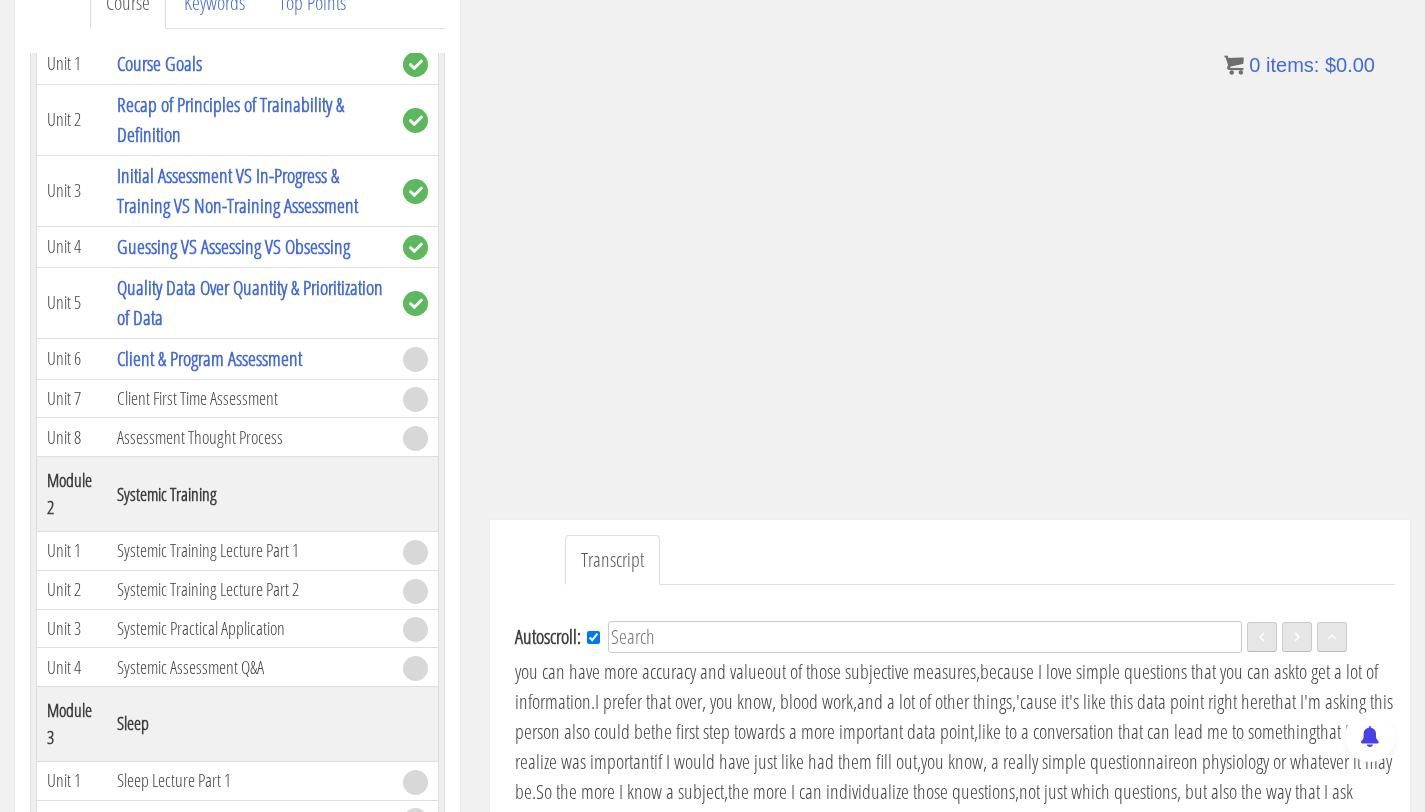 scroll, scrollTop: 5181, scrollLeft: 0, axis: vertical 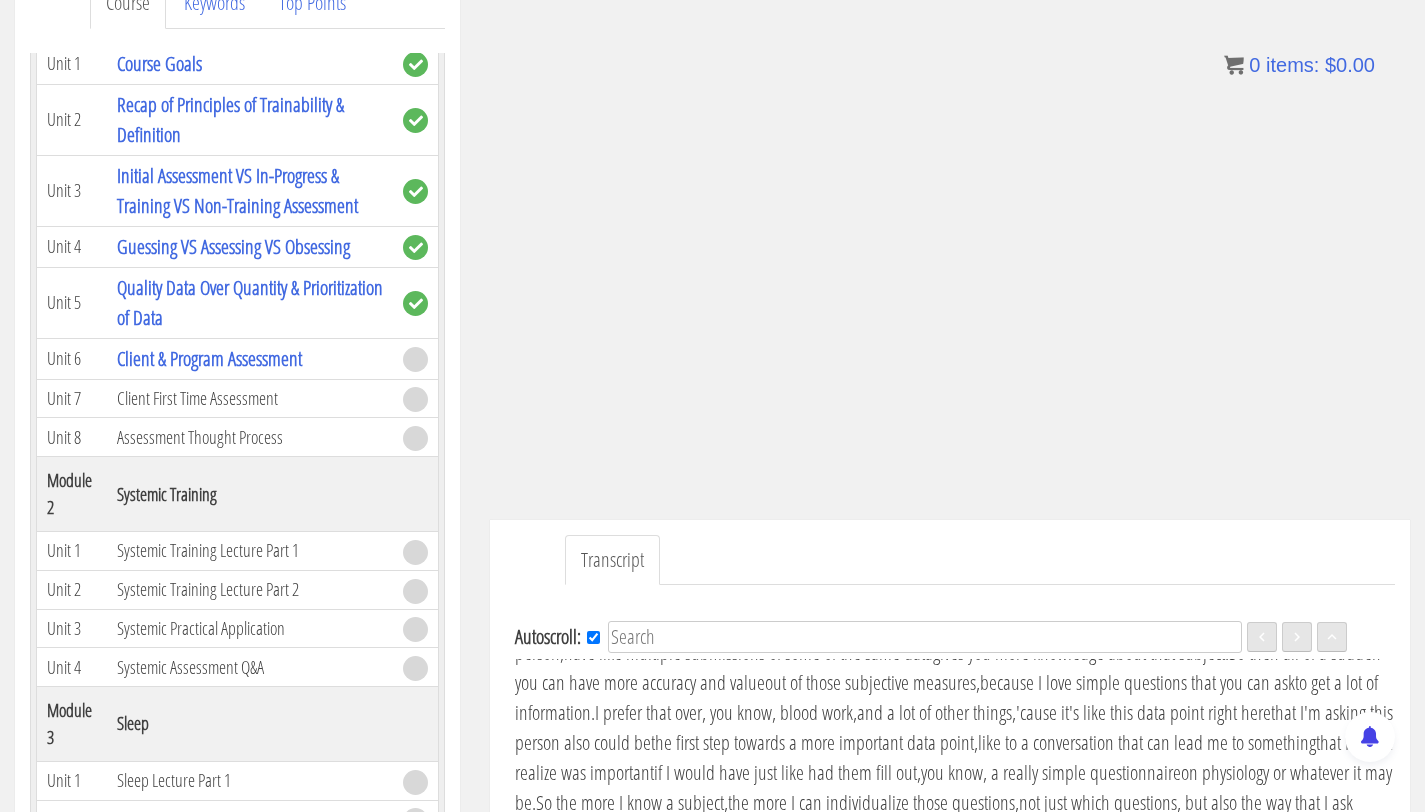 click on "If everybody in here has probably had that client" at bounding box center (721, 472) 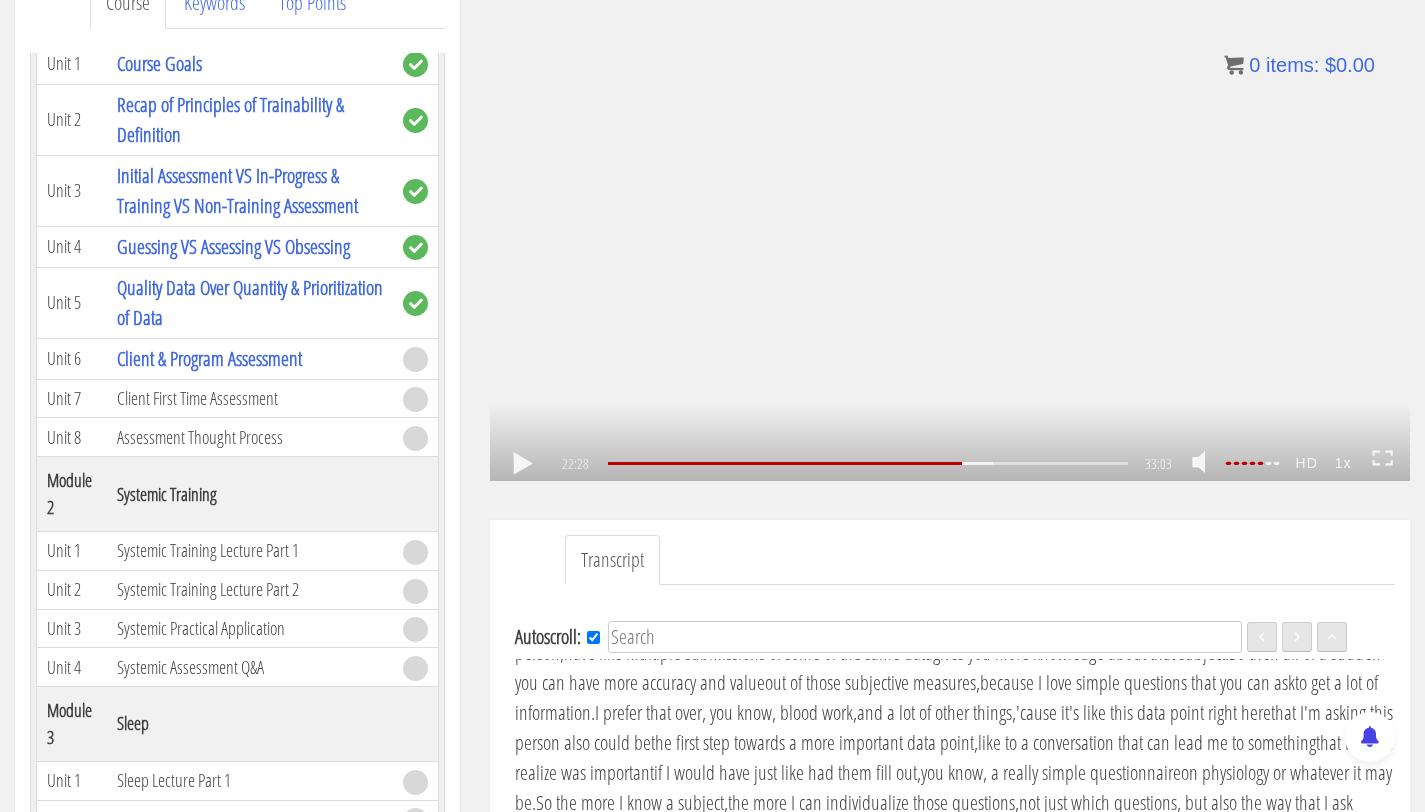 click on ".a{fill:#000;opacity:0.65;}.b{fill:#fff;opacity:1.0;}
.fp-color-play{opacity:0.65;}.controlbutton{fill:#fff;}
.fp-color-play{opacity:0.65;}.controlbutton{fill:#fff;}
.controlbuttonbg{opacity:0.65;}.controlbutton{fill:#fff;}
.fp-color-play{opacity:0.65;}.rect{fill:#fff;}
.fp-color-play{opacity:0.65;}.rect{fill:#fff;}
.fp-color-play{opacity:0.65;}.rect{fill:#fff;}
.fp-color-play{opacity:0.65;}.rect{fill:#fff;}
22:28                              21:46                                           33:03              10:36" at bounding box center [950, 222] 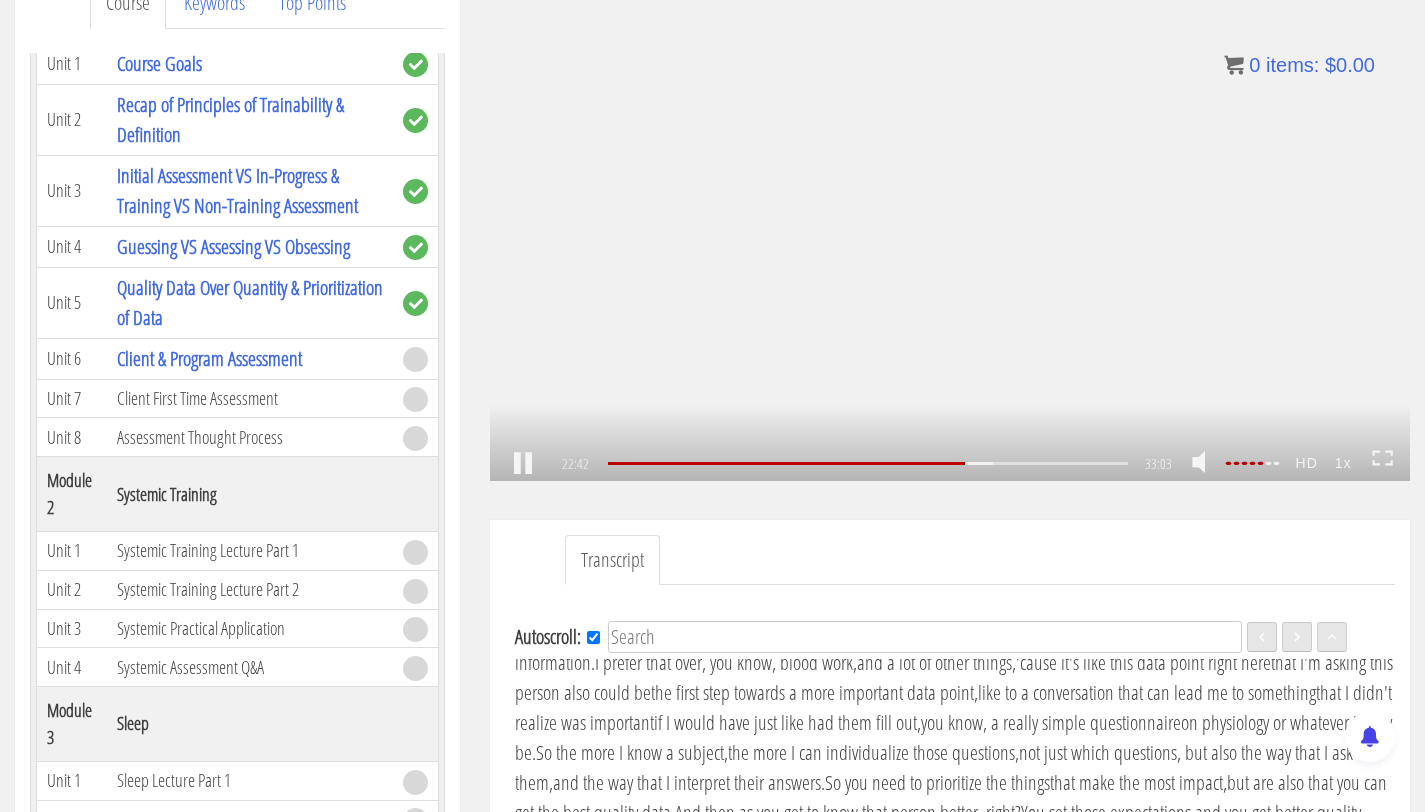 scroll, scrollTop: 5242, scrollLeft: 0, axis: vertical 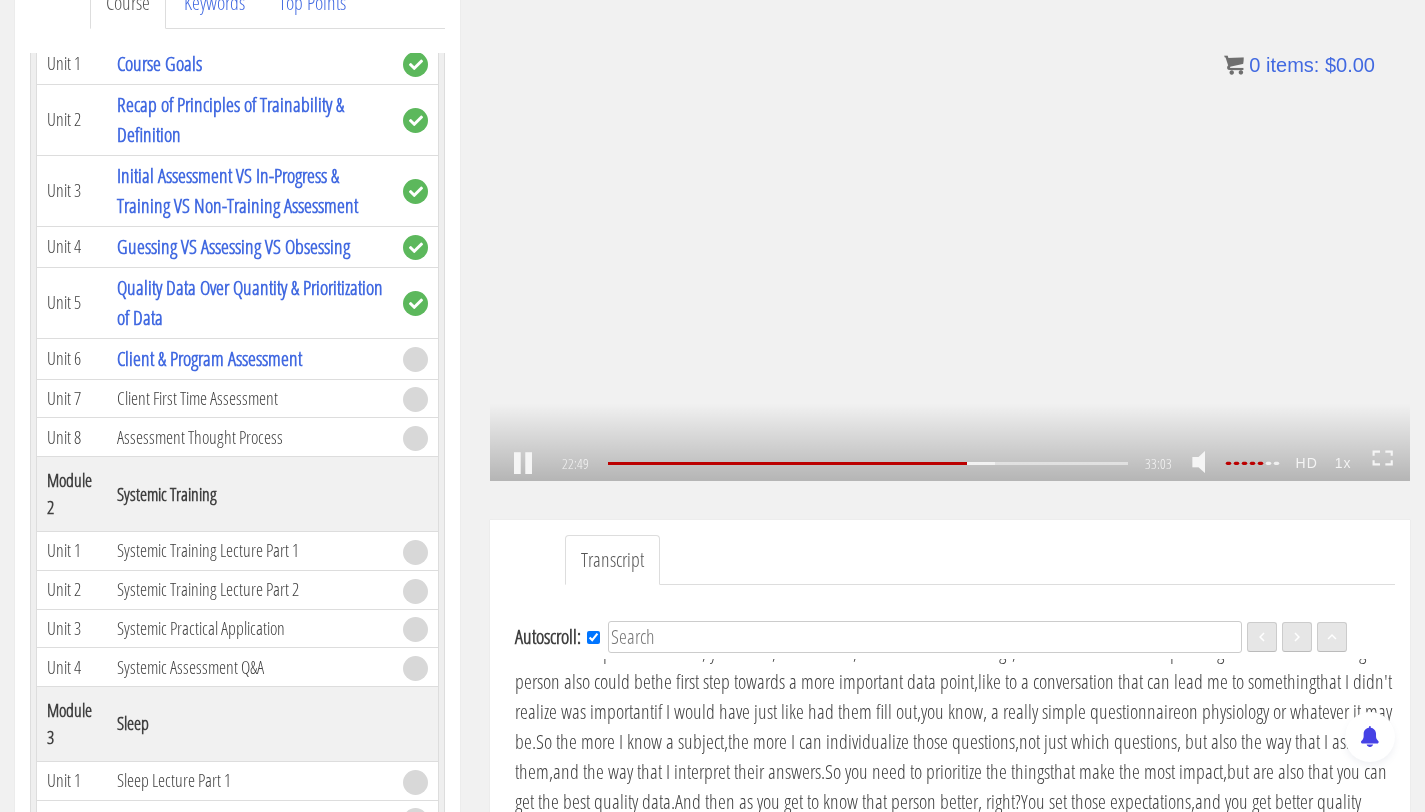 click on ".a{fill:#000;opacity:0.65;}.b{fill:#fff;opacity:1.0;}
.fp-color-play{opacity:0.65;}.controlbutton{fill:#fff;}
.fp-color-play{opacity:0.65;}.controlbutton{fill:#fff;}
.controlbuttonbg{opacity:0.65;}.controlbutton{fill:#fff;}
.fp-color-play{opacity:0.65;}.rect{fill:#fff;}
.fp-color-play{opacity:0.65;}.rect{fill:#fff;}
.fp-color-play{opacity:0.65;}.rect{fill:#fff;}
.fp-color-play{opacity:0.65;}.rect{fill:#fff;}
22:49                              21:46                                           33:03              10:14" at bounding box center (950, 222) 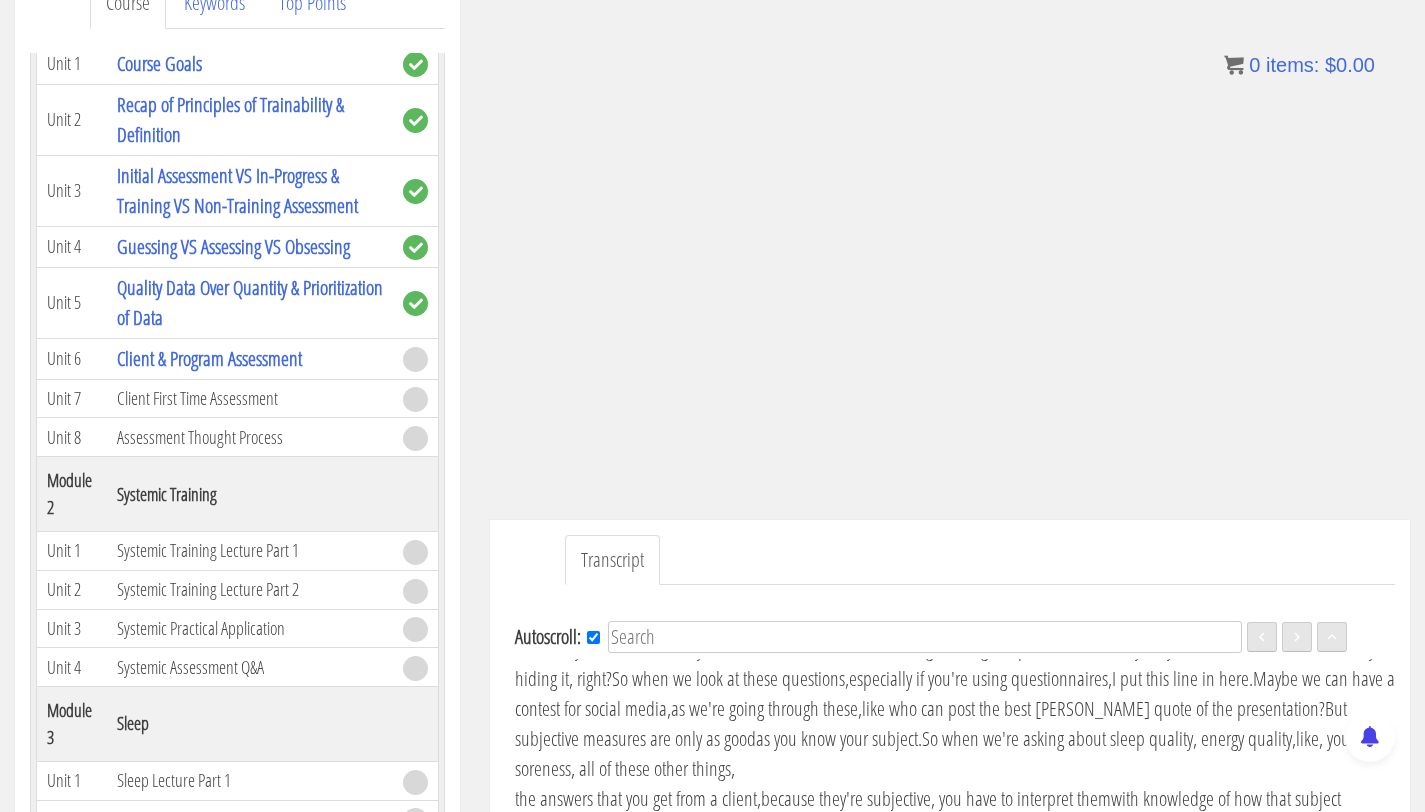 scroll, scrollTop: 4710, scrollLeft: 0, axis: vertical 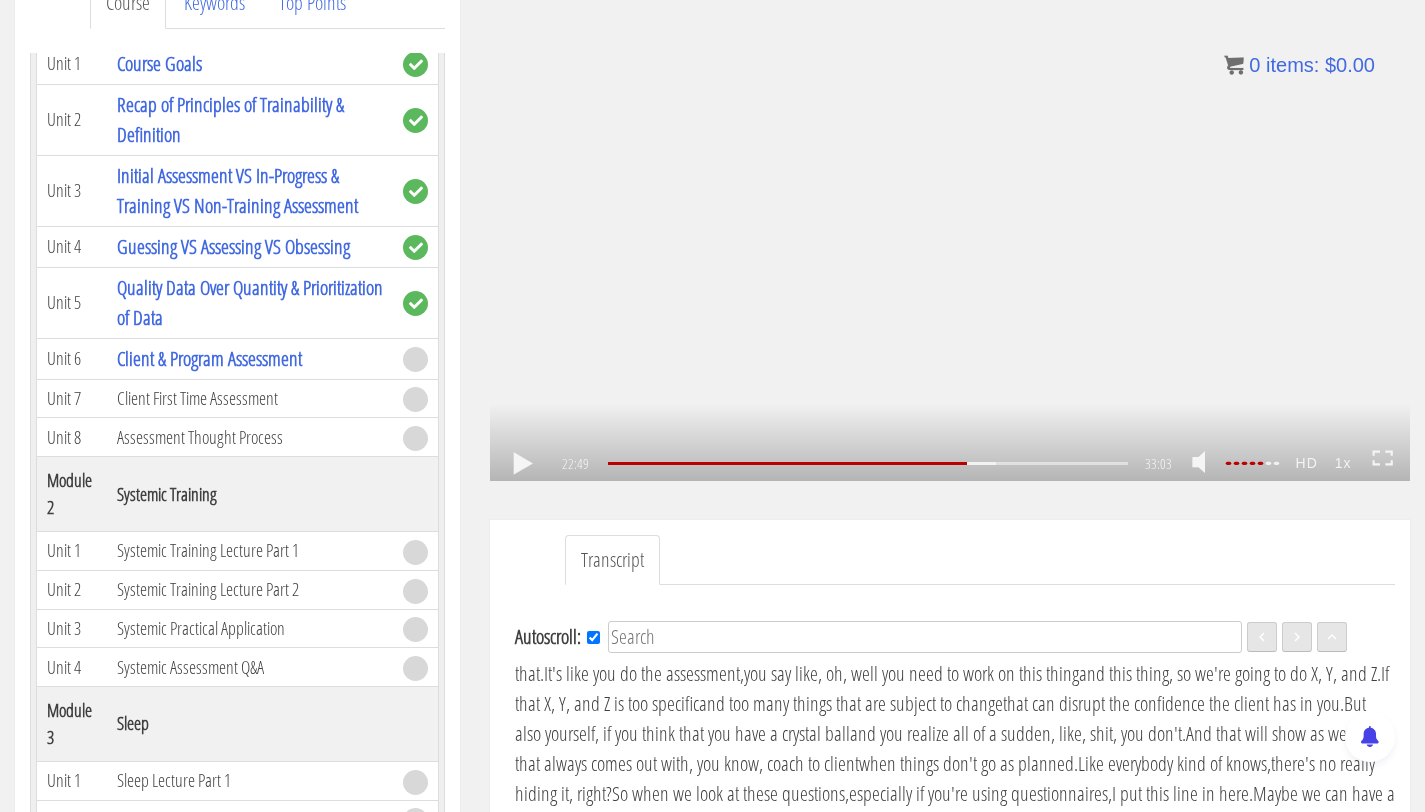 click on ".a{fill:#000;opacity:0.65;}.b{fill:#fff;opacity:1.0;}
.fp-color-play{opacity:0.65;}.controlbutton{fill:#fff;}
.fp-color-play{opacity:0.65;}.controlbutton{fill:#fff;}
.controlbuttonbg{opacity:0.65;}.controlbutton{fill:#fff;}
.fp-color-play{opacity:0.65;}.rect{fill:#fff;}
.fp-color-play{opacity:0.65;}.rect{fill:#fff;}
.fp-color-play{opacity:0.65;}.rect{fill:#fff;}
.fp-color-play{opacity:0.65;}.rect{fill:#fff;}
22:49                              24:39                                           33:03              10:14" at bounding box center (950, 222) 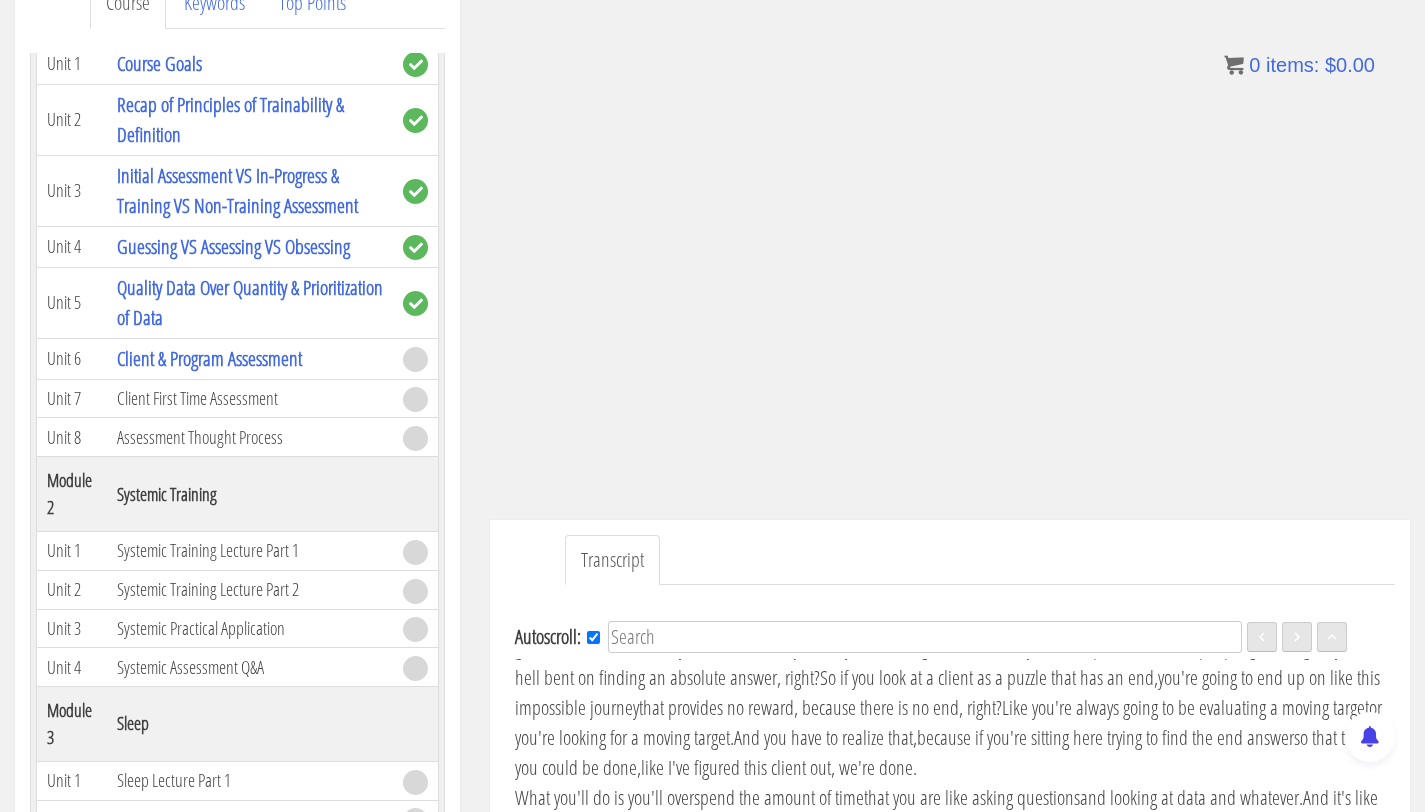 scroll, scrollTop: 5486, scrollLeft: 0, axis: vertical 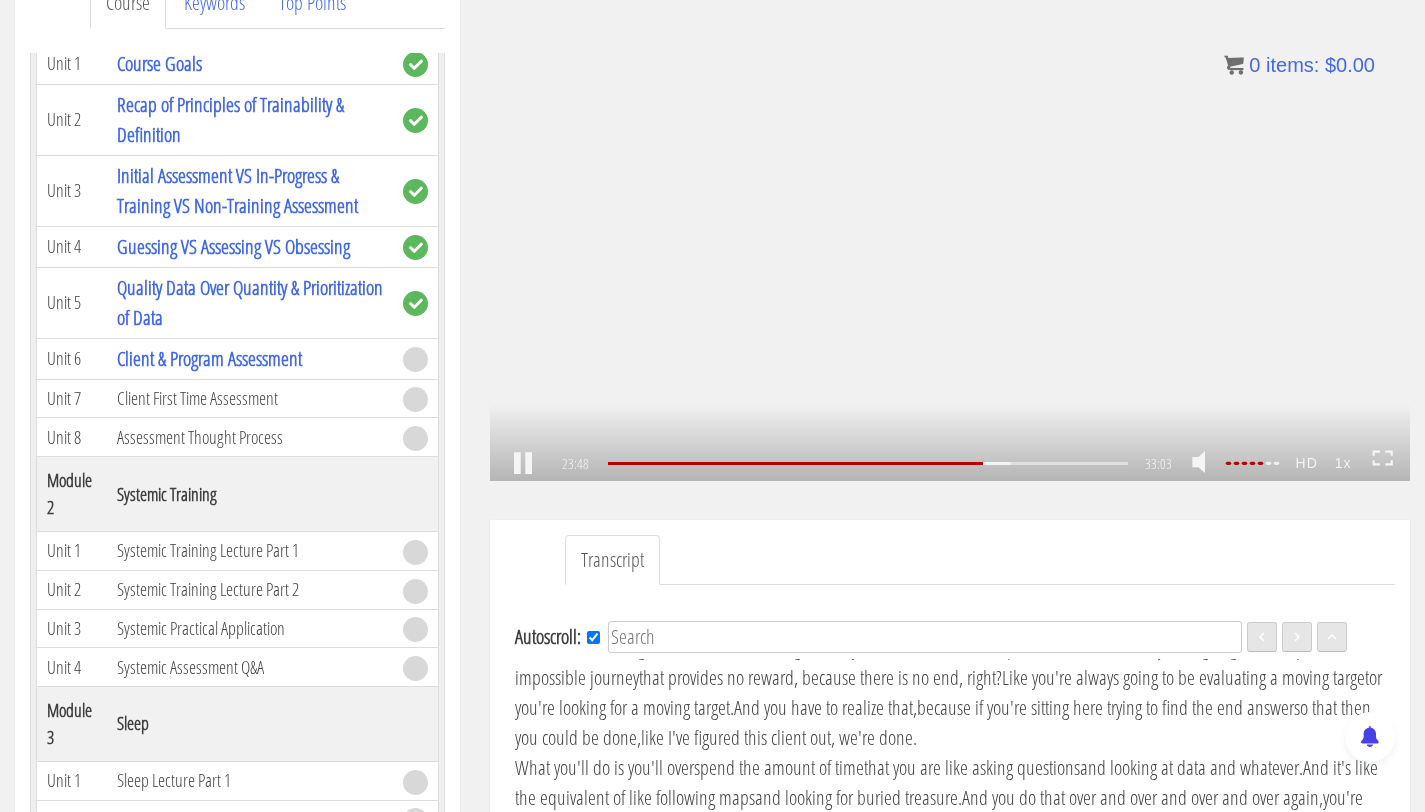 click on ".a{fill:#000;opacity:0.65;}.b{fill:#fff;opacity:1.0;}
.fp-color-play{opacity:0.65;}.controlbutton{fill:#fff;}
.fp-color-play{opacity:0.65;}.controlbutton{fill:#fff;}
.controlbuttonbg{opacity:0.65;}.controlbutton{fill:#fff;}
.fp-color-play{opacity:0.65;}.rect{fill:#fff;}
.fp-color-play{opacity:0.65;}.rect{fill:#fff;}
.fp-color-play{opacity:0.65;}.rect{fill:#fff;}
.fp-color-play{opacity:0.65;}.rect{fill:#fff;}
23:48                              24:39                                           33:03              09:15" at bounding box center [950, 222] 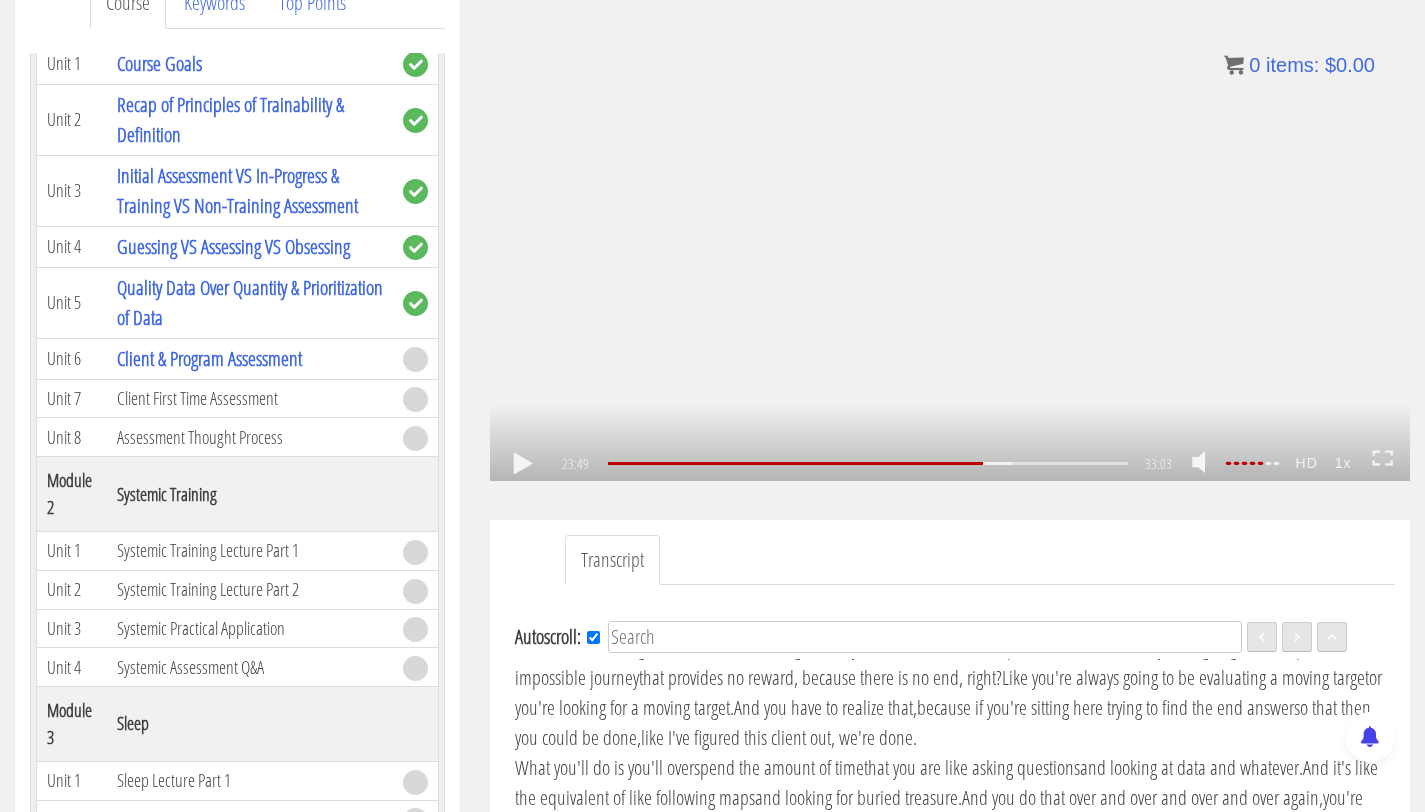 click on ".a{fill:#000;opacity:0.65;}.b{fill:#fff;opacity:1.0;}
.fp-color-play{opacity:0.65;}.controlbutton{fill:#fff;}
.fp-color-play{opacity:0.65;}.controlbutton{fill:#fff;}
.controlbuttonbg{opacity:0.65;}.controlbutton{fill:#fff;}
.fp-color-play{opacity:0.65;}.rect{fill:#fff;}
.fp-color-play{opacity:0.65;}.rect{fill:#fff;}
.fp-color-play{opacity:0.65;}.rect{fill:#fff;}
.fp-color-play{opacity:0.65;}.rect{fill:#fff;}
23:49                              24:39                                           33:03              09:14" at bounding box center [950, 222] 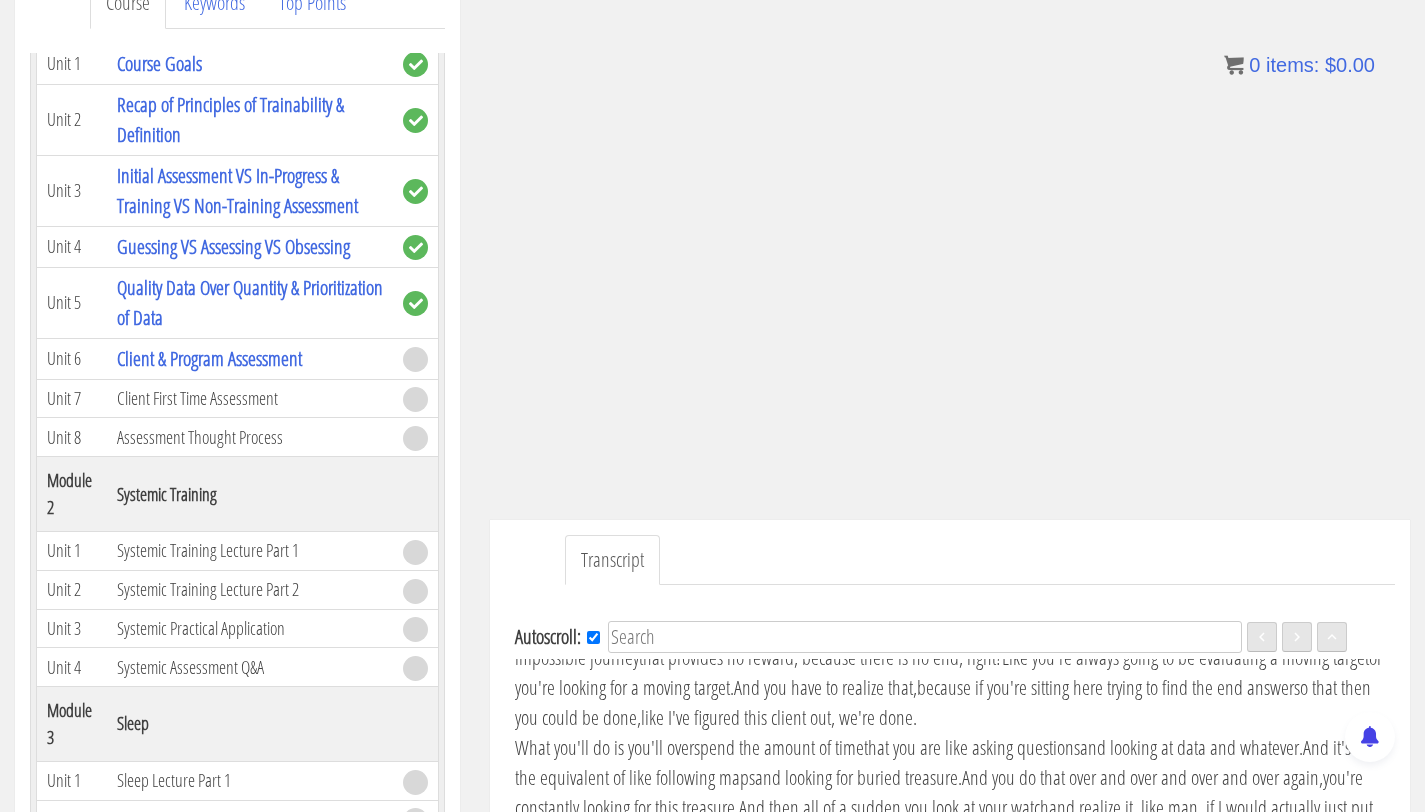scroll, scrollTop: 5517, scrollLeft: 0, axis: vertical 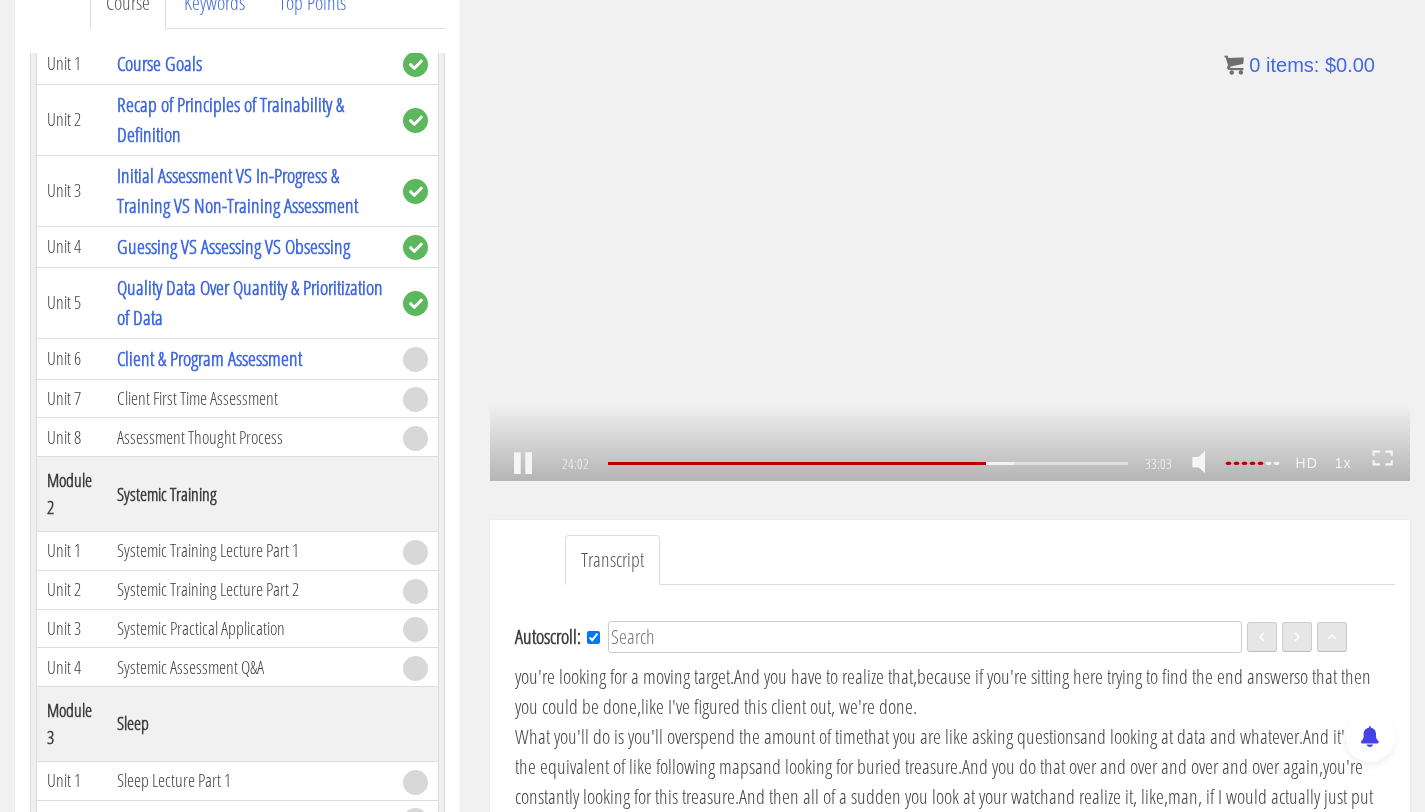 click on ".a{fill:#000;opacity:0.65;}.b{fill:#fff;opacity:1.0;}
.fp-color-play{opacity:0.65;}.controlbutton{fill:#fff;}
.fp-color-play{opacity:0.65;}.controlbutton{fill:#fff;}
.controlbuttonbg{opacity:0.65;}.controlbutton{fill:#fff;}
.fp-color-play{opacity:0.65;}.rect{fill:#fff;}
.fp-color-play{opacity:0.65;}.rect{fill:#fff;}
.fp-color-play{opacity:0.65;}.rect{fill:#fff;}
.fp-color-play{opacity:0.65;}.rect{fill:#fff;}
24:02                              24:39                                           33:03              09:02" at bounding box center [950, 222] 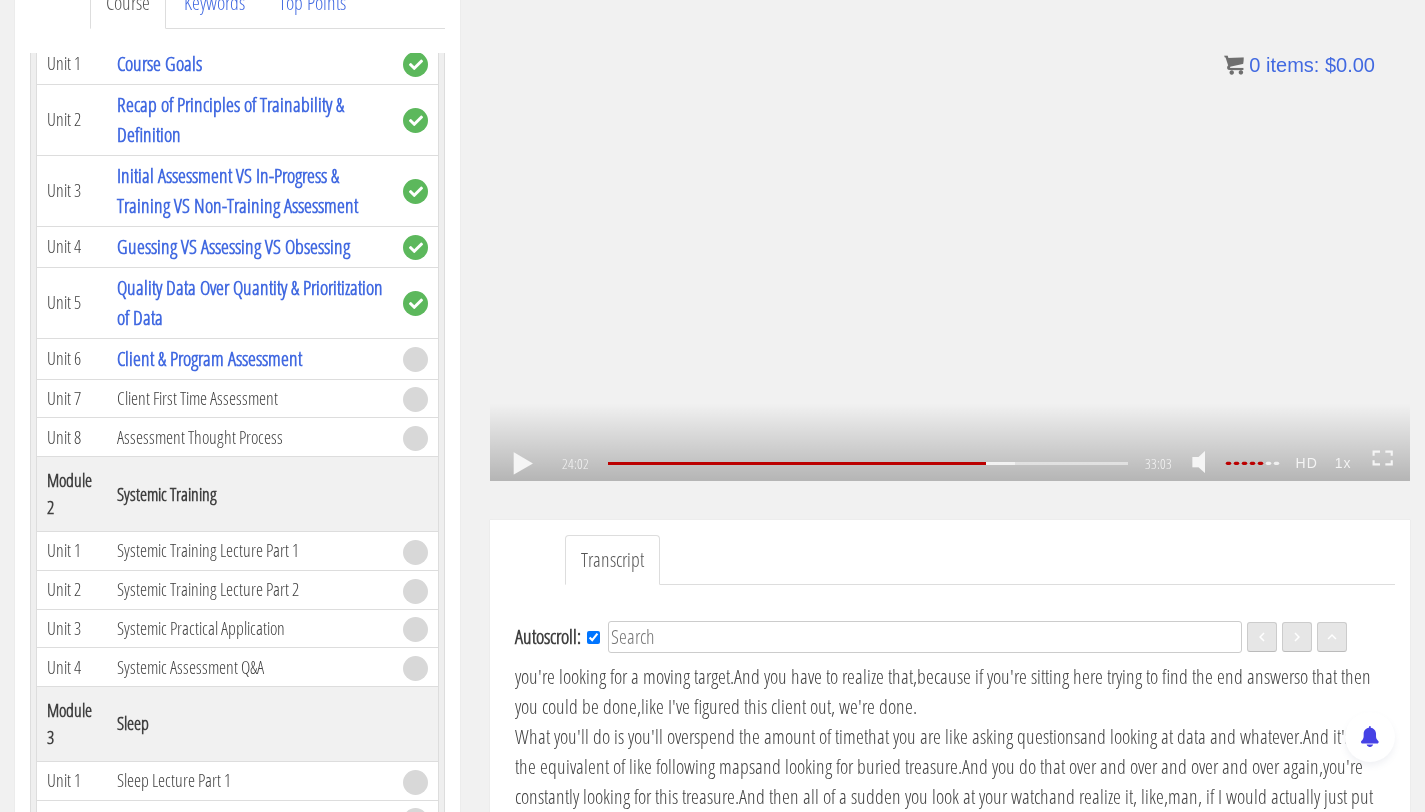 click on ".a{fill:#000;opacity:0.65;}.b{fill:#fff;opacity:1.0;}
.fp-color-play{opacity:0.65;}.controlbutton{fill:#fff;}
.fp-color-play{opacity:0.65;}.controlbutton{fill:#fff;}
.controlbuttonbg{opacity:0.65;}.controlbutton{fill:#fff;}
.fp-color-play{opacity:0.65;}.rect{fill:#fff;}
.fp-color-play{opacity:0.65;}.rect{fill:#fff;}
.fp-color-play{opacity:0.65;}.rect{fill:#fff;}
.fp-color-play{opacity:0.65;}.rect{fill:#fff;}
24:02                              24:39                                           33:03              09:01" at bounding box center (950, 222) 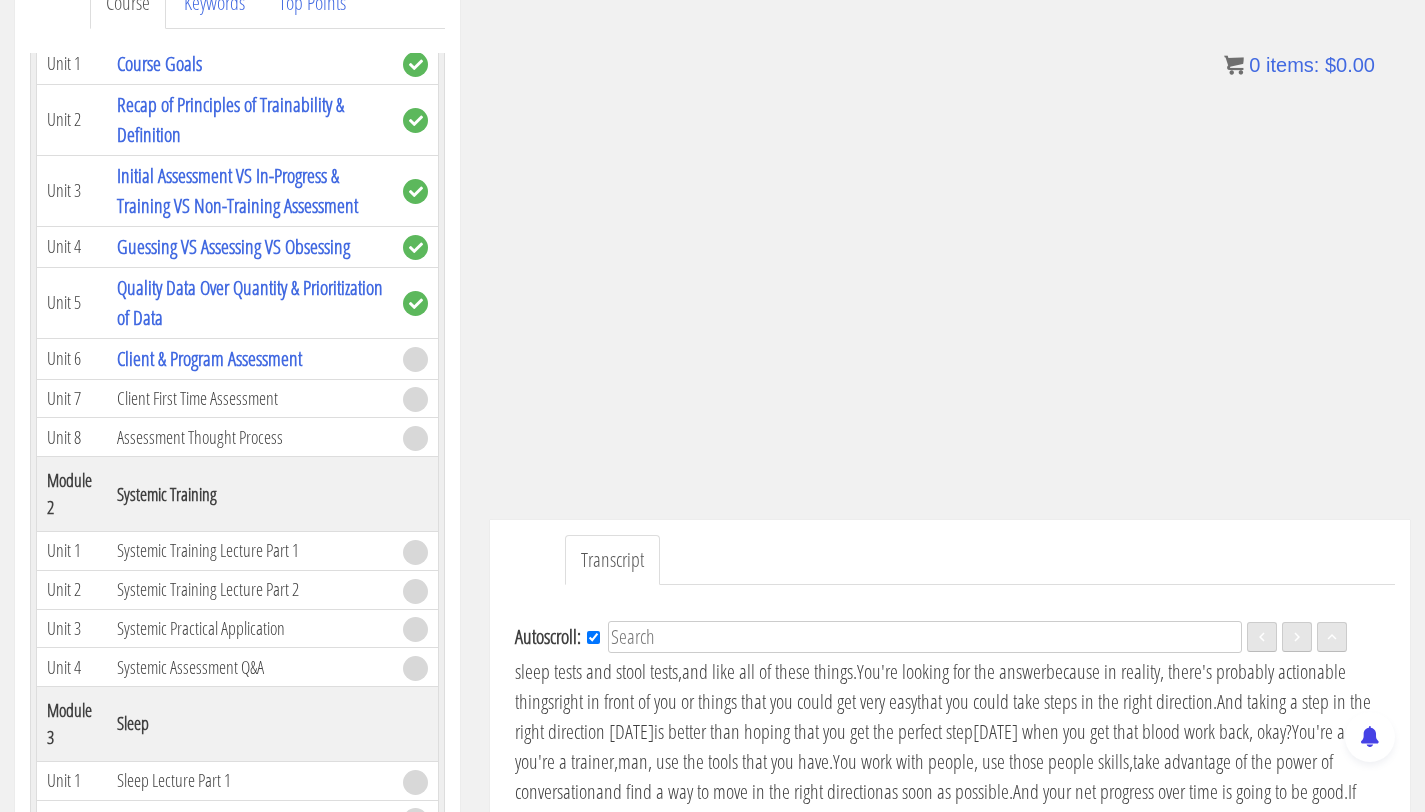 scroll, scrollTop: 5852, scrollLeft: 0, axis: vertical 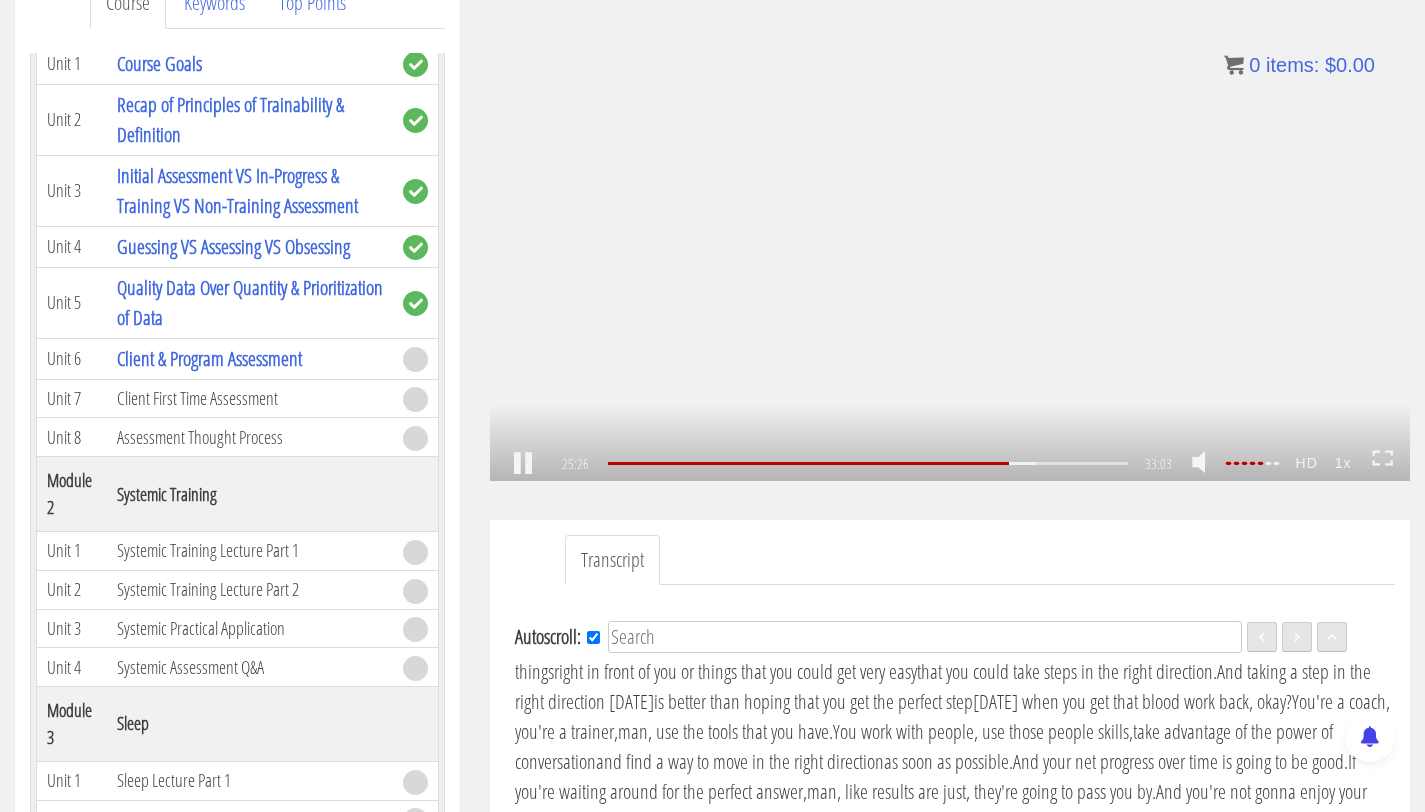 click on ".a{fill:#000;opacity:0.65;}.b{fill:#fff;opacity:1.0;}
.fp-color-play{opacity:0.65;}.controlbutton{fill:#fff;}
.fp-color-play{opacity:0.65;}.controlbutton{fill:#fff;}
.controlbuttonbg{opacity:0.65;}.controlbutton{fill:#fff;}
.fp-color-play{opacity:0.65;}.rect{fill:#fff;}
.fp-color-play{opacity:0.65;}.rect{fill:#fff;}
.fp-color-play{opacity:0.65;}.rect{fill:#fff;}
.fp-color-play{opacity:0.65;}.rect{fill:#fff;}
25:26                              24:39                                           33:03              07:37" at bounding box center (950, 222) 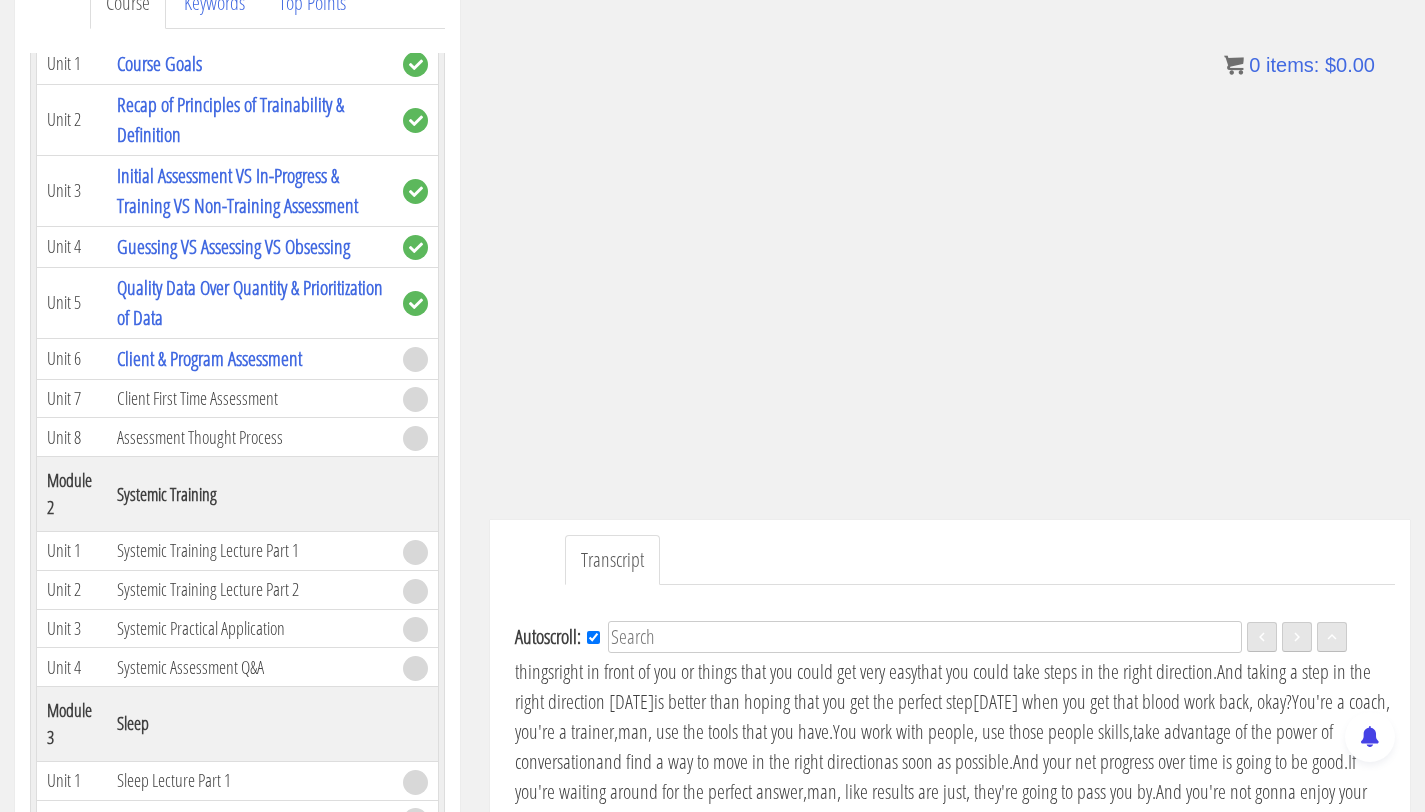 click on ".a{fill:#000;opacity:0.65;}.b{fill:#fff;opacity:1.0;}
.fp-color-play{opacity:0.65;}.controlbutton{fill:#fff;}
.fp-color-play{opacity:0.65;}.controlbutton{fill:#fff;}
.controlbuttonbg{opacity:0.65;}.controlbutton{fill:#fff;}
.fp-color-play{opacity:0.65;}.rect{fill:#fff;}
.fp-color-play{opacity:0.65;}.rect{fill:#fff;}
.fp-color-play{opacity:0.65;}.rect{fill:#fff;}
.fp-color-play{opacity:0.65;}.rect{fill:#fff;}
25:26                              24:39                                           33:03              07:37" at bounding box center [950, 222] 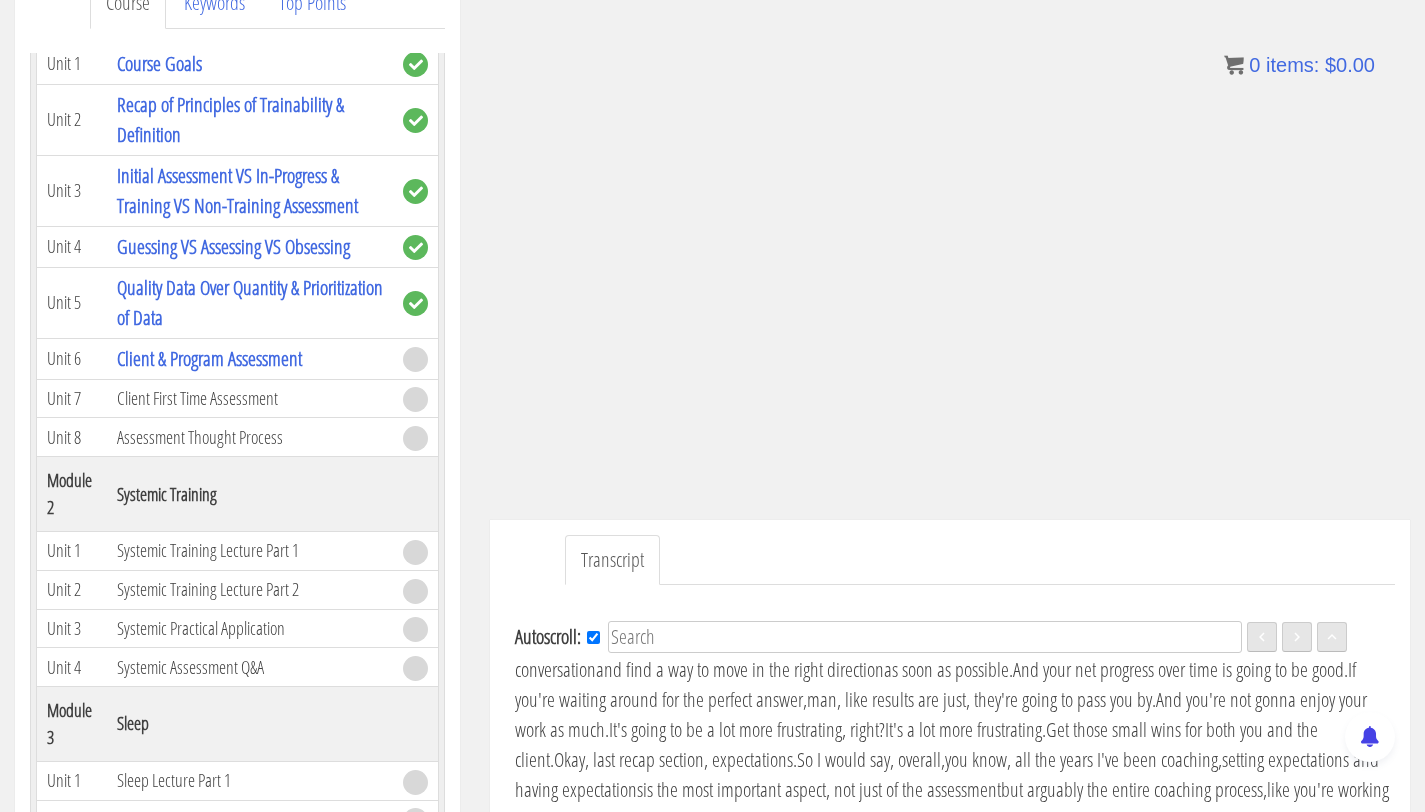 scroll, scrollTop: 5974, scrollLeft: 0, axis: vertical 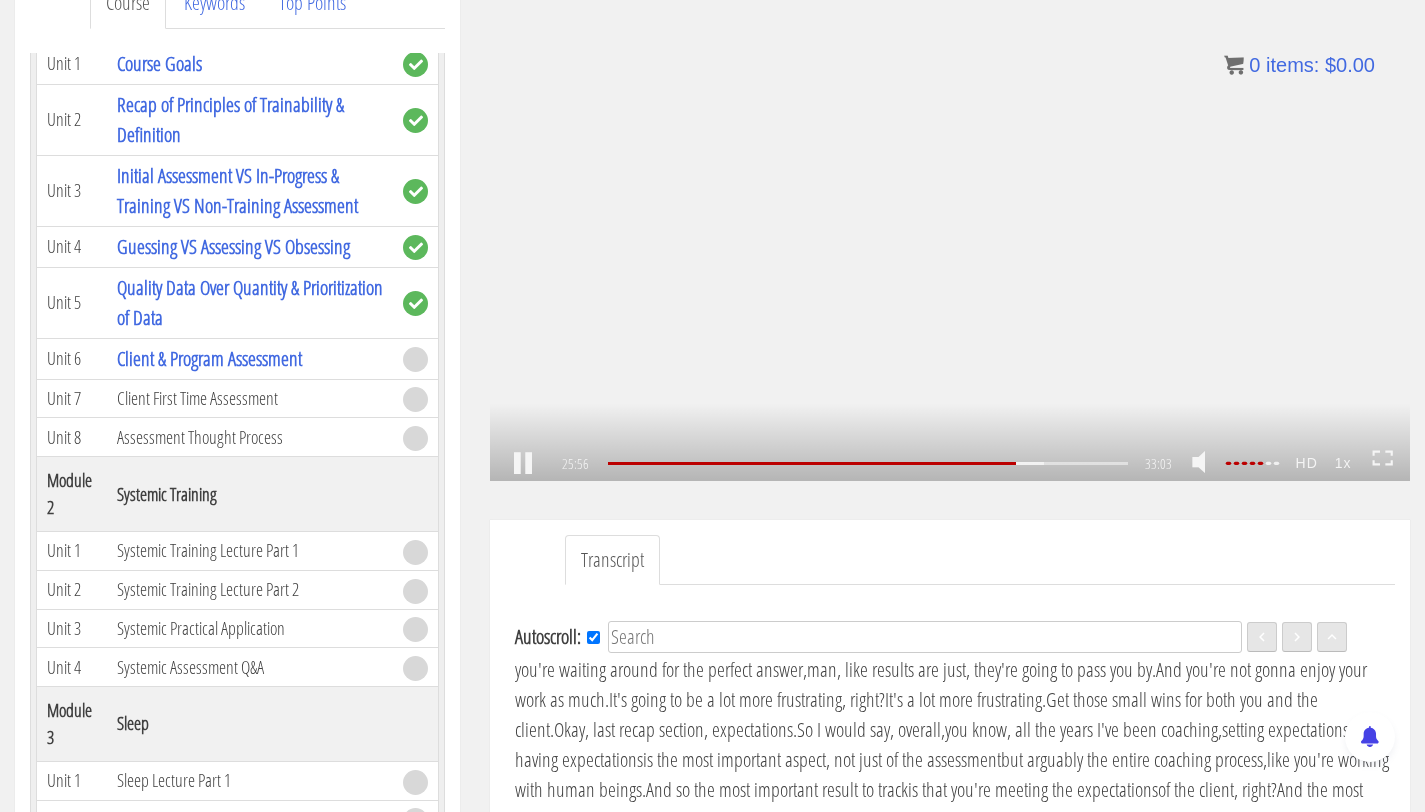 click on ".a{fill:#000;opacity:0.65;}.b{fill:#fff;opacity:1.0;}
.fp-color-play{opacity:0.65;}.controlbutton{fill:#fff;}
.fp-color-play{opacity:0.65;}.controlbutton{fill:#fff;}
.controlbuttonbg{opacity:0.65;}.controlbutton{fill:#fff;}
.fp-color-play{opacity:0.65;}.rect{fill:#fff;}
.fp-color-play{opacity:0.65;}.rect{fill:#fff;}
.fp-color-play{opacity:0.65;}.rect{fill:#fff;}
.fp-color-play{opacity:0.65;}.rect{fill:#fff;}
25:56                              24:39                                           33:03              07:08" at bounding box center [950, 222] 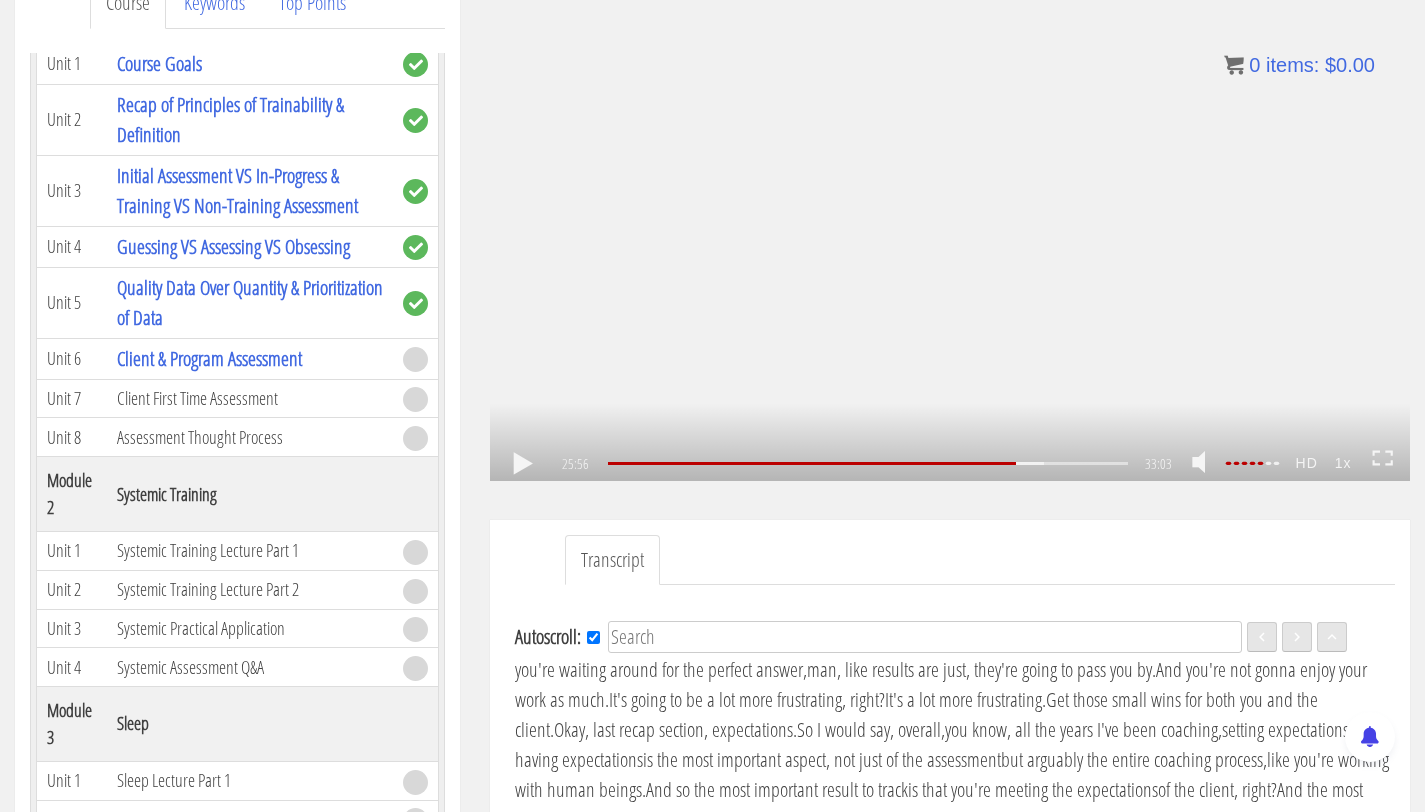 click on ".a{fill:#000;opacity:0.65;}.b{fill:#fff;opacity:1.0;}
.fp-color-play{opacity:0.65;}.controlbutton{fill:#fff;}
.fp-color-play{opacity:0.65;}.controlbutton{fill:#fff;}
.controlbuttonbg{opacity:0.65;}.controlbutton{fill:#fff;}
.fp-color-play{opacity:0.65;}.rect{fill:#fff;}
.fp-color-play{opacity:0.65;}.rect{fill:#fff;}
.fp-color-play{opacity:0.65;}.rect{fill:#fff;}
.fp-color-play{opacity:0.65;}.rect{fill:#fff;}
25:56                              24:39                                           33:03              07:07" at bounding box center [950, 222] 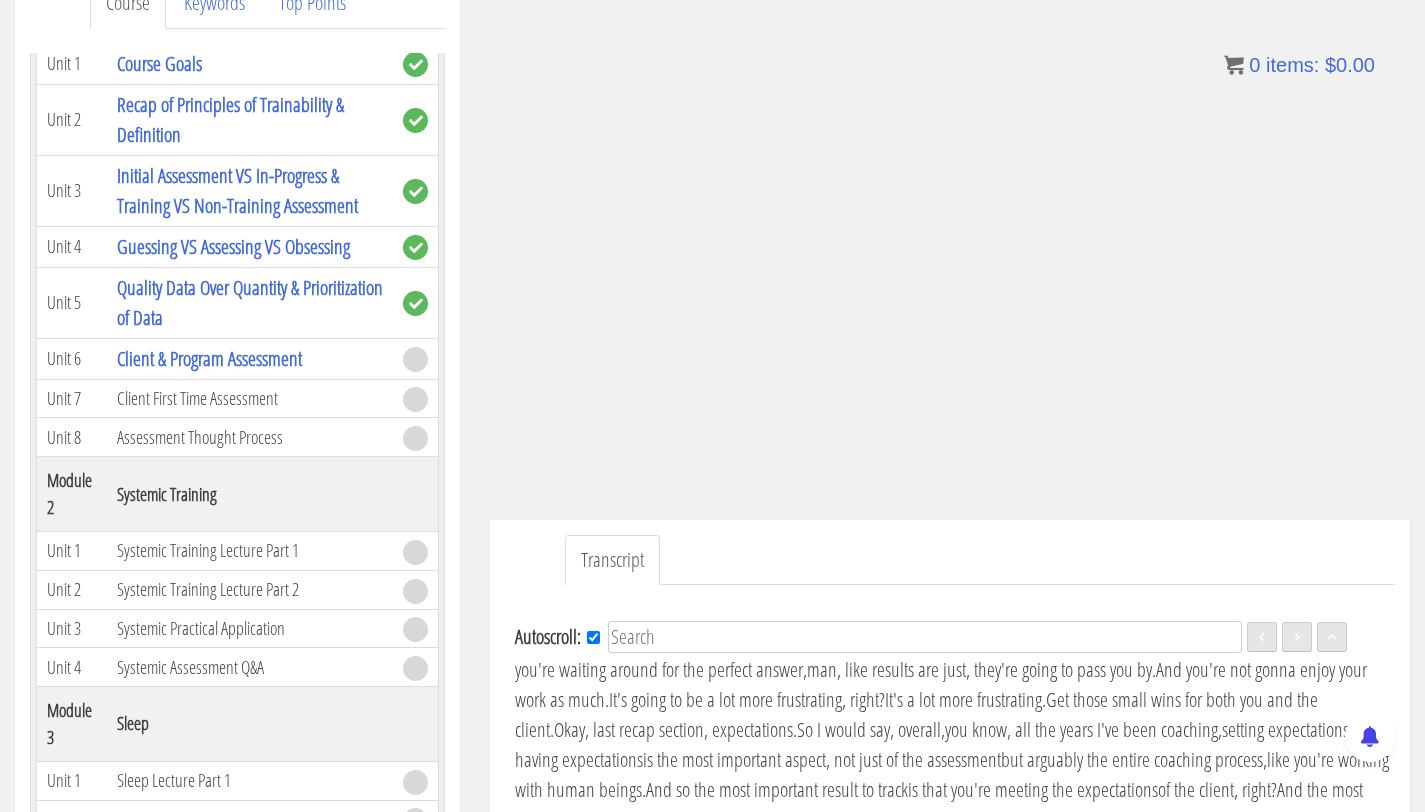 click on ".a{fill:#000;opacity:0.65;}.b{fill:#fff;opacity:1.0;}
.fp-color-play{opacity:0.65;}.controlbutton{fill:#fff;}
.fp-color-play{opacity:0.65;}.controlbutton{fill:#fff;}
.controlbuttonbg{opacity:0.65;}.controlbutton{fill:#fff;}
.fp-color-play{opacity:0.65;}.rect{fill:#fff;}
.fp-color-play{opacity:0.65;}.rect{fill:#fff;}
.fp-color-play{opacity:0.65;}.rect{fill:#fff;}
.fp-color-play{opacity:0.65;}.rect{fill:#fff;}
25:57                              24:39                                           33:03              07:07" at bounding box center [950, 222] 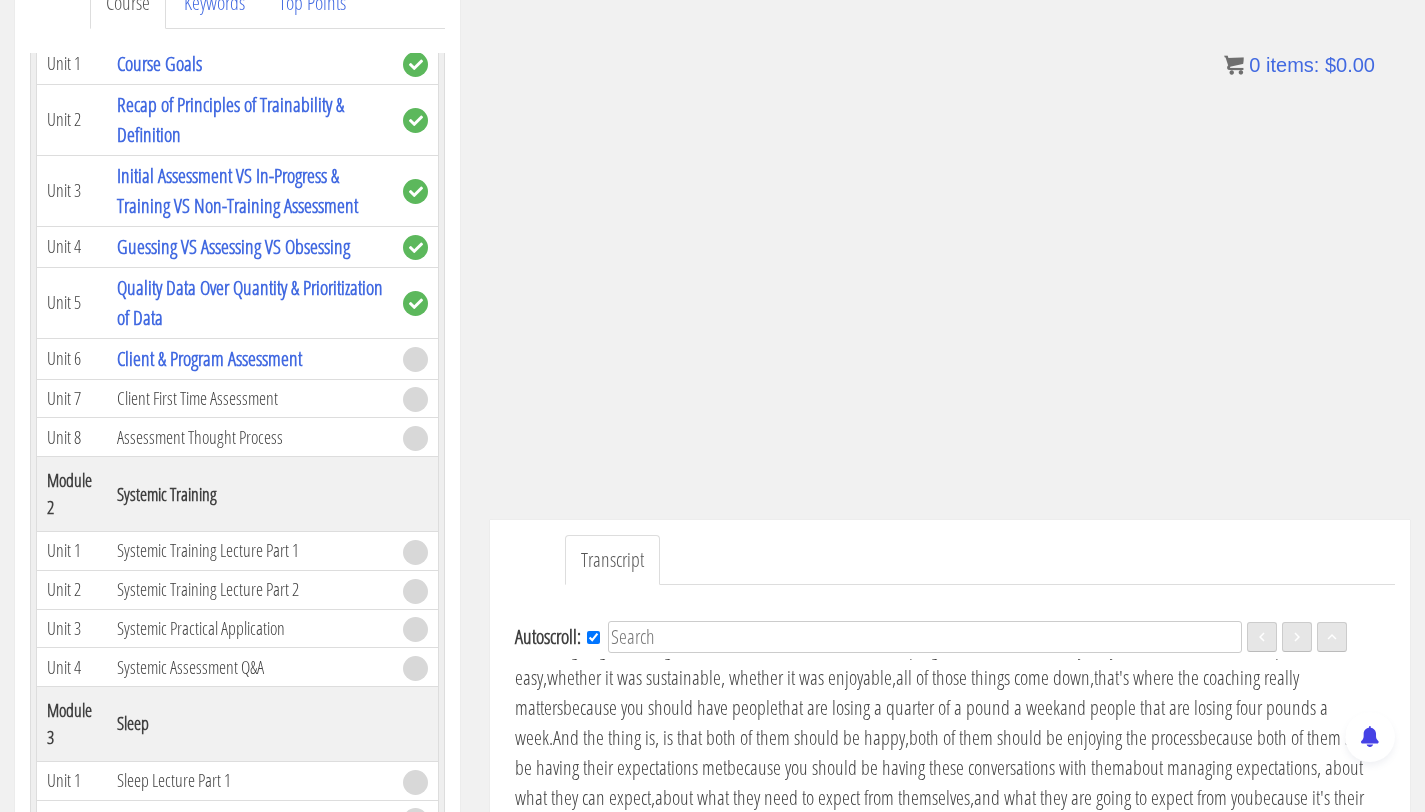 scroll, scrollTop: 6340, scrollLeft: 0, axis: vertical 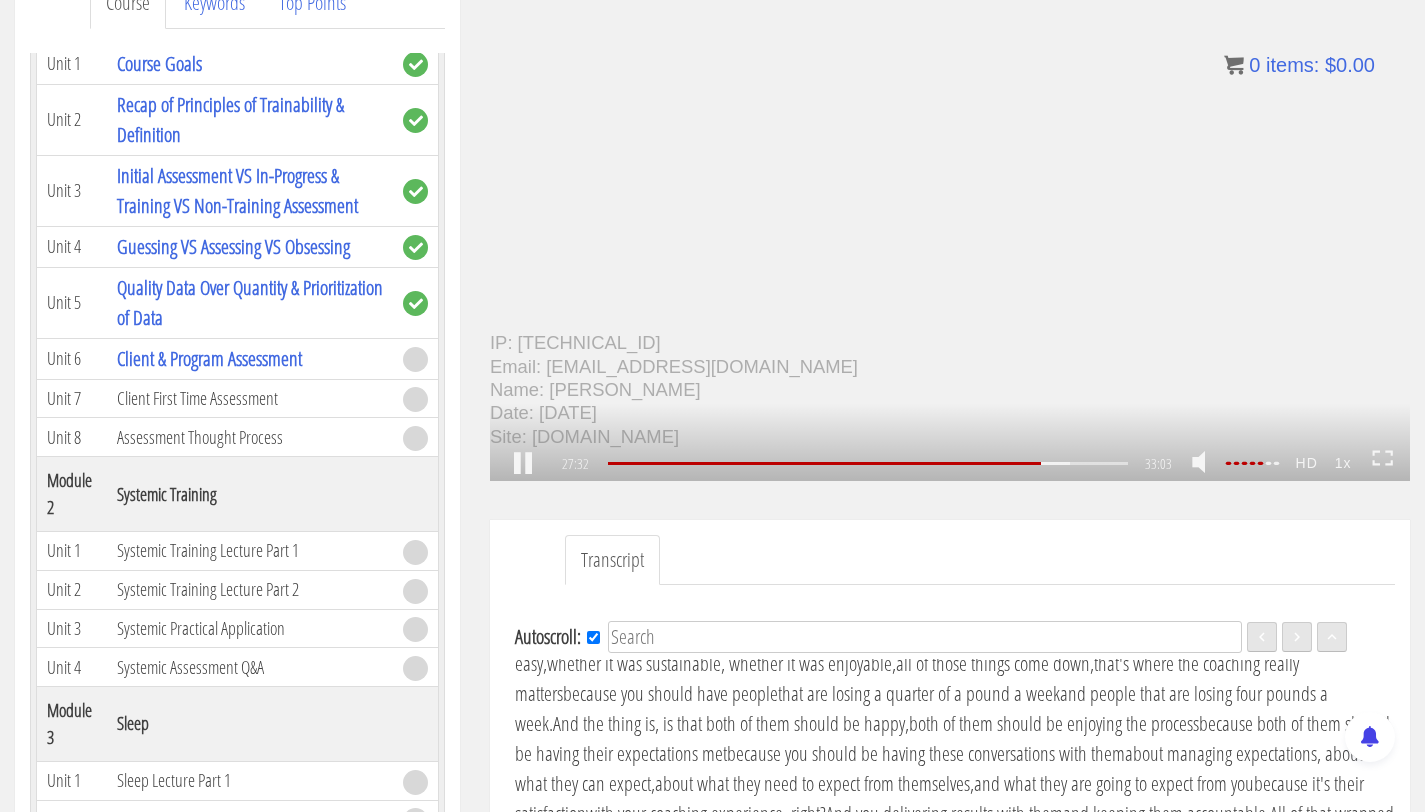 click on ".a{fill:#000;opacity:0.65;}.b{fill:#fff;opacity:1.0;}
.fp-color-play{opacity:0.65;}.controlbutton{fill:#fff;}
.fp-color-play{opacity:0.65;}.controlbutton{fill:#fff;}
.controlbuttonbg{opacity:0.65;}.controlbutton{fill:#fff;}
.fp-color-play{opacity:0.65;}.rect{fill:#fff;}
.fp-color-play{opacity:0.65;}.rect{fill:#fff;}
.fp-color-play{opacity:0.65;}.rect{fill:#fff;}
.fp-color-play{opacity:0.65;}.rect{fill:#fff;}
IP: 178.230.91.105 Email: info@fitbyjustus.nl Name: Justus Molenkamp Date: July 16, 2025 Site: n1.education                                     27:32                              24:39                                           33:03              05:31                                                                CC" at bounding box center (950, 222) 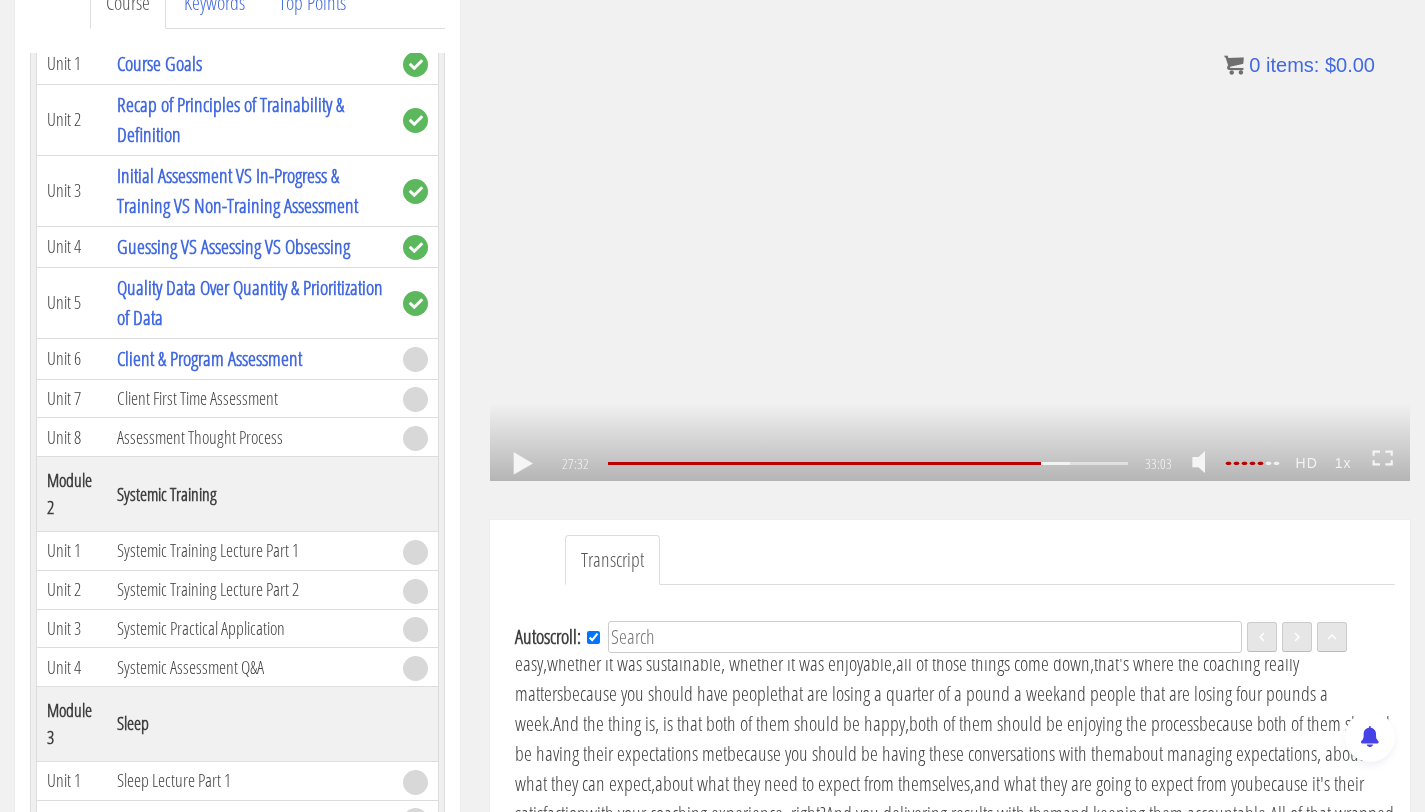 click on ".a{fill:#000;opacity:0.65;}.b{fill:#fff;opacity:1.0;}
.fp-color-play{opacity:0.65;}.controlbutton{fill:#fff;}
.fp-color-play{opacity:0.65;}.controlbutton{fill:#fff;}
.controlbuttonbg{opacity:0.65;}.controlbutton{fill:#fff;}
.fp-color-play{opacity:0.65;}.rect{fill:#fff;}
.fp-color-play{opacity:0.65;}.rect{fill:#fff;}
.fp-color-play{opacity:0.65;}.rect{fill:#fff;}
.fp-color-play{opacity:0.65;}.rect{fill:#fff;}
27:32                              24:39                                           33:03              05:31" at bounding box center (950, 222) 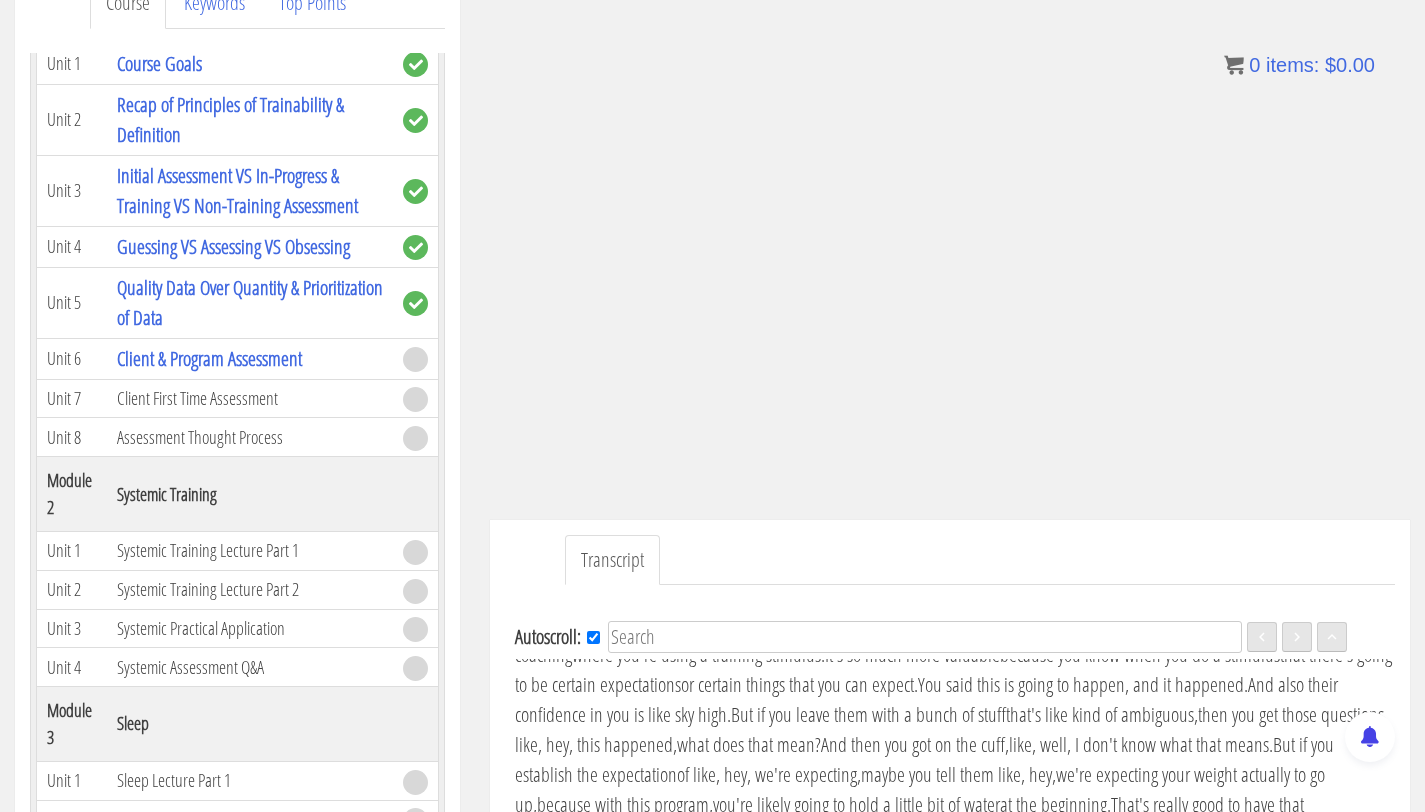 scroll, scrollTop: 6889, scrollLeft: 0, axis: vertical 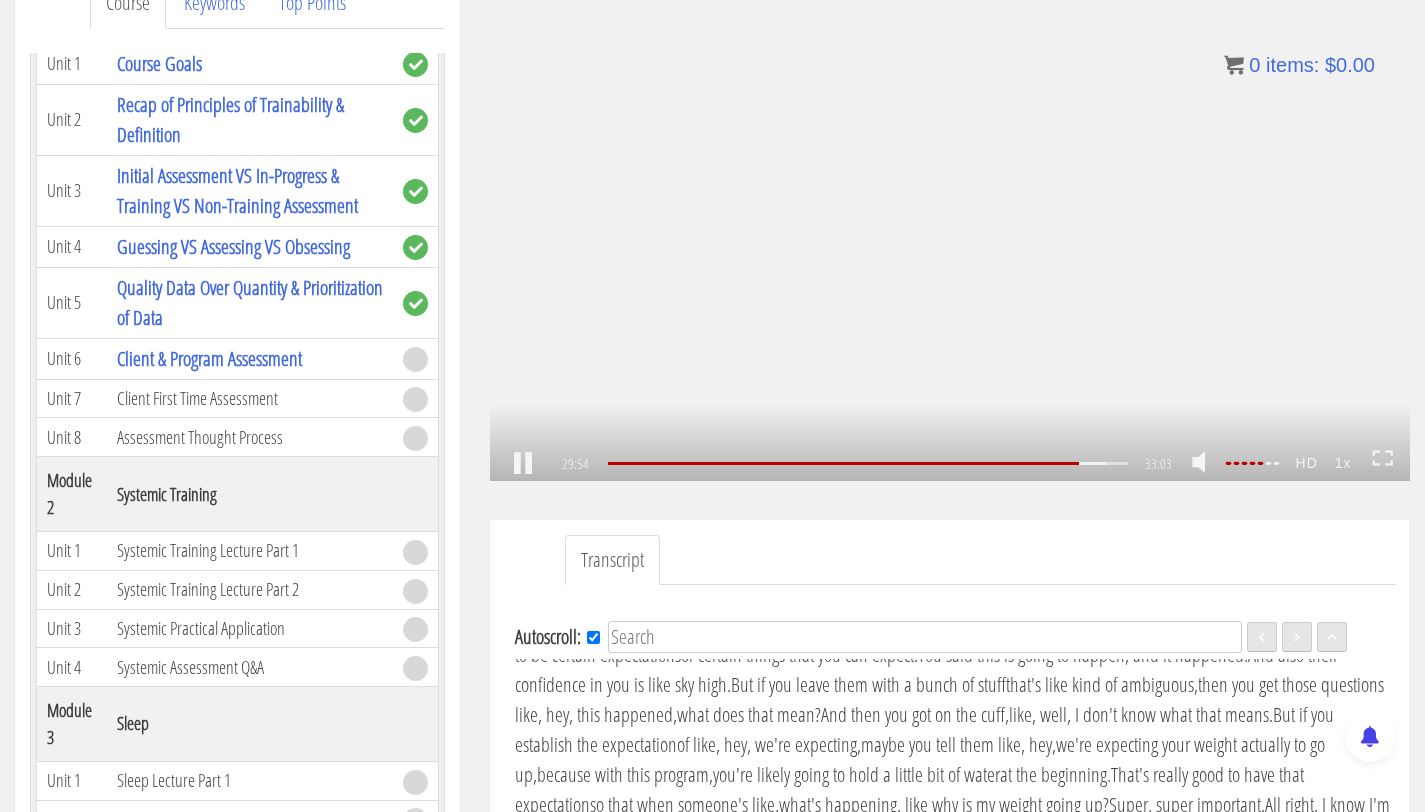 click on ".a{fill:#000;opacity:0.65;}.b{fill:#fff;opacity:1.0;}
.fp-color-play{opacity:0.65;}.controlbutton{fill:#fff;}
.fp-color-play{opacity:0.65;}.controlbutton{fill:#fff;}
.controlbuttonbg{opacity:0.65;}.controlbutton{fill:#fff;}
.fp-color-play{opacity:0.65;}.rect{fill:#fff;}
.fp-color-play{opacity:0.65;}.rect{fill:#fff;}
.fp-color-play{opacity:0.65;}.rect{fill:#fff;}
.fp-color-play{opacity:0.65;}.rect{fill:#fff;}
29:54                              24:39                                           33:03              03:10" at bounding box center [950, 222] 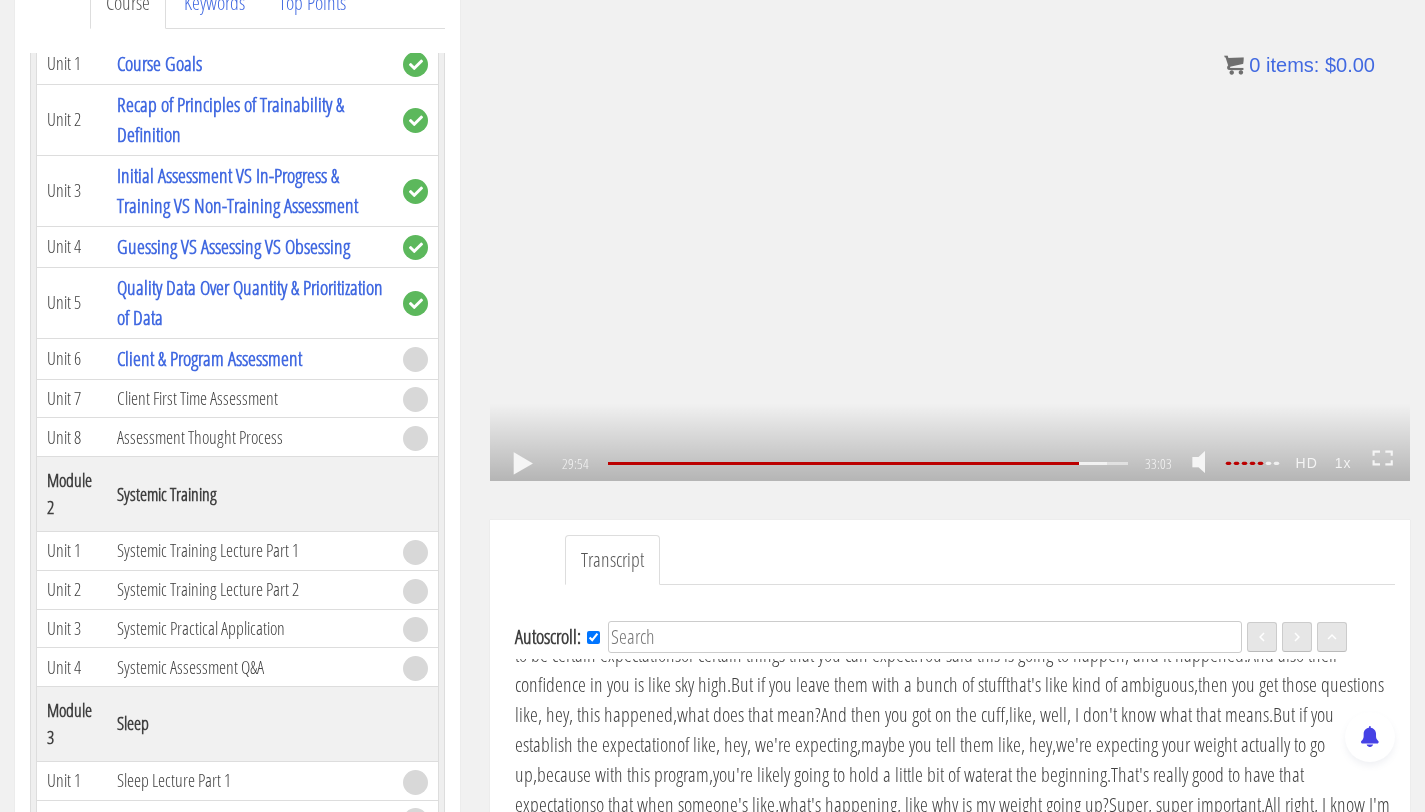 click on ".a{fill:#000;opacity:0.65;}.b{fill:#fff;opacity:1.0;}
.fp-color-play{opacity:0.65;}.controlbutton{fill:#fff;}
.fp-color-play{opacity:0.65;}.controlbutton{fill:#fff;}
.controlbuttonbg{opacity:0.65;}.controlbutton{fill:#fff;}
.fp-color-play{opacity:0.65;}.rect{fill:#fff;}
.fp-color-play{opacity:0.65;}.rect{fill:#fff;}
.fp-color-play{opacity:0.65;}.rect{fill:#fff;}
.fp-color-play{opacity:0.65;}.rect{fill:#fff;}
29:54                              24:39                                           33:03              03:09" at bounding box center (950, 222) 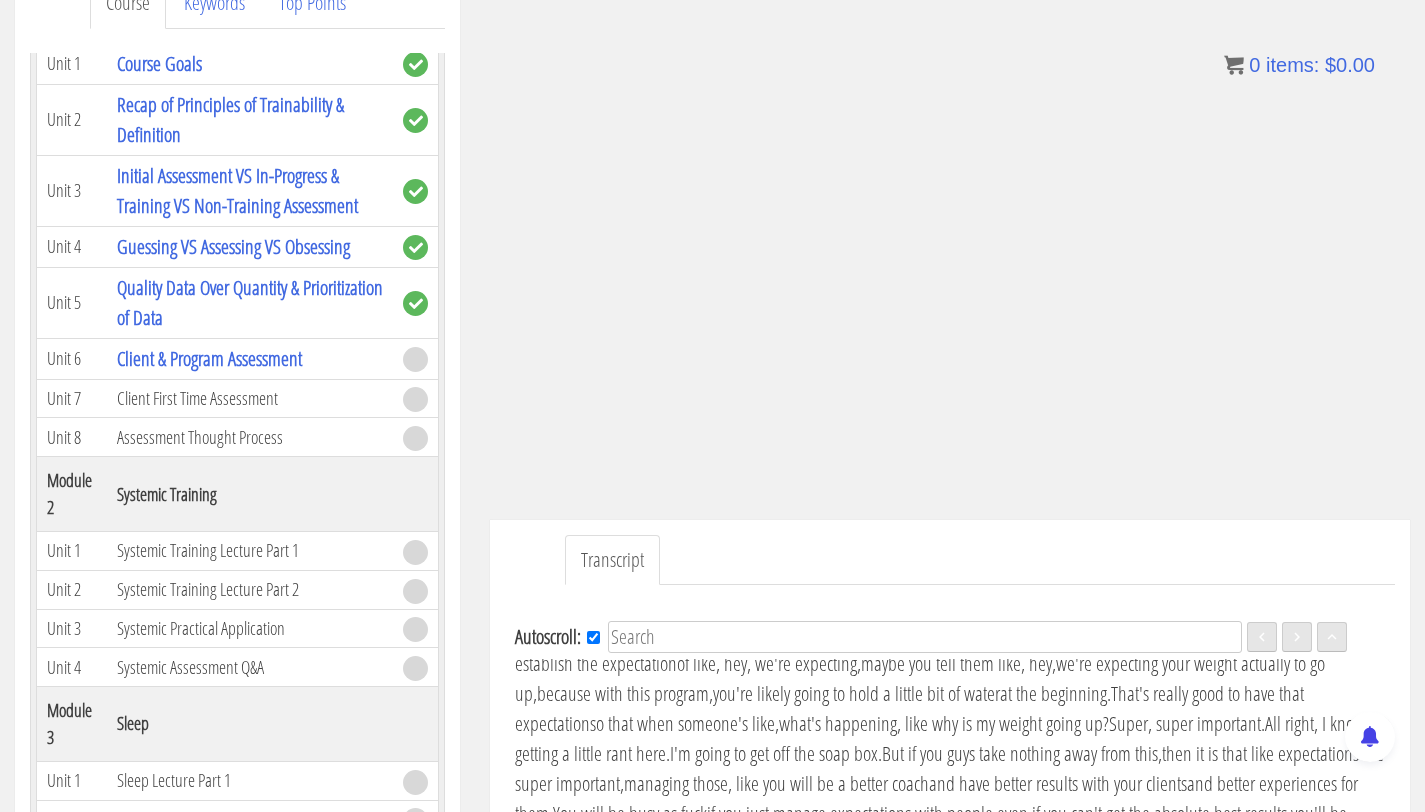 scroll, scrollTop: 6981, scrollLeft: 0, axis: vertical 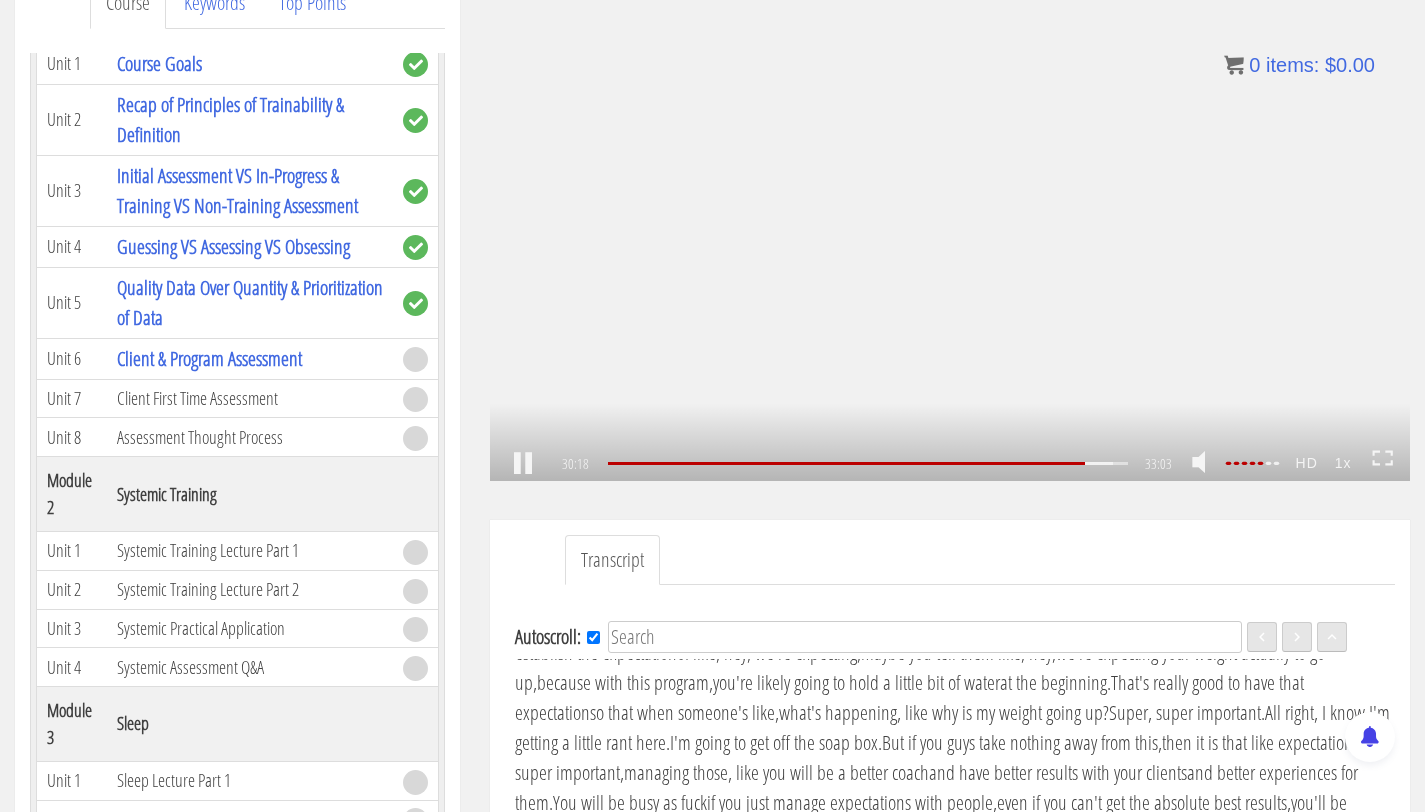 click on ".a{fill:#000;opacity:0.65;}.b{fill:#fff;opacity:1.0;}
.fp-color-play{opacity:0.65;}.controlbutton{fill:#fff;}
.fp-color-play{opacity:0.65;}.controlbutton{fill:#fff;}
.controlbuttonbg{opacity:0.65;}.controlbutton{fill:#fff;}
.fp-color-play{opacity:0.65;}.rect{fill:#fff;}
.fp-color-play{opacity:0.65;}.rect{fill:#fff;}
.fp-color-play{opacity:0.65;}.rect{fill:#fff;}
.fp-color-play{opacity:0.65;}.rect{fill:#fff;}
30:18                              24:39                                           33:03              02:46" at bounding box center (950, 222) 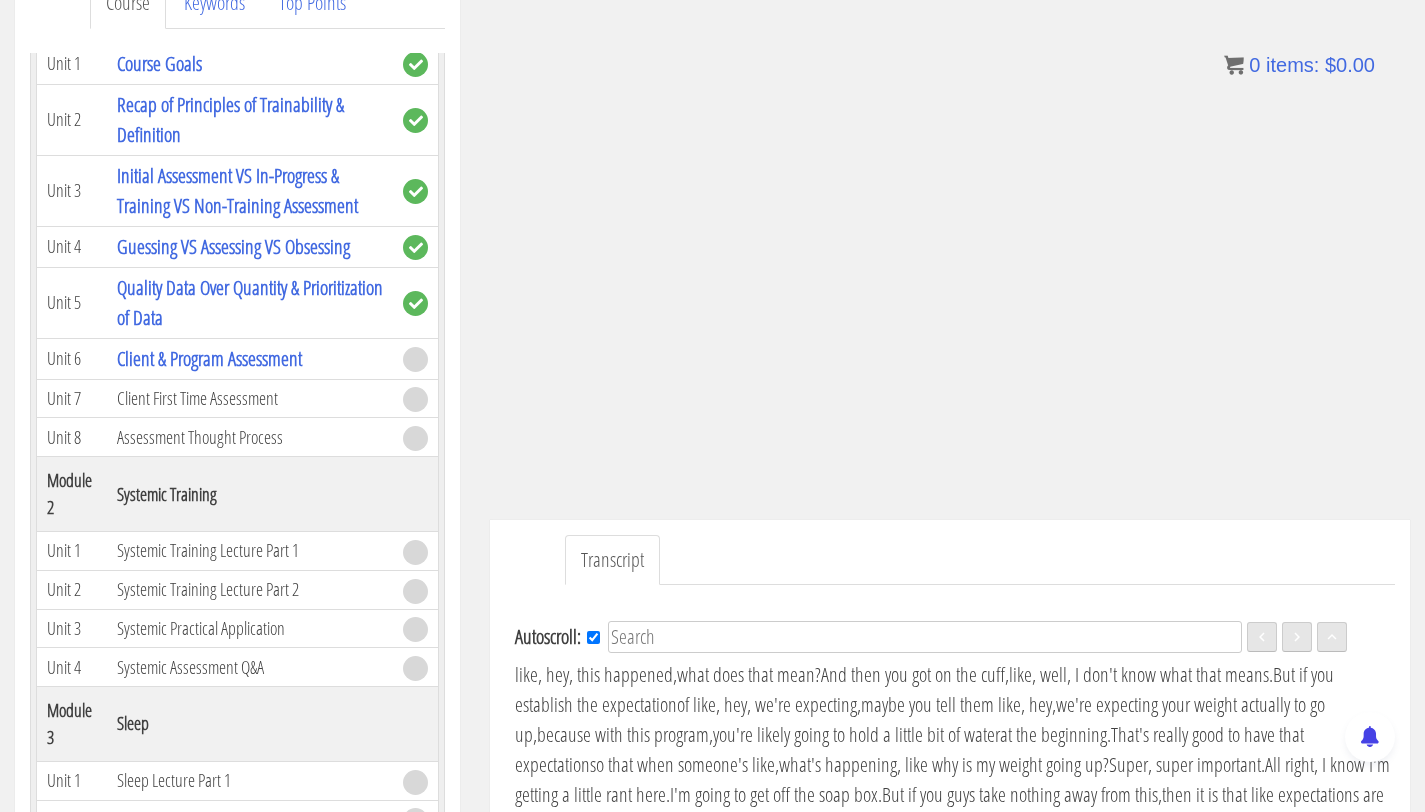 scroll, scrollTop: 6822, scrollLeft: 0, axis: vertical 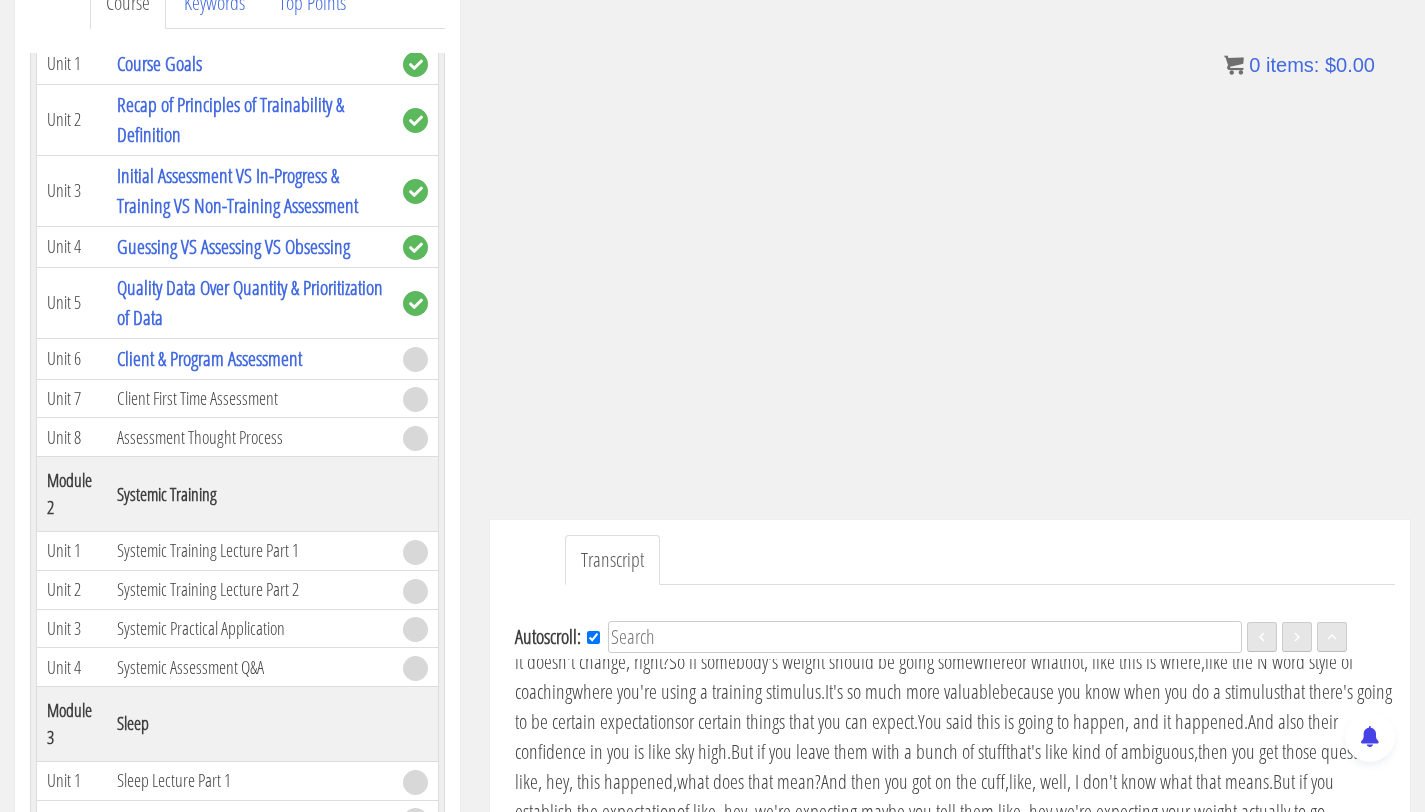 click on "Managing expectations is huge." at bounding box center (953, 436) 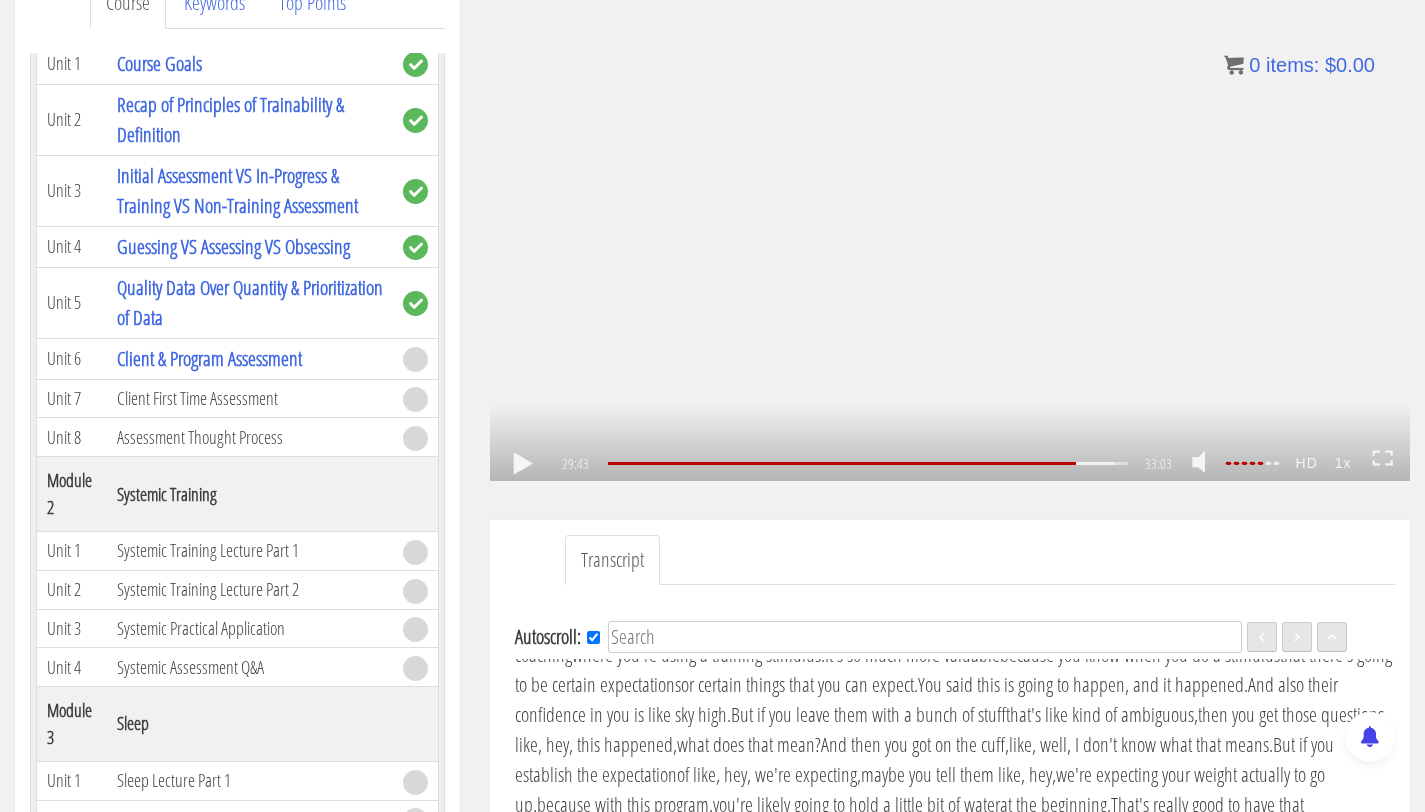 click on ".a{fill:#000;opacity:0.65;}.b{fill:#fff;opacity:1.0;}
.fp-color-play{opacity:0.65;}.controlbutton{fill:#fff;}
.fp-color-play{opacity:0.65;}.controlbutton{fill:#fff;}
.controlbuttonbg{opacity:0.65;}.controlbutton{fill:#fff;}
.fp-color-play{opacity:0.65;}.rect{fill:#fff;}
.fp-color-play{opacity:0.65;}.rect{fill:#fff;}
.fp-color-play{opacity:0.65;}.rect{fill:#fff;}
.fp-color-play{opacity:0.65;}.rect{fill:#fff;}
29:43                              24:39                                           33:03              03:20" at bounding box center [950, 222] 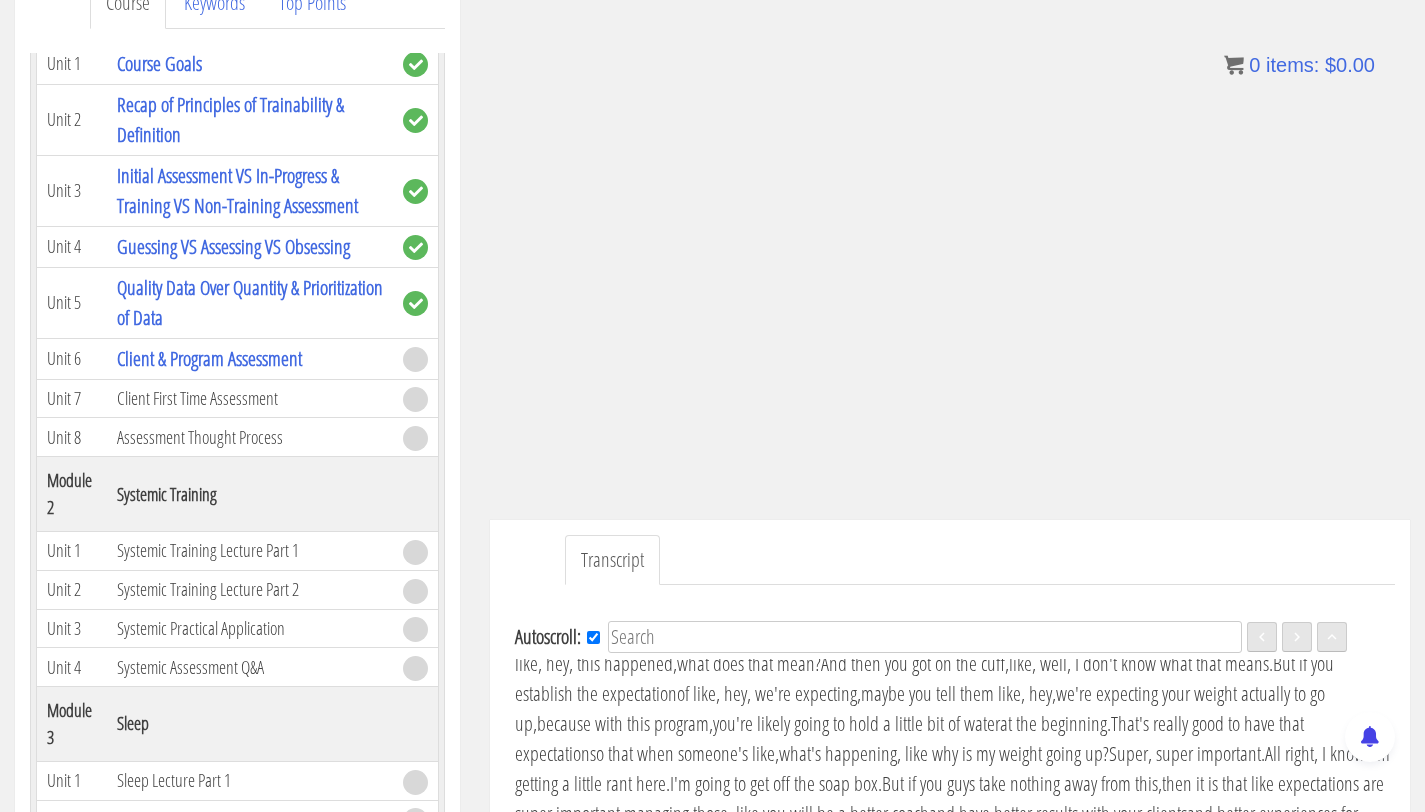 scroll, scrollTop: 6950, scrollLeft: 0, axis: vertical 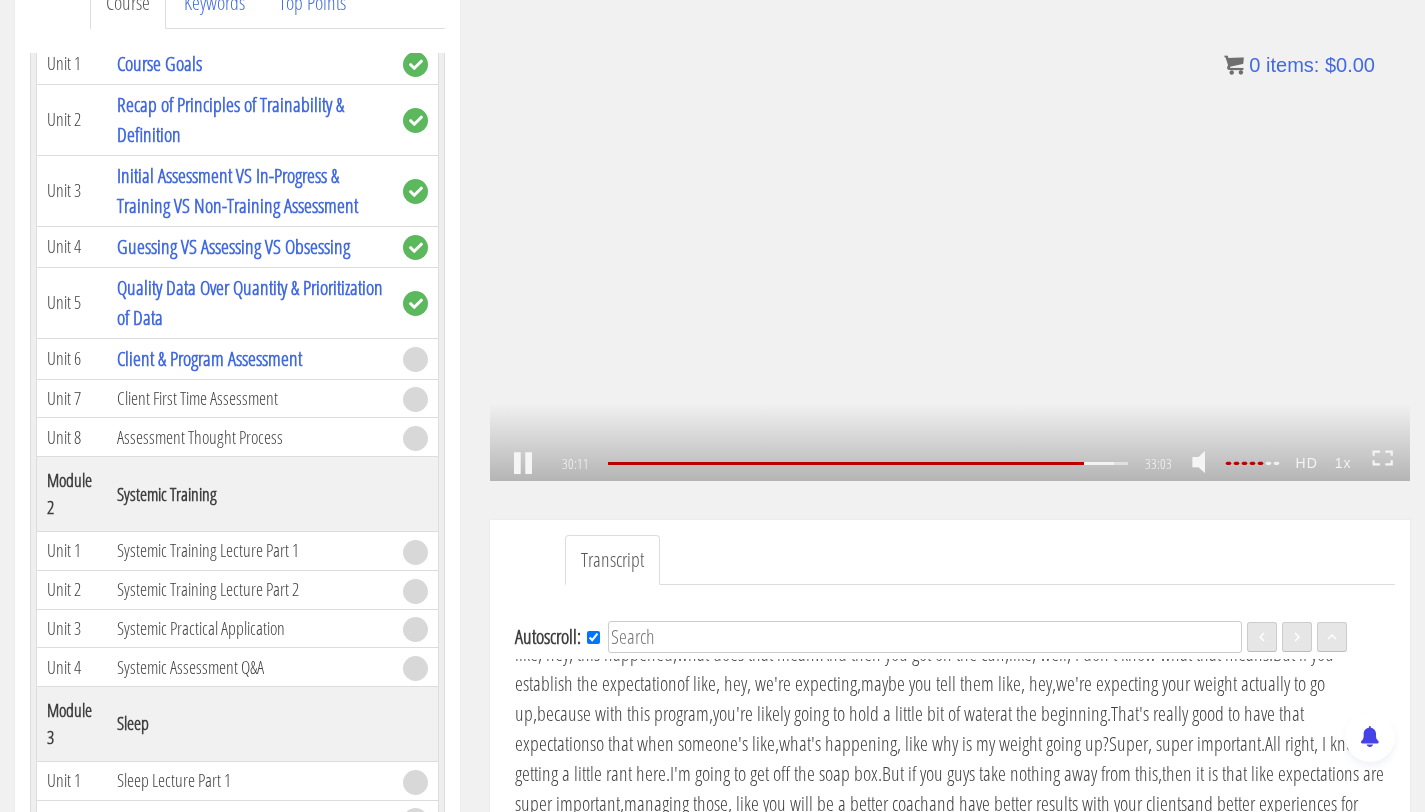 click on ".a{fill:#000;opacity:0.65;}.b{fill:#fff;opacity:1.0;}
.fp-color-play{opacity:0.65;}.controlbutton{fill:#fff;}
.fp-color-play{opacity:0.65;}.controlbutton{fill:#fff;}
.controlbuttonbg{opacity:0.65;}.controlbutton{fill:#fff;}
.fp-color-play{opacity:0.65;}.rect{fill:#fff;}
.fp-color-play{opacity:0.65;}.rect{fill:#fff;}
.fp-color-play{opacity:0.65;}.rect{fill:#fff;}
.fp-color-play{opacity:0.65;}.rect{fill:#fff;}
30:11                              24:39                                           33:03              02:52" at bounding box center [950, 222] 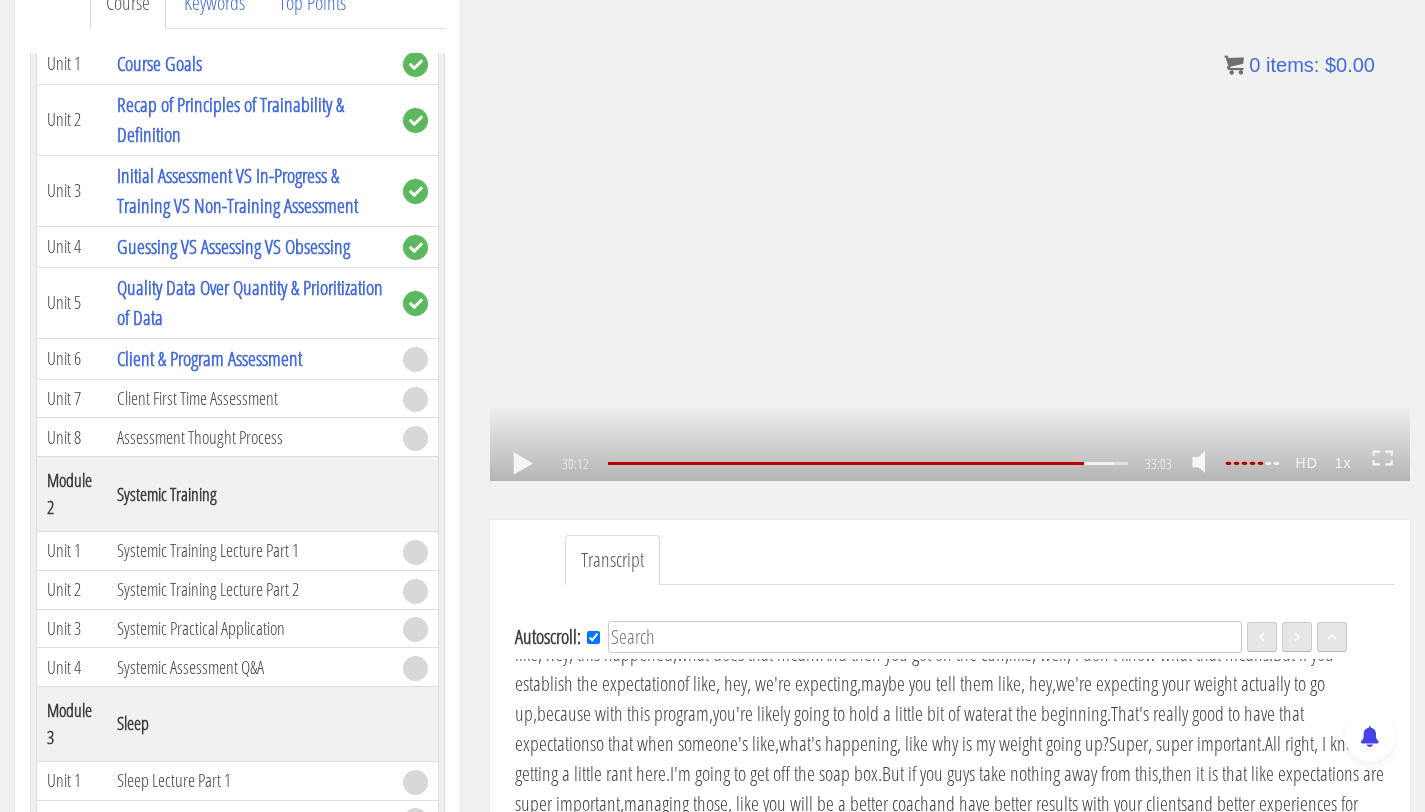 click on ".a{fill:#000;opacity:0.65;}.b{fill:#fff;opacity:1.0;}
.fp-color-play{opacity:0.65;}.controlbutton{fill:#fff;}
.fp-color-play{opacity:0.65;}.controlbutton{fill:#fff;}
.controlbuttonbg{opacity:0.65;}.controlbutton{fill:#fff;}
.fp-color-play{opacity:0.65;}.rect{fill:#fff;}
.fp-color-play{opacity:0.65;}.rect{fill:#fff;}
.fp-color-play{opacity:0.65;}.rect{fill:#fff;}
.fp-color-play{opacity:0.65;}.rect{fill:#fff;}
30:12                              24:39                                           33:03              02:52" at bounding box center [950, 222] 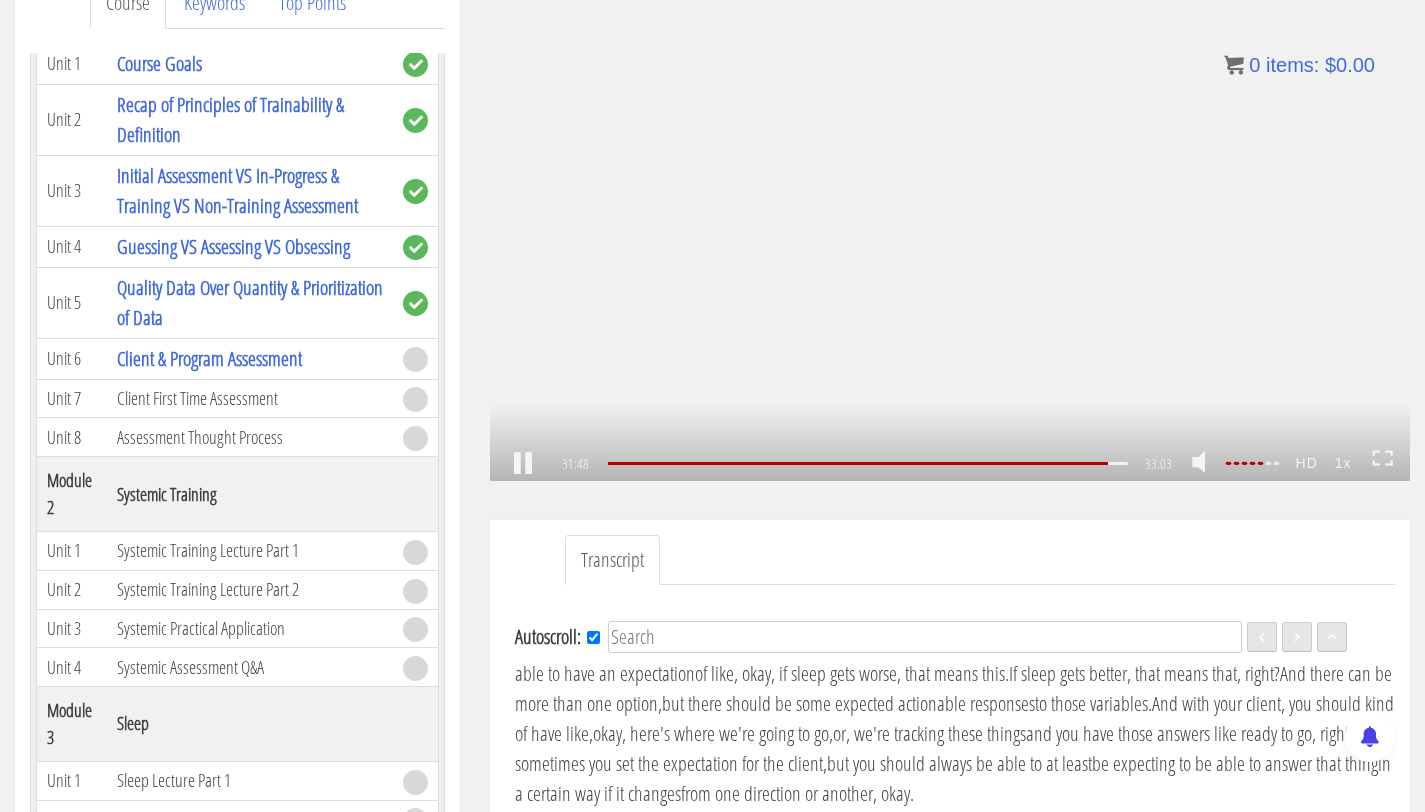 scroll, scrollTop: 7377, scrollLeft: 0, axis: vertical 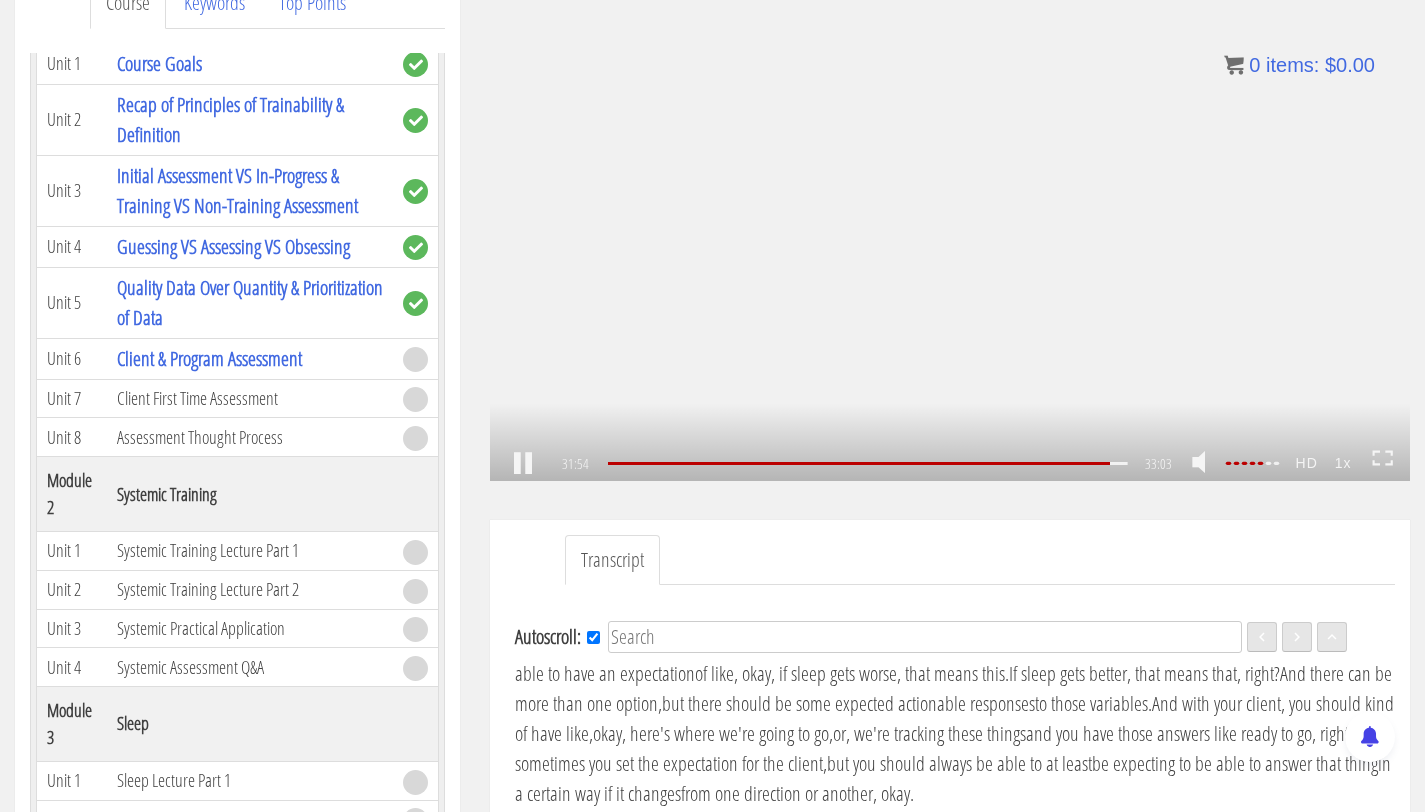 click on ".a{fill:#000;opacity:0.65;}.b{fill:#fff;opacity:1.0;}
.fp-color-play{opacity:0.65;}.controlbutton{fill:#fff;}
.fp-color-play{opacity:0.65;}.controlbutton{fill:#fff;}
.controlbuttonbg{opacity:0.65;}.controlbutton{fill:#fff;}
.fp-color-play{opacity:0.65;}.rect{fill:#fff;}
.fp-color-play{opacity:0.65;}.rect{fill:#fff;}
.fp-color-play{opacity:0.65;}.rect{fill:#fff;}
.fp-color-play{opacity:0.65;}.rect{fill:#fff;}
31:54                              24:39                                           33:03              01:10" at bounding box center [950, 222] 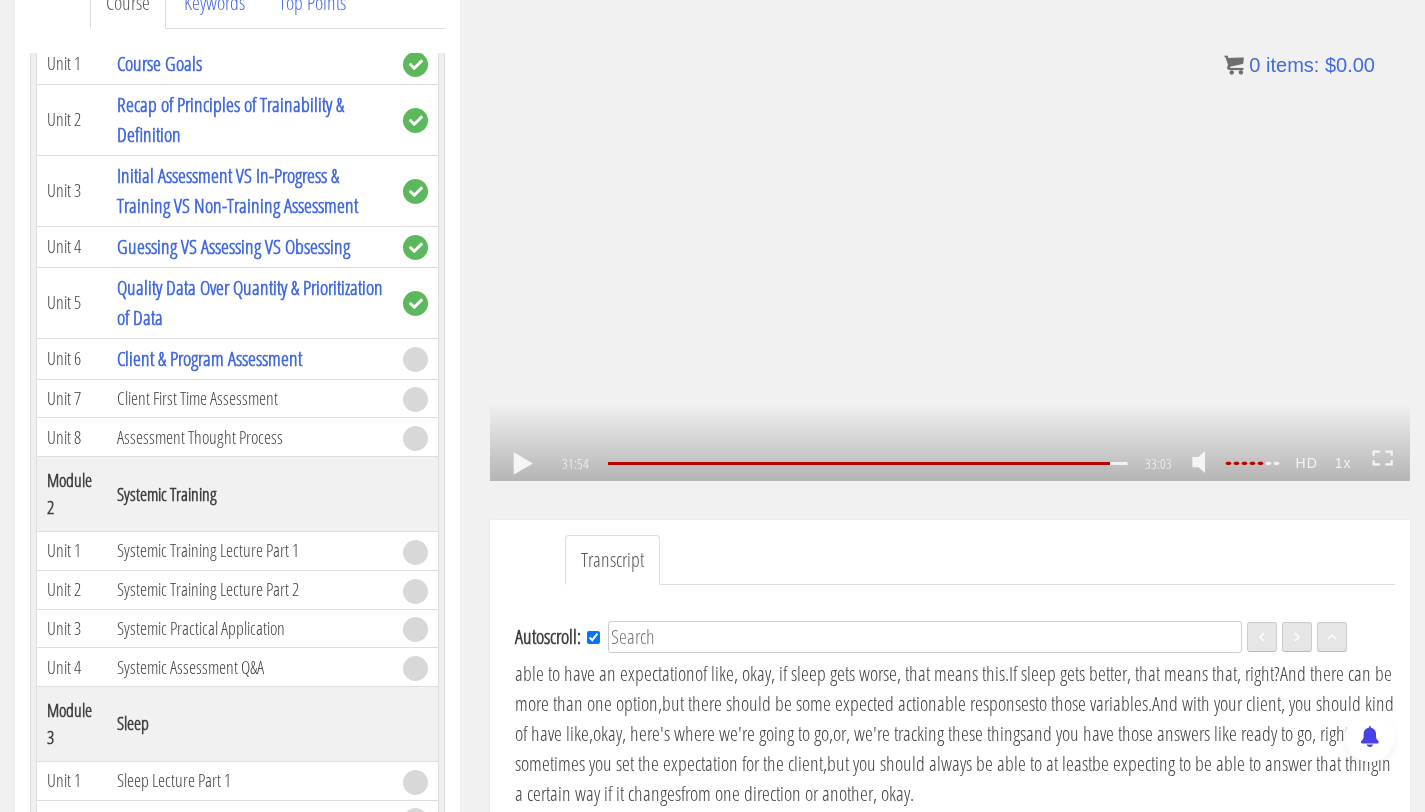 click on ".a{fill:#000;opacity:0.65;}.b{fill:#fff;opacity:1.0;}
.fp-color-play{opacity:0.65;}.controlbutton{fill:#fff;}
.fp-color-play{opacity:0.65;}.controlbutton{fill:#fff;}
.controlbuttonbg{opacity:0.65;}.controlbutton{fill:#fff;}
.fp-color-play{opacity:0.65;}.rect{fill:#fff;}
.fp-color-play{opacity:0.65;}.rect{fill:#fff;}
.fp-color-play{opacity:0.65;}.rect{fill:#fff;}
.fp-color-play{opacity:0.65;}.rect{fill:#fff;}
31:54                              24:39                                           33:03              01:09" at bounding box center [950, 222] 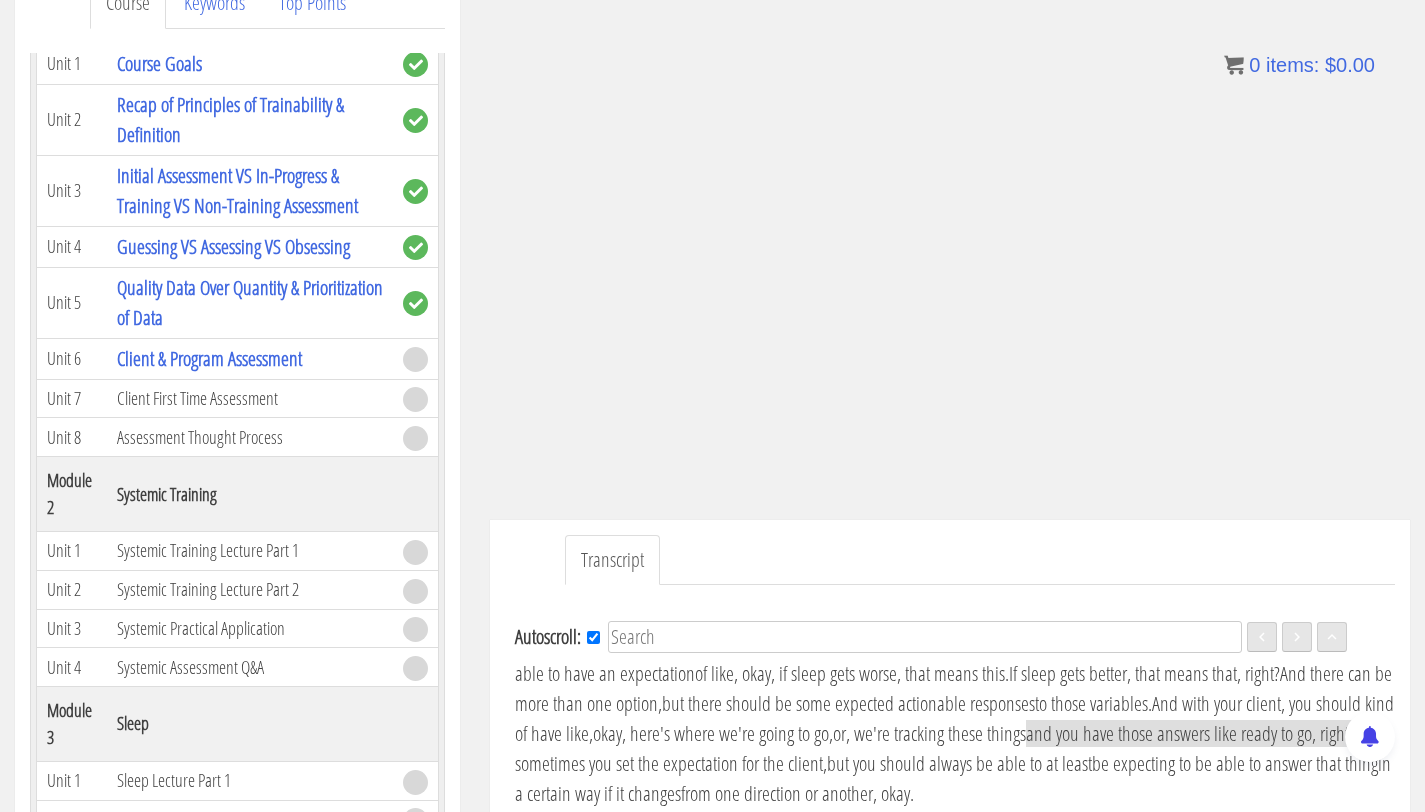 scroll, scrollTop: 7536, scrollLeft: 0, axis: vertical 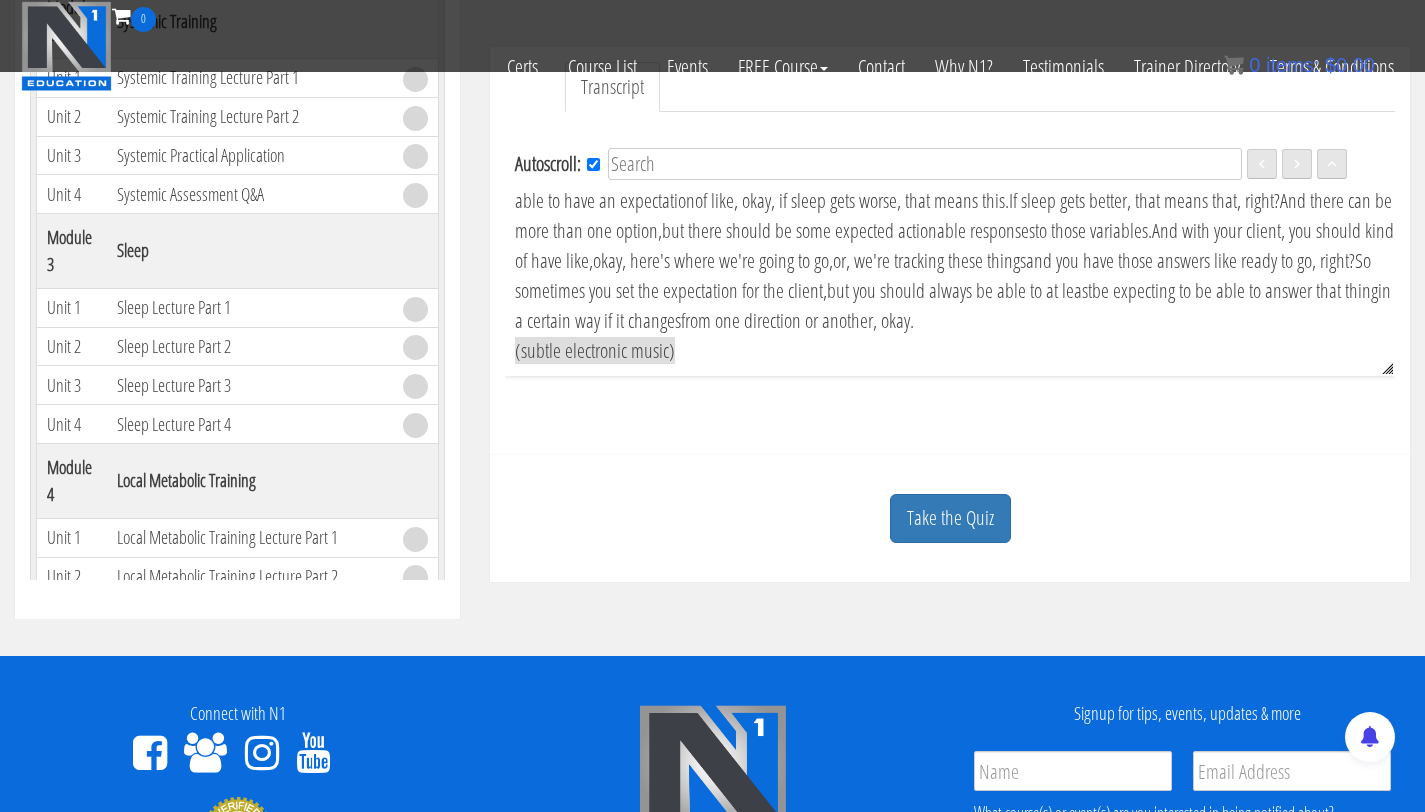 click on "Take the Quiz" at bounding box center (950, 518) 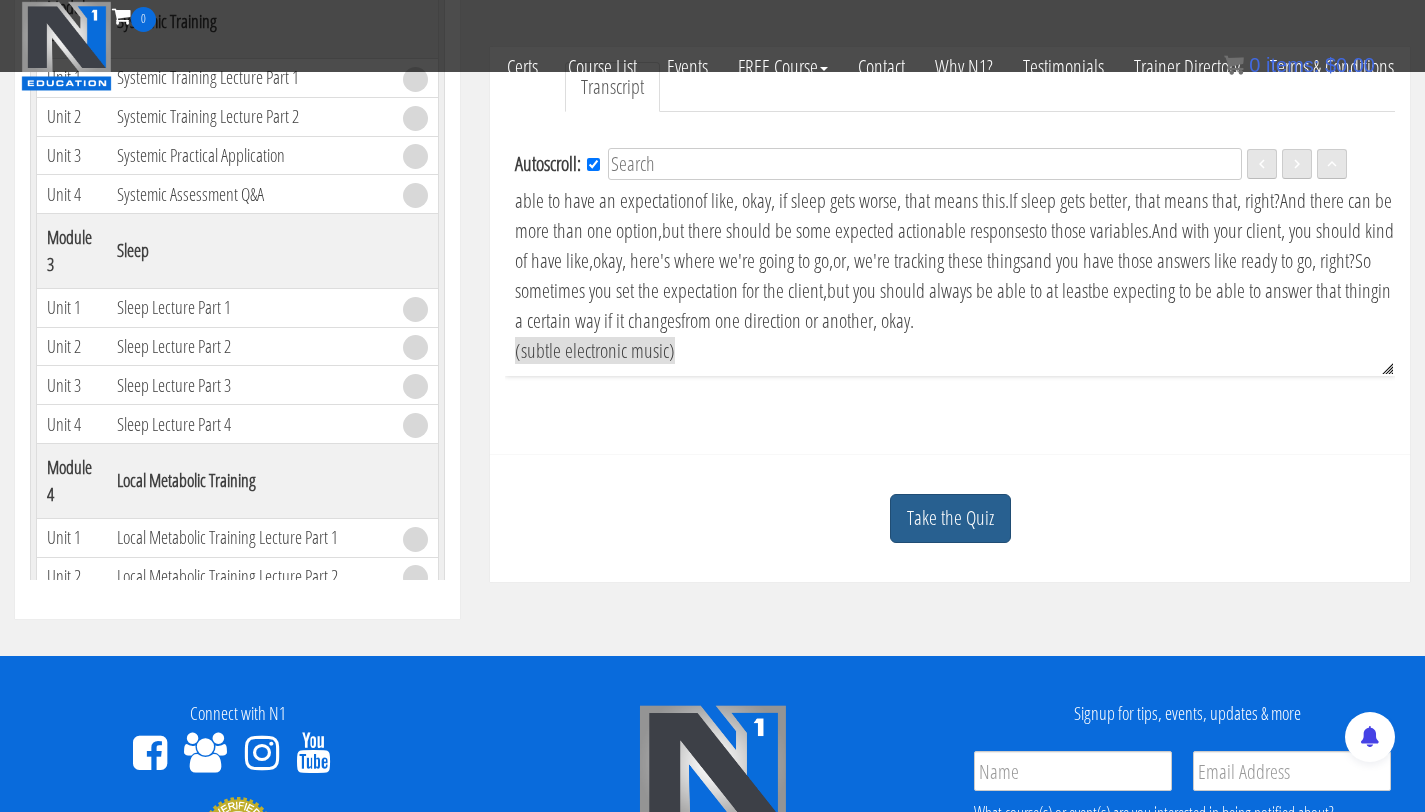 click on "Take the Quiz" at bounding box center (950, 518) 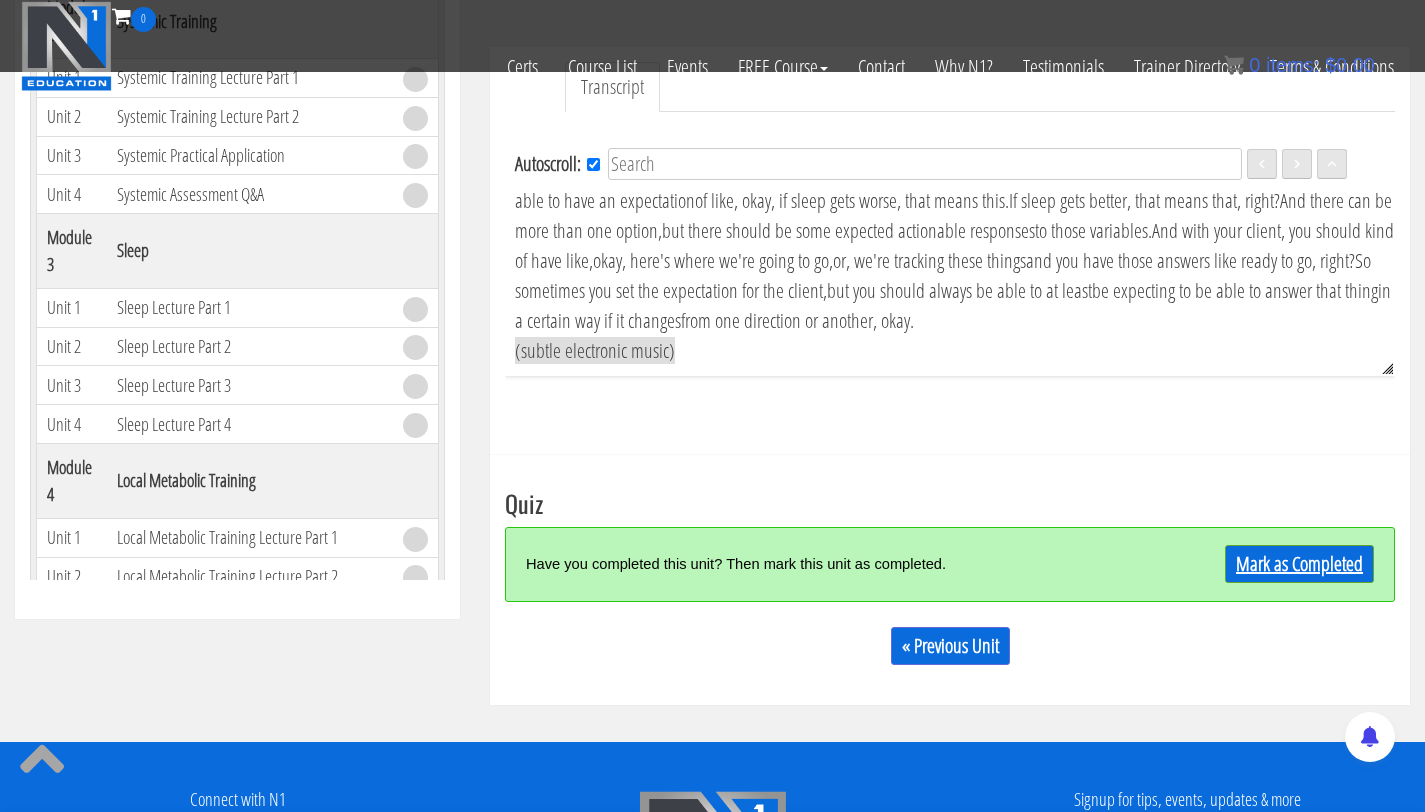 click on "Mark as Completed" at bounding box center (1299, 564) 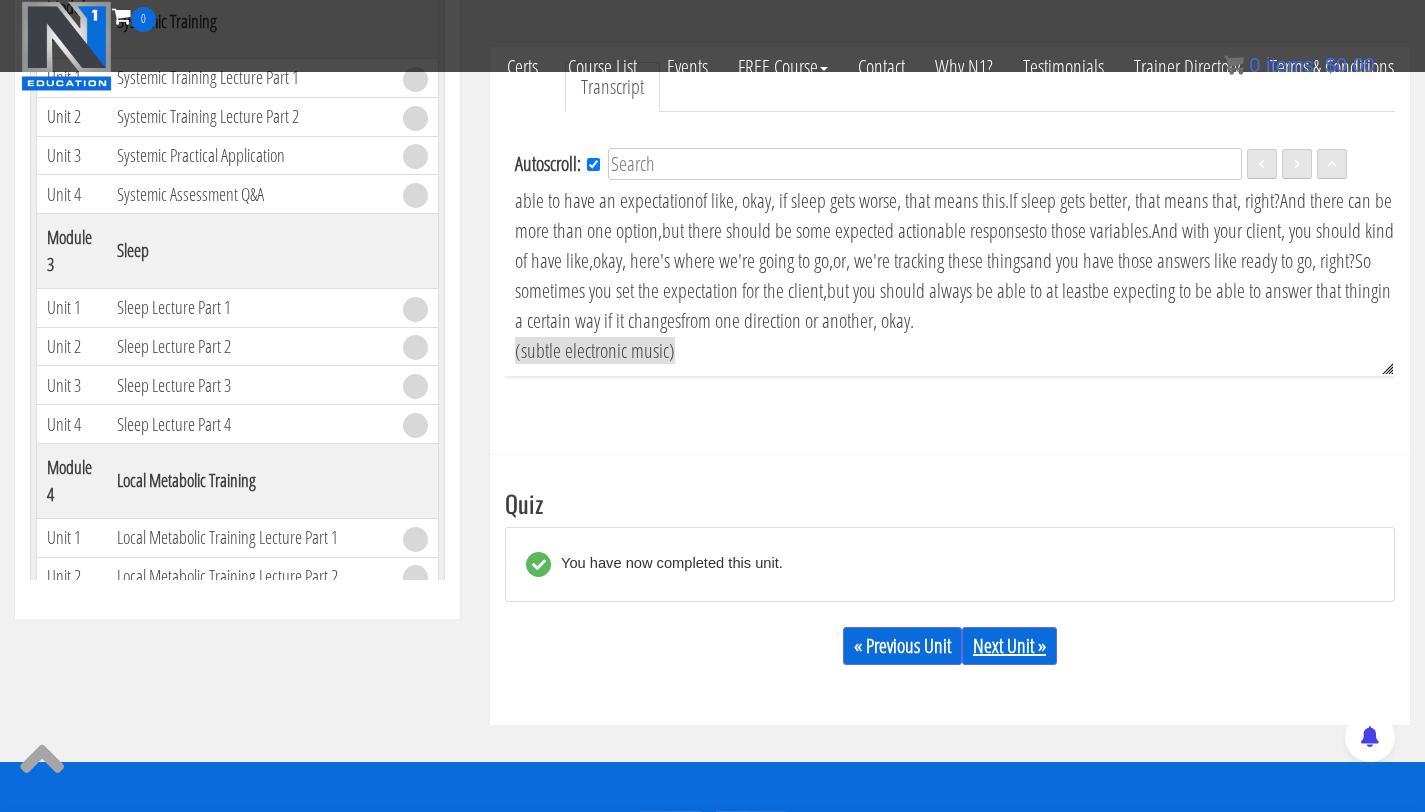 click on "Next Unit »" at bounding box center [1009, 646] 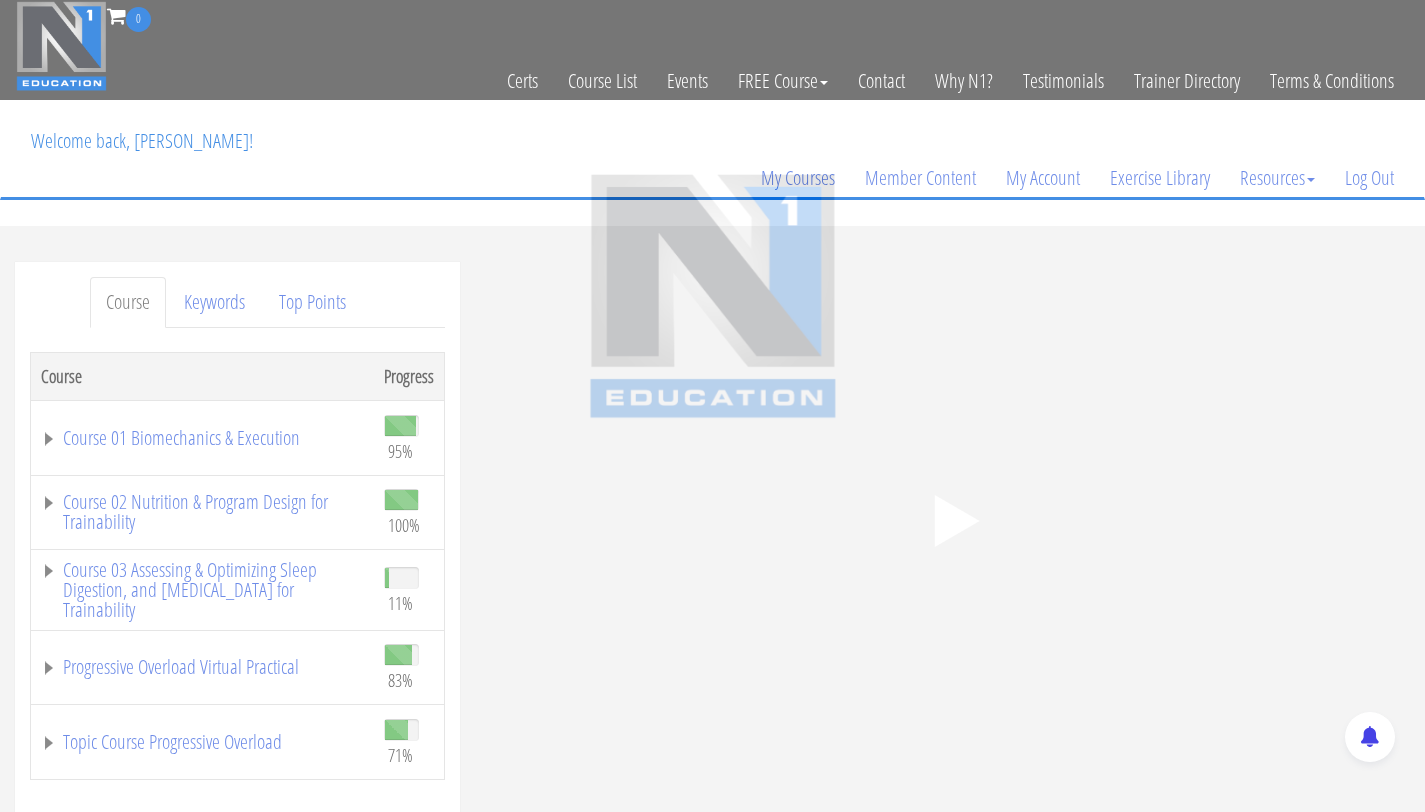 scroll, scrollTop: 0, scrollLeft: 0, axis: both 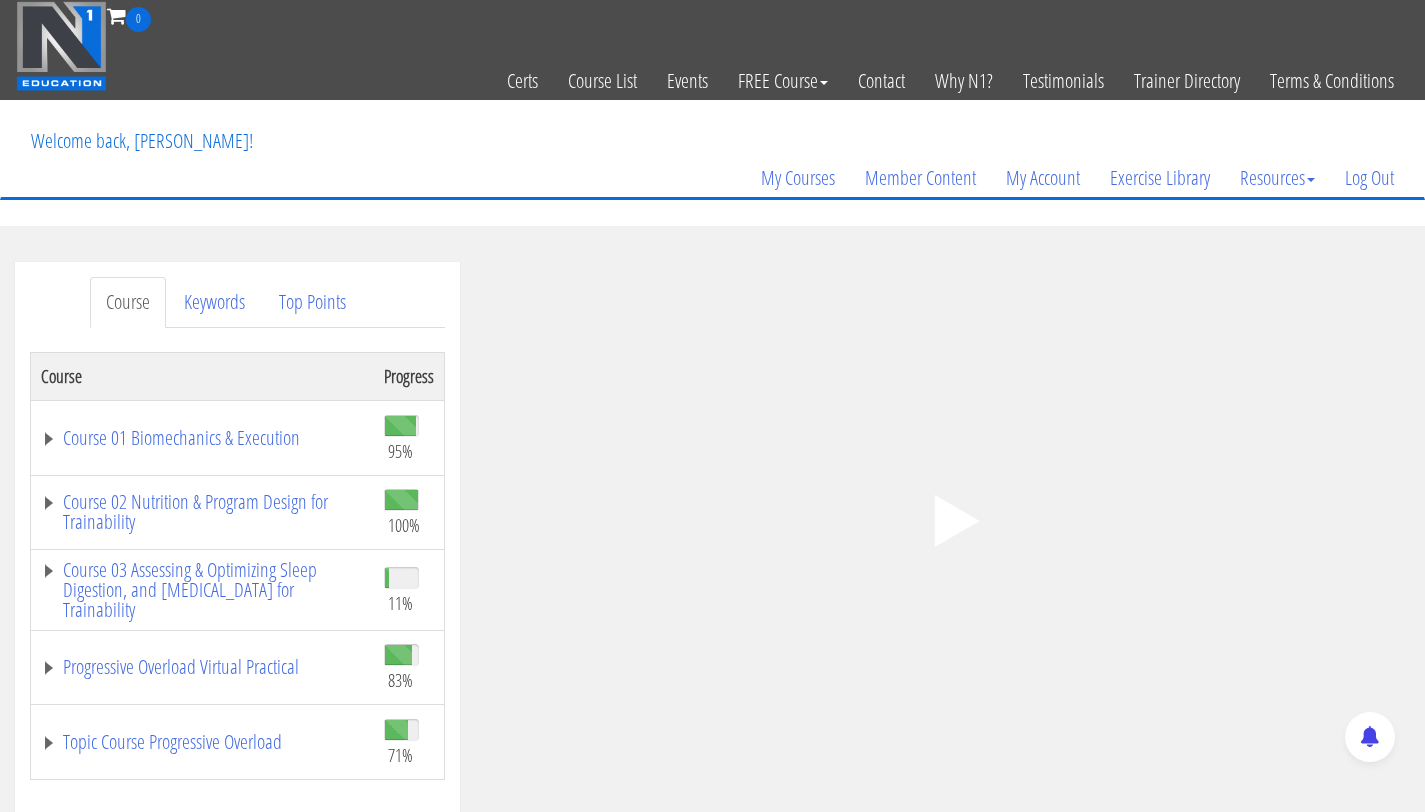 click on ".fp-color-play{opacity:0.65;}.controlbutton{fill:#fff;}" 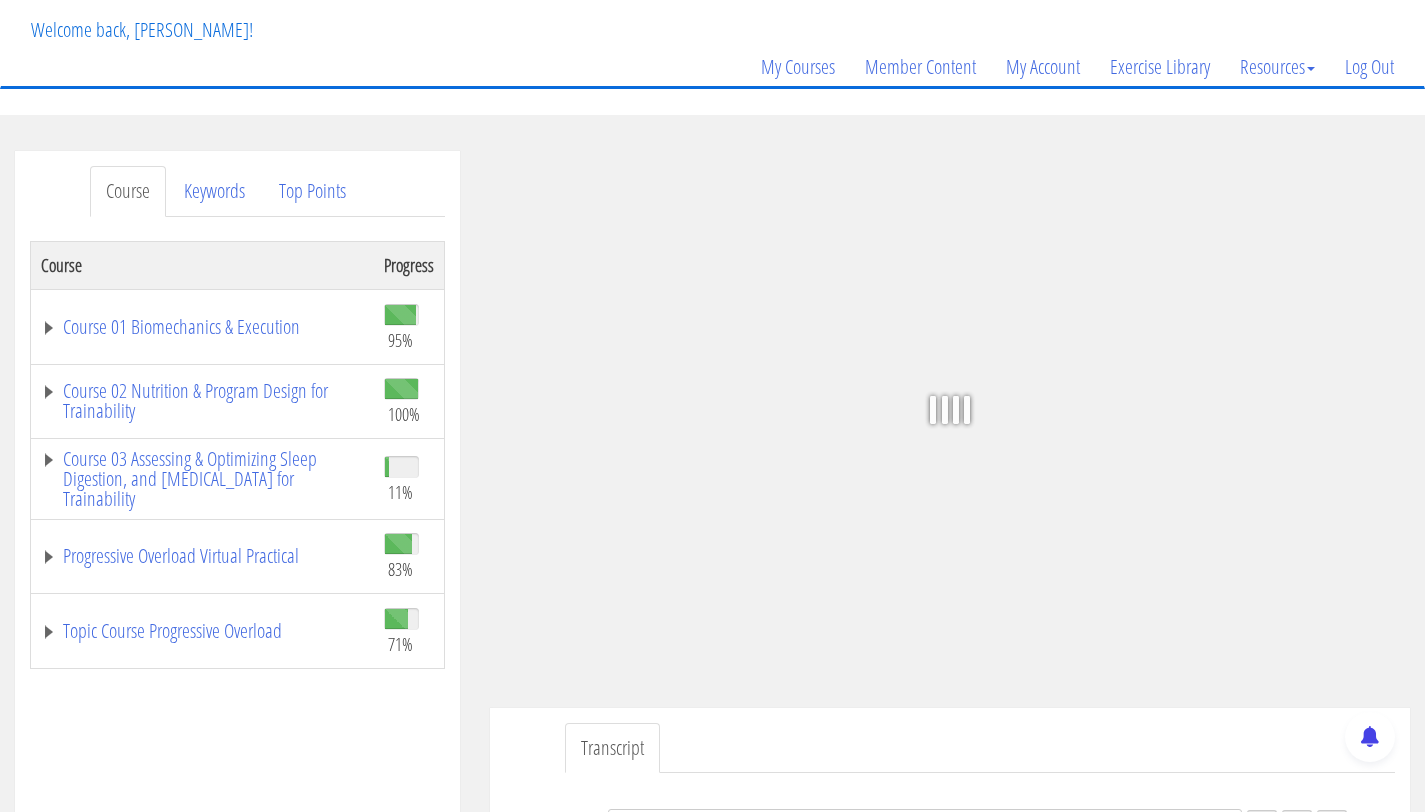 scroll, scrollTop: 128, scrollLeft: 0, axis: vertical 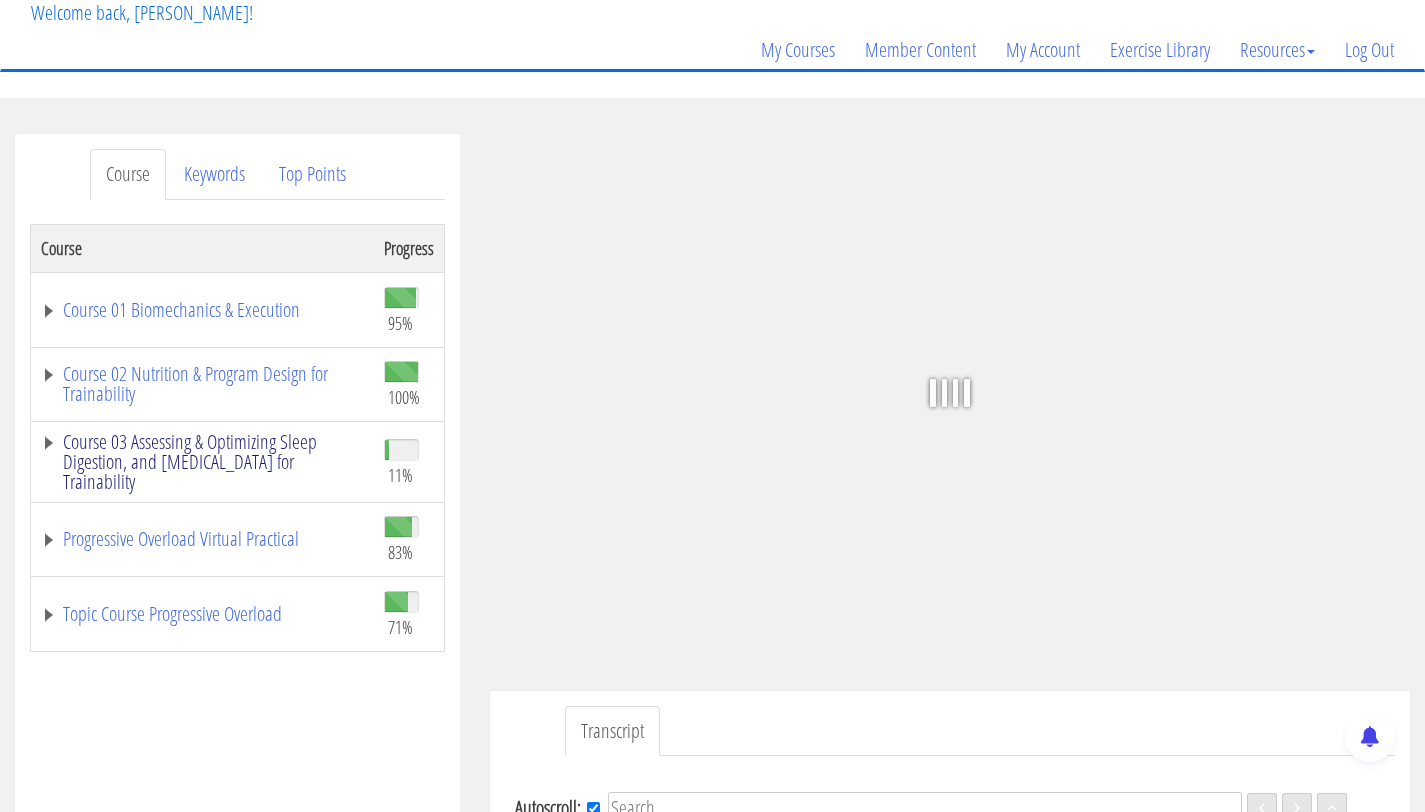 click on "Course 03 Assessing & Optimizing Sleep Digestion, and [MEDICAL_DATA] for Trainability" at bounding box center (202, 462) 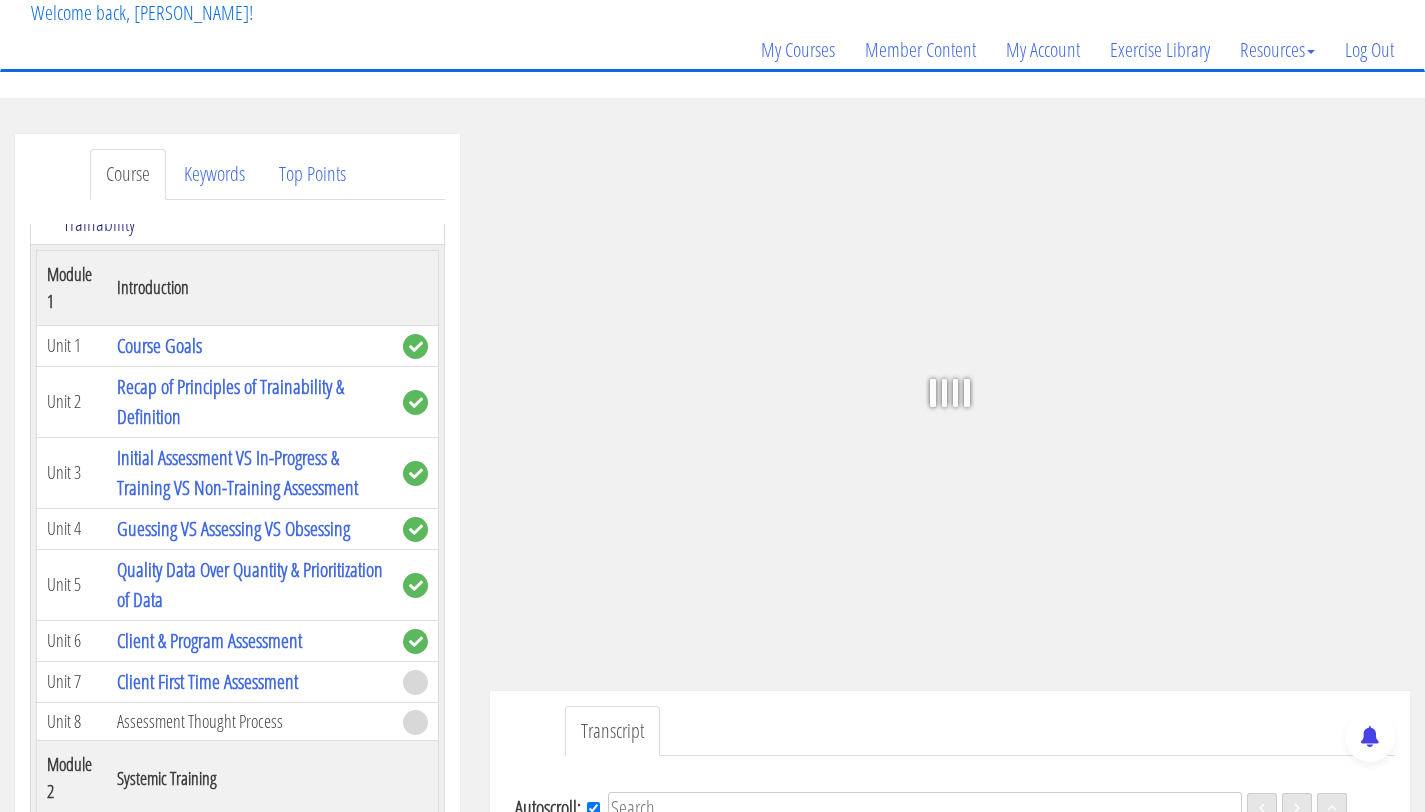 scroll, scrollTop: 364, scrollLeft: 0, axis: vertical 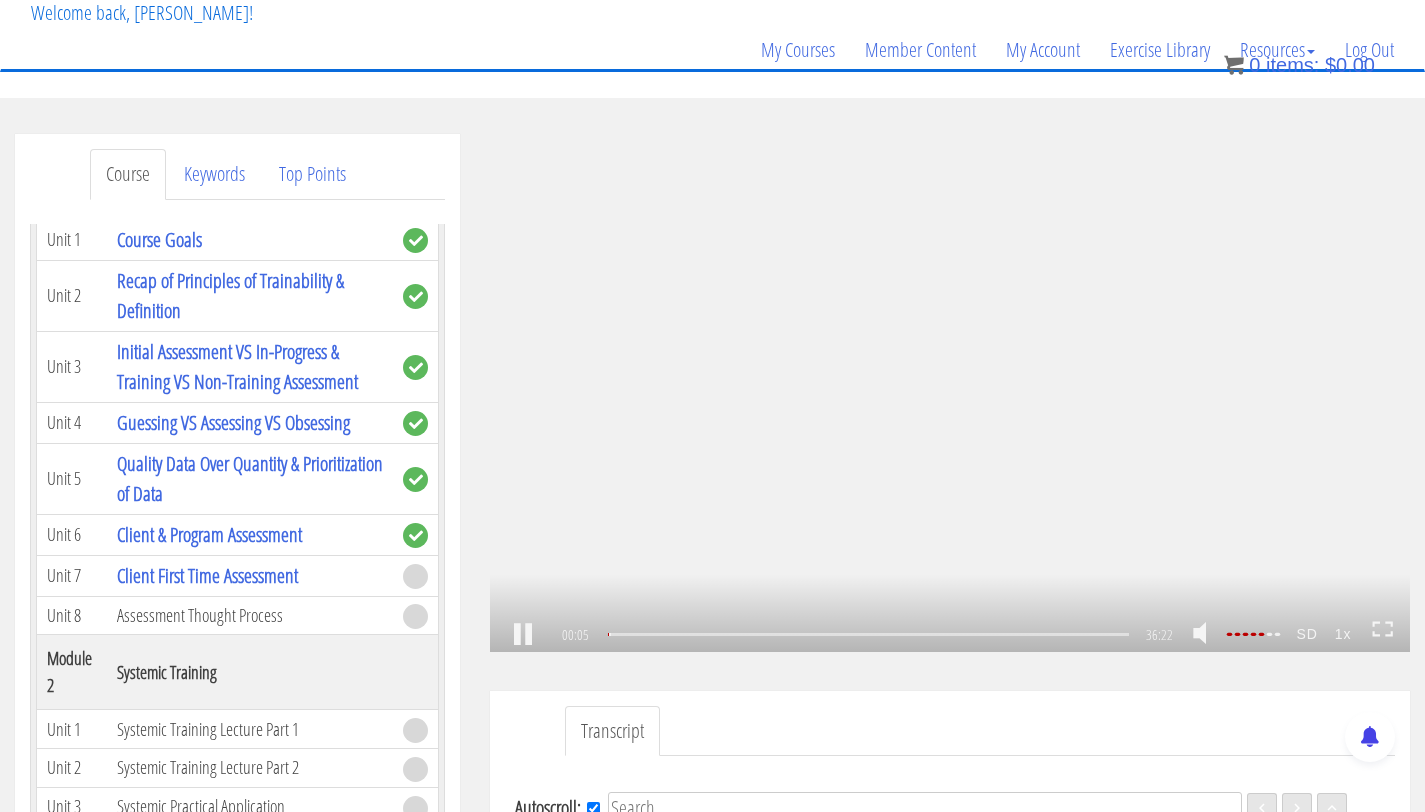 click on ".a{fill:#000;opacity:0.65;}.b{fill:#fff;opacity:1.0;}
.fp-color-play{opacity:0.65;}.controlbutton{fill:#fff;}
.fp-color-play{opacity:0.65;}.controlbutton{fill:#fff;}
.controlbuttonbg{opacity:0.65;}.controlbutton{fill:#fff;}
.fp-color-play{opacity:0.65;}.rect{fill:#fff;}
.fp-color-play{opacity:0.65;}.rect{fill:#fff;}
.fp-color-play{opacity:0.65;}.rect{fill:#fff;}
.fp-color-play{opacity:0.65;}.rect{fill:#fff;}
00:05                                                                        36:22              36:18                                                                                                                                                                                 CC SD" at bounding box center (950, 393) 